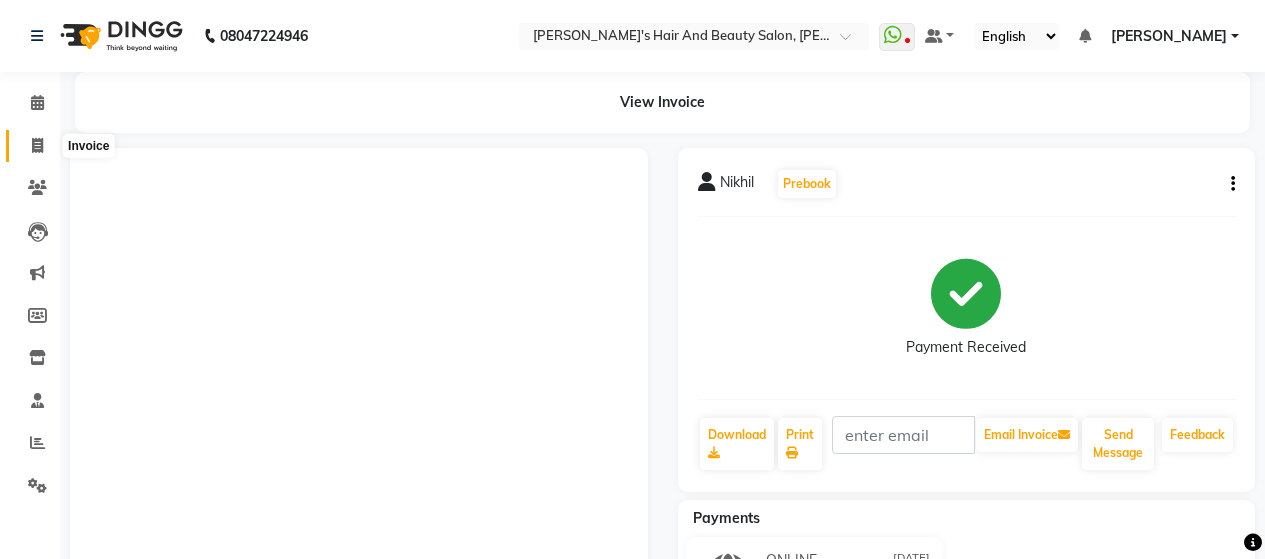 scroll, scrollTop: 0, scrollLeft: 0, axis: both 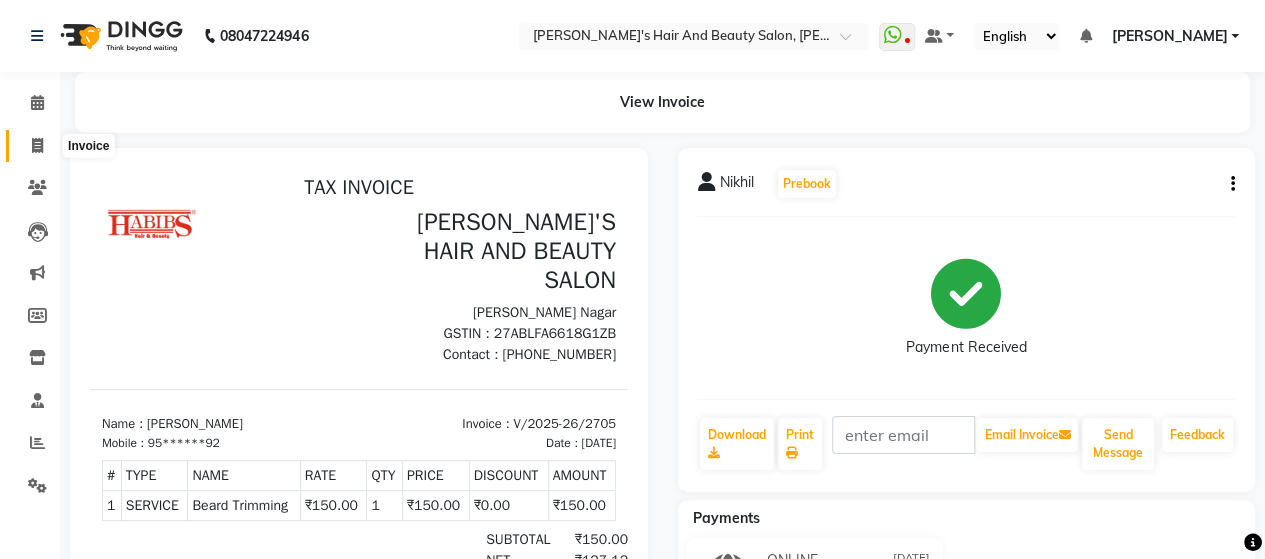 click 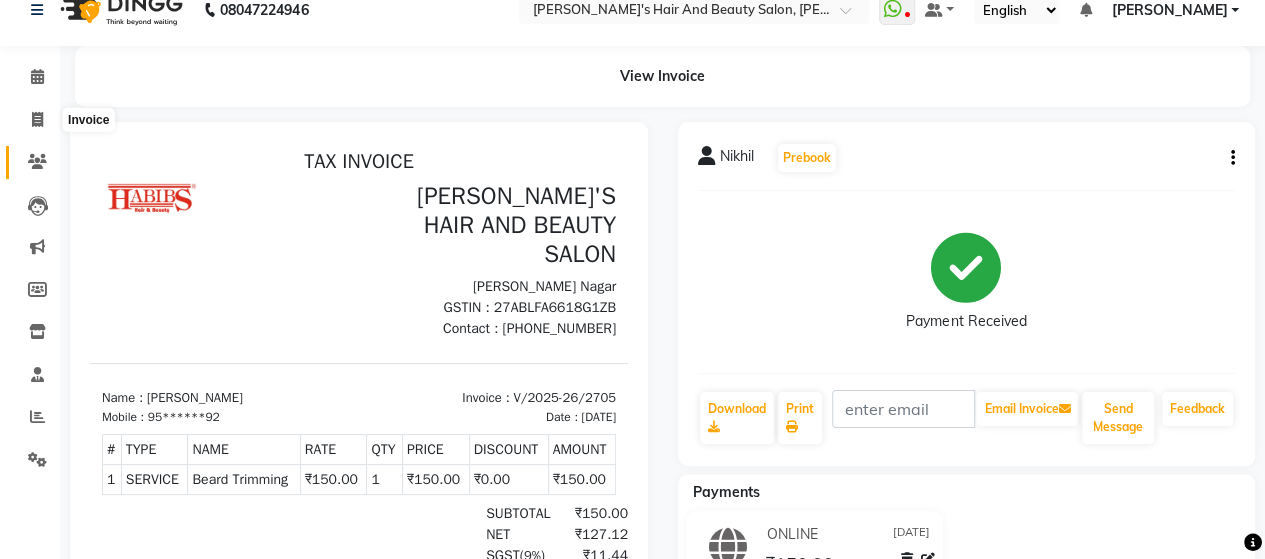 select on "6429" 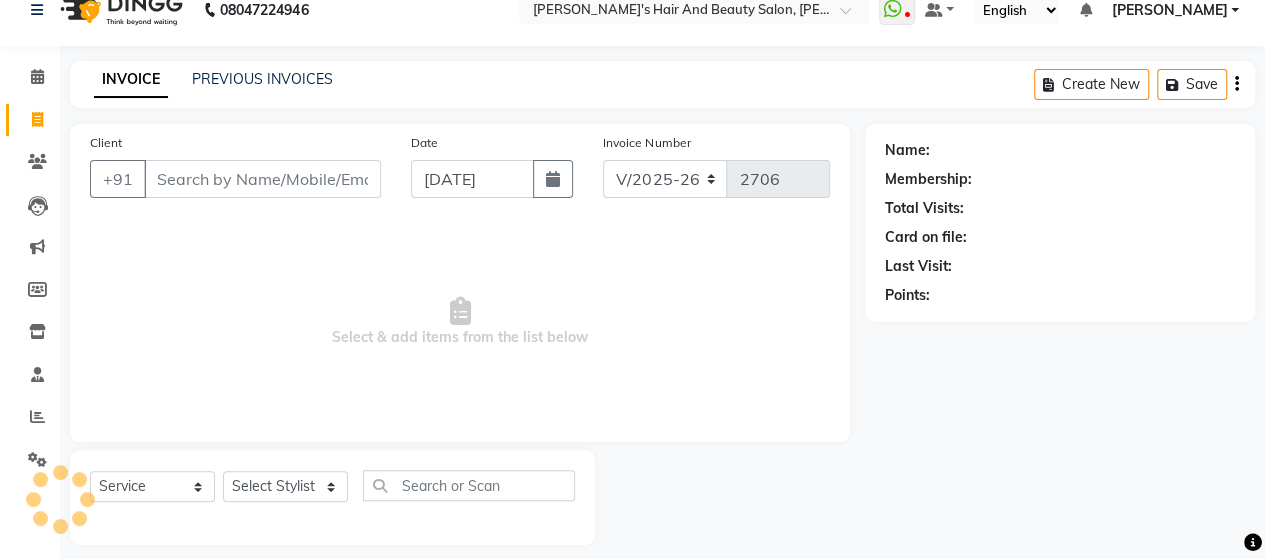 scroll, scrollTop: 41, scrollLeft: 0, axis: vertical 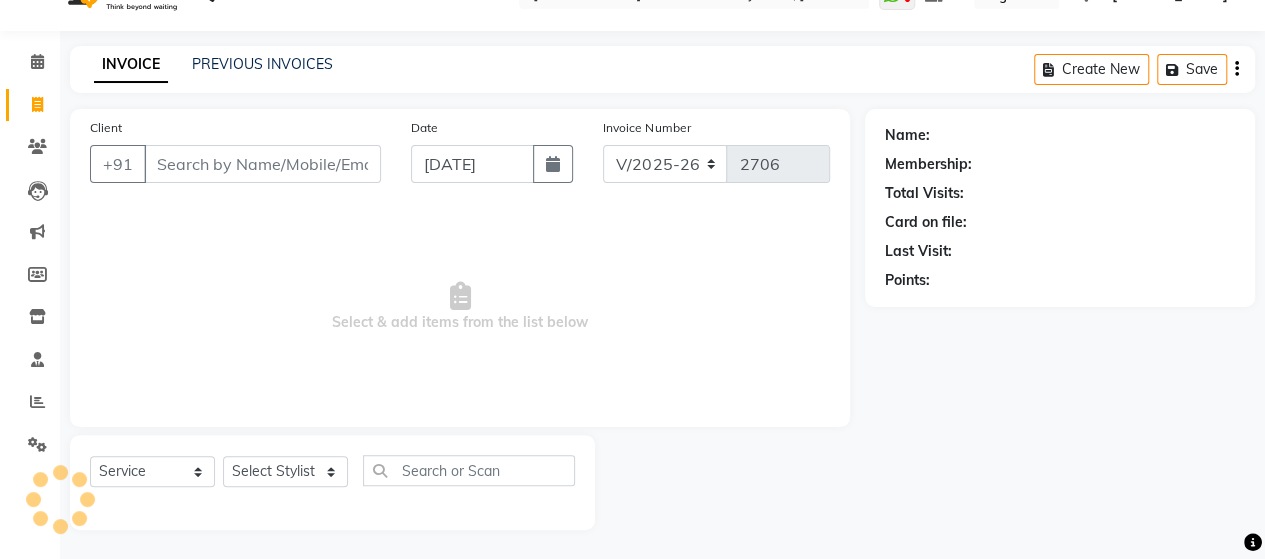 click on "Client" at bounding box center (262, 164) 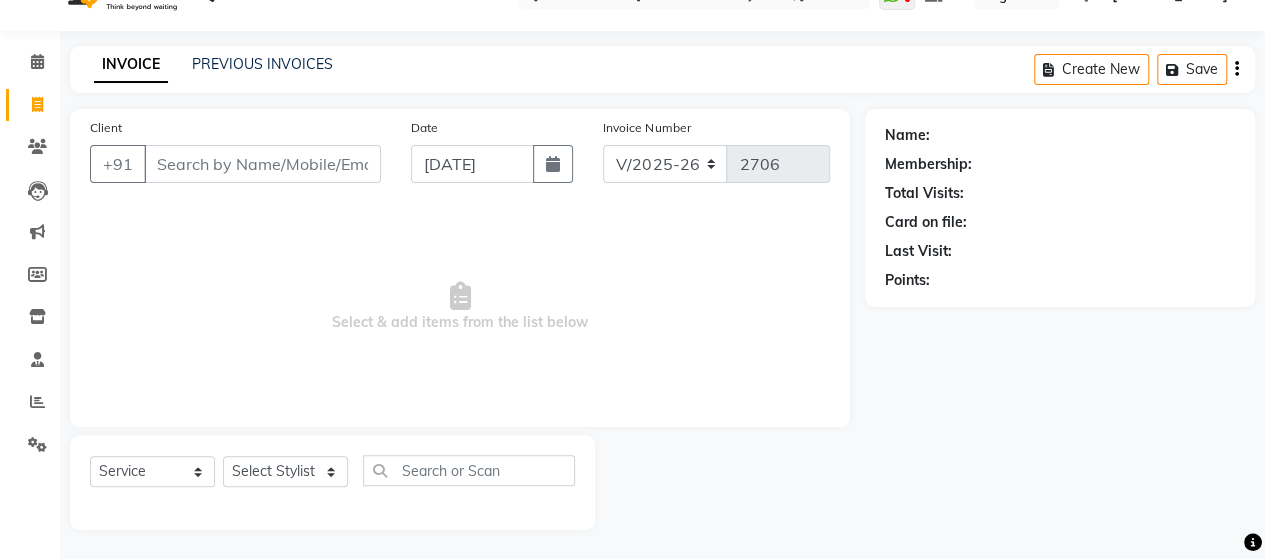 click on "Client" at bounding box center (262, 164) 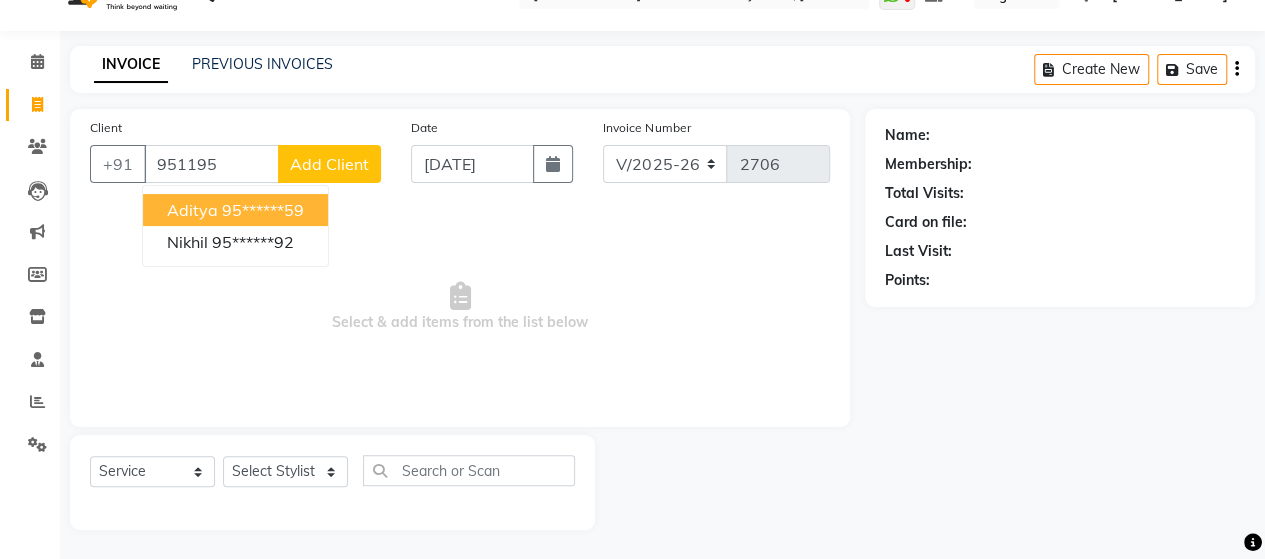 click on "95******59" at bounding box center [263, 210] 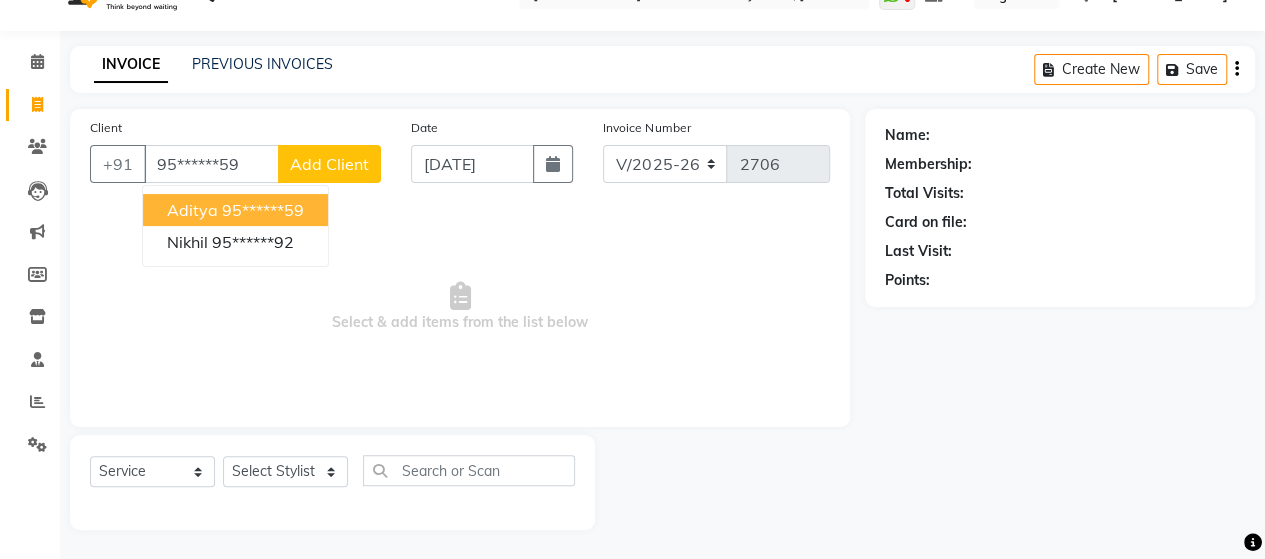 type on "95******59" 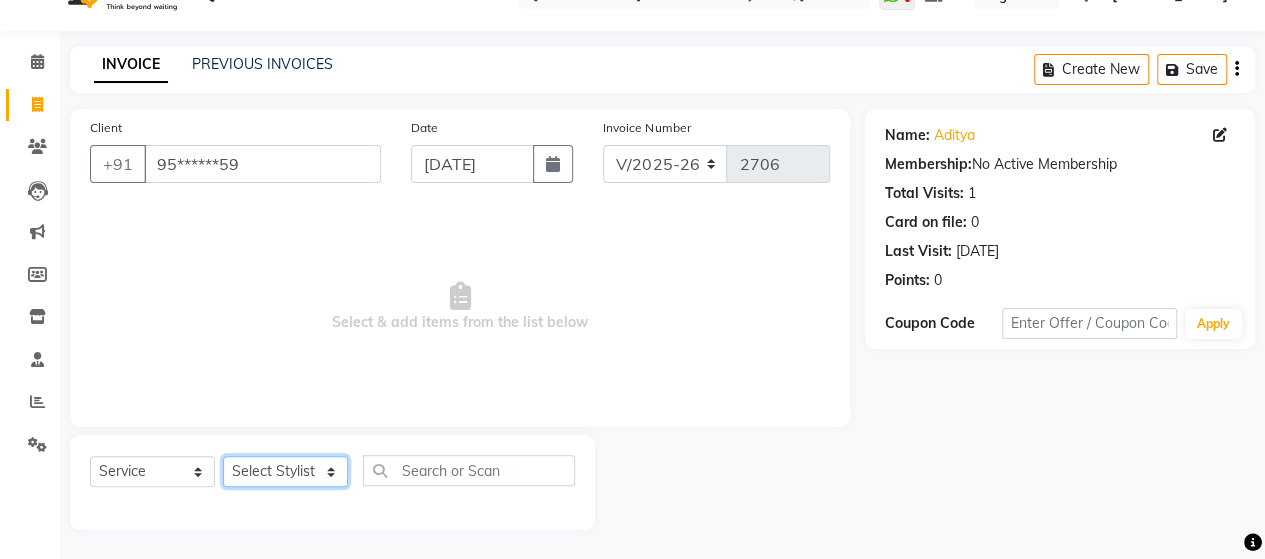 click on "Select Stylist Admin [PERSON_NAME]  [PERSON_NAME]  [PERSON_NAME] Rohit [PERSON_NAME]" 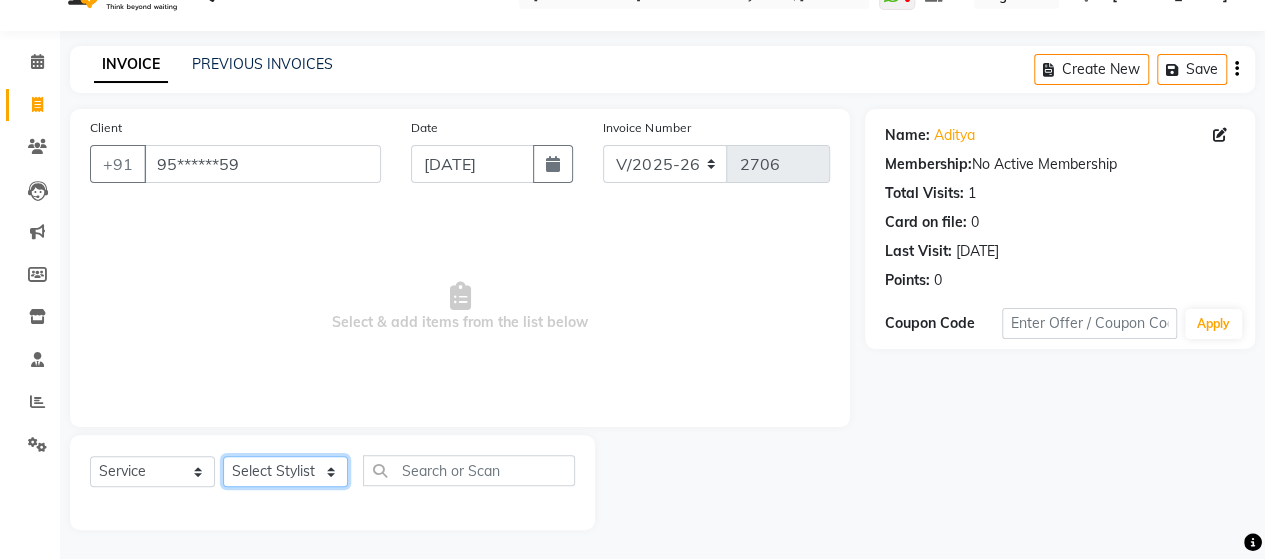 select on "62464" 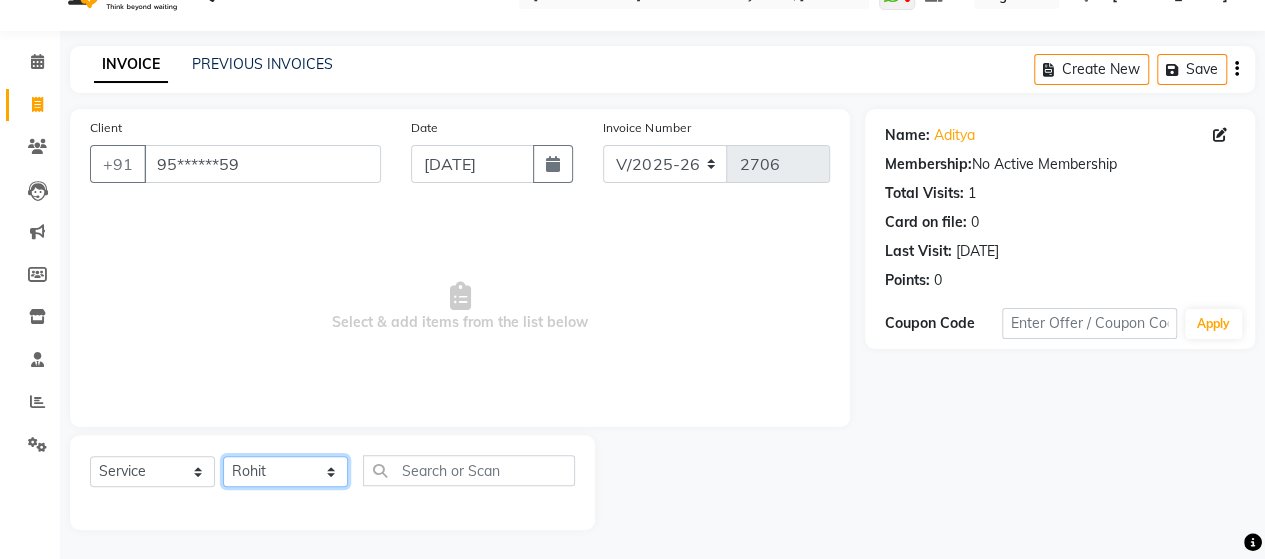 click on "Select Stylist Admin [PERSON_NAME]  [PERSON_NAME]  [PERSON_NAME] Rohit [PERSON_NAME]" 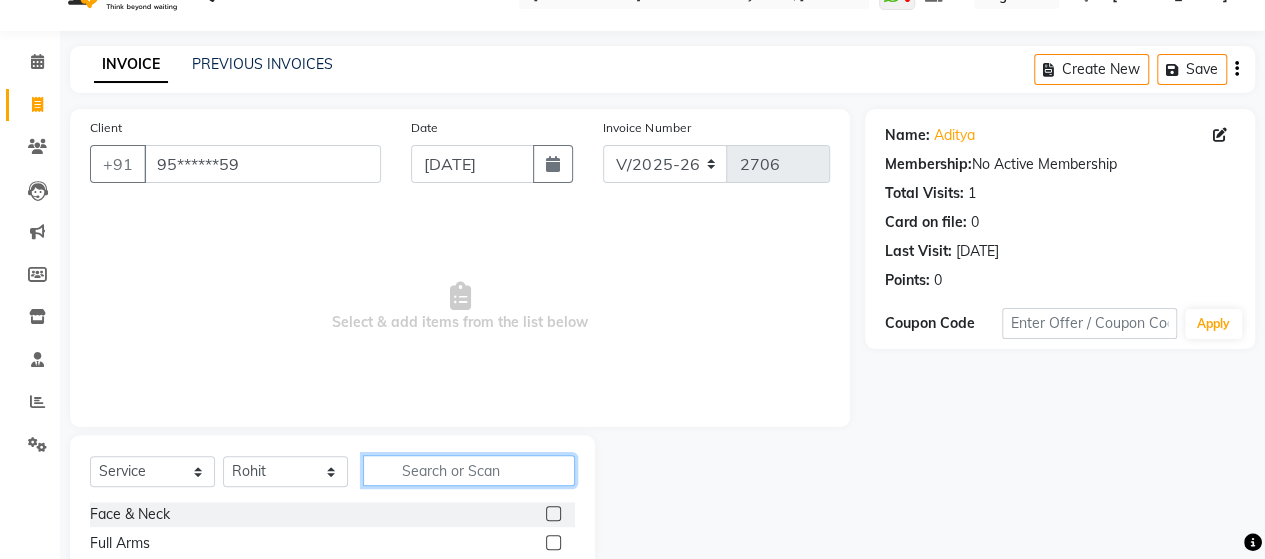 click 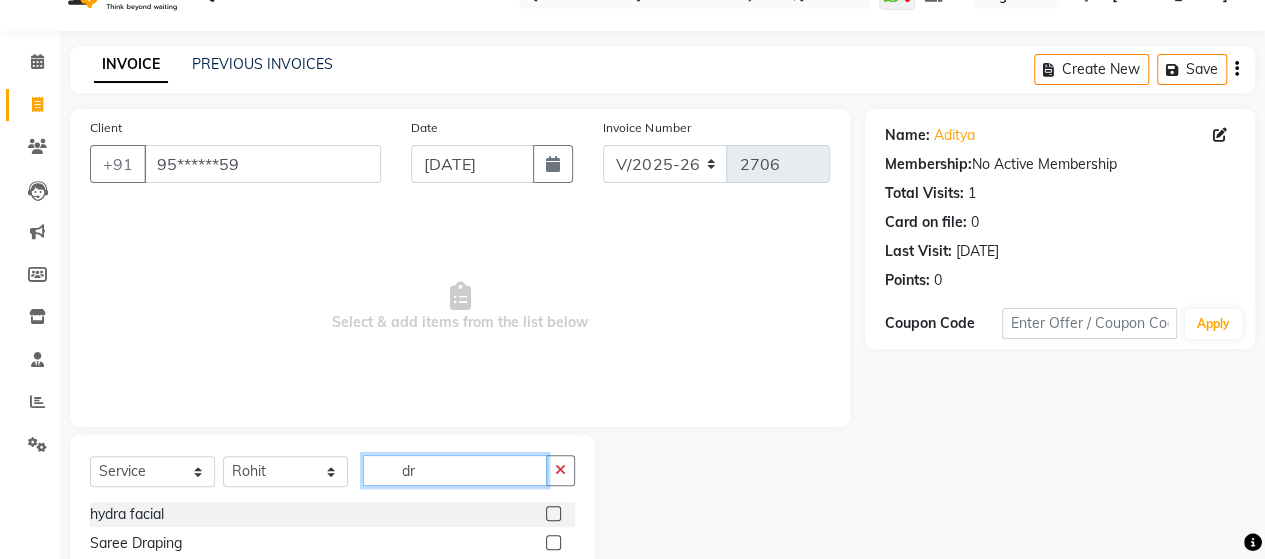 type on "d" 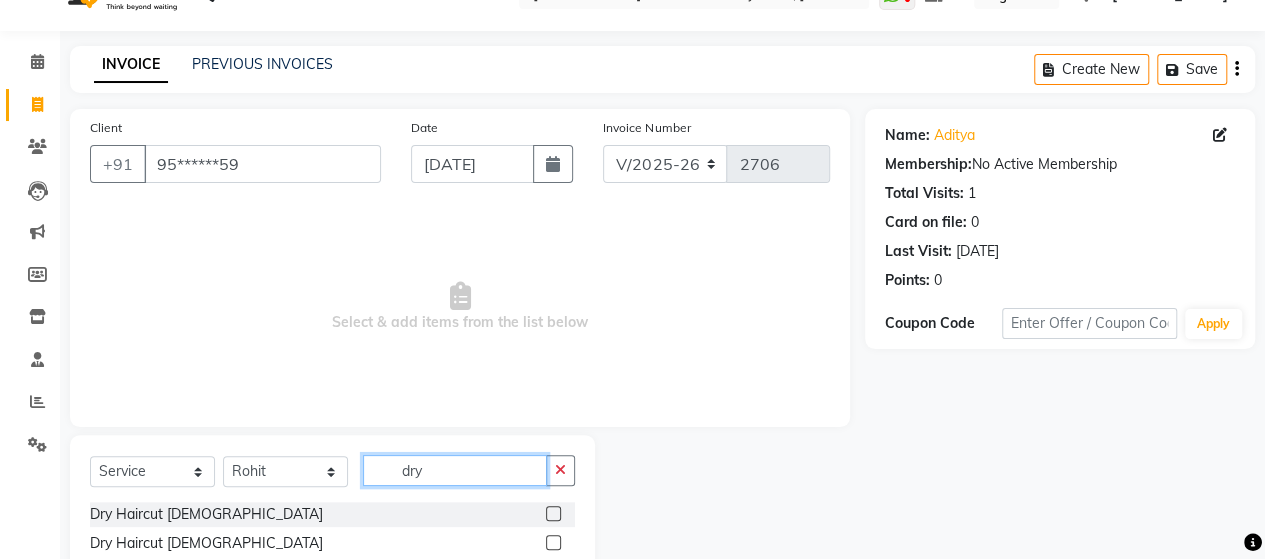 type on "dry" 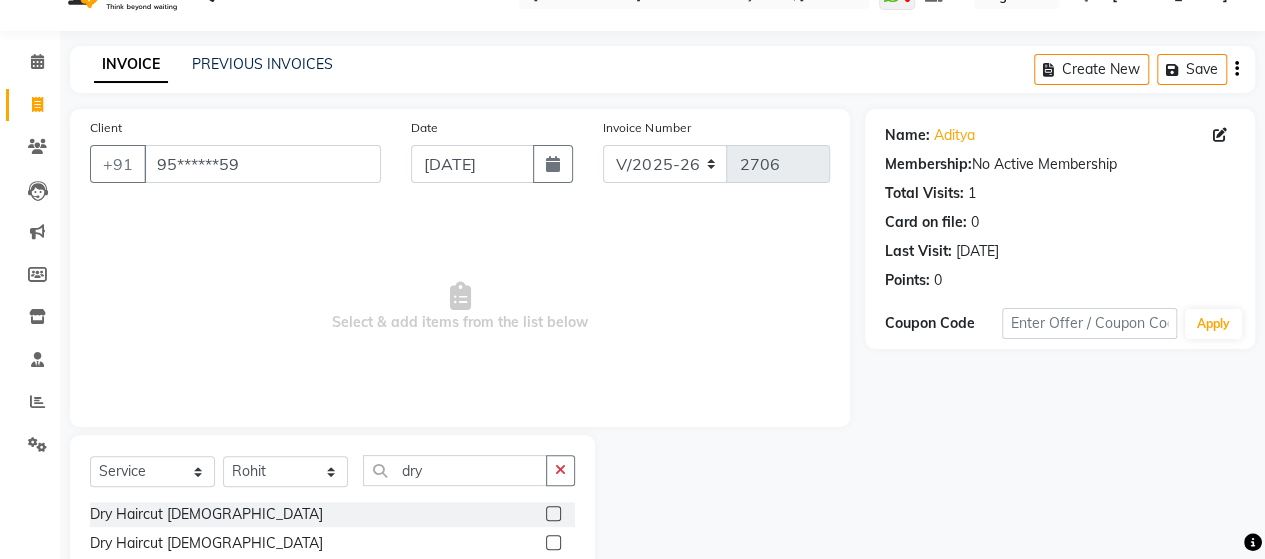 click 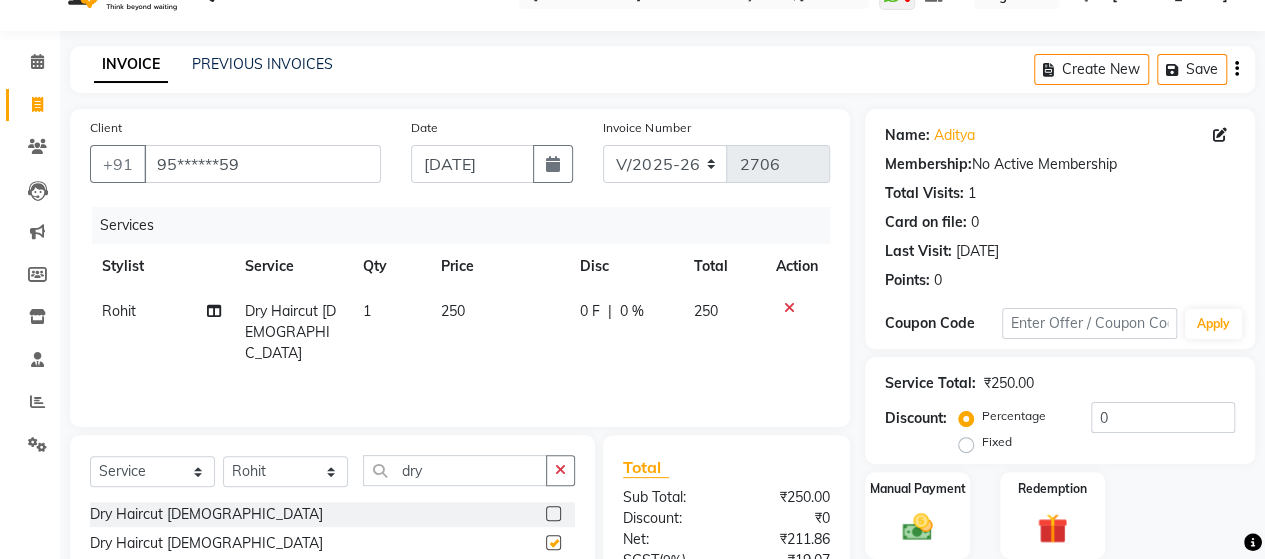 checkbox on "false" 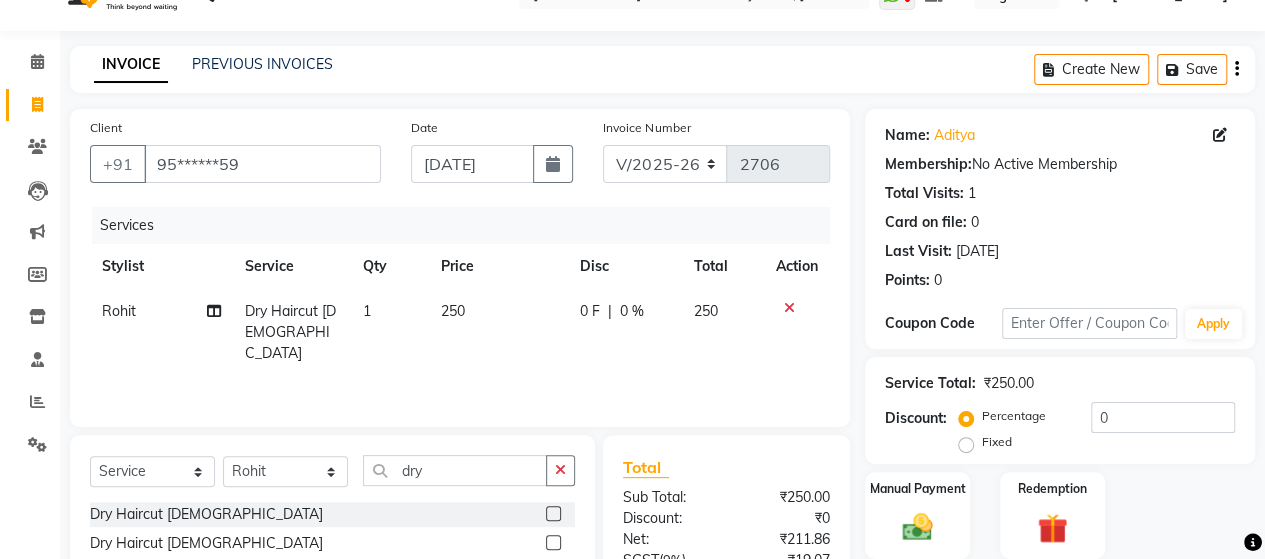 click 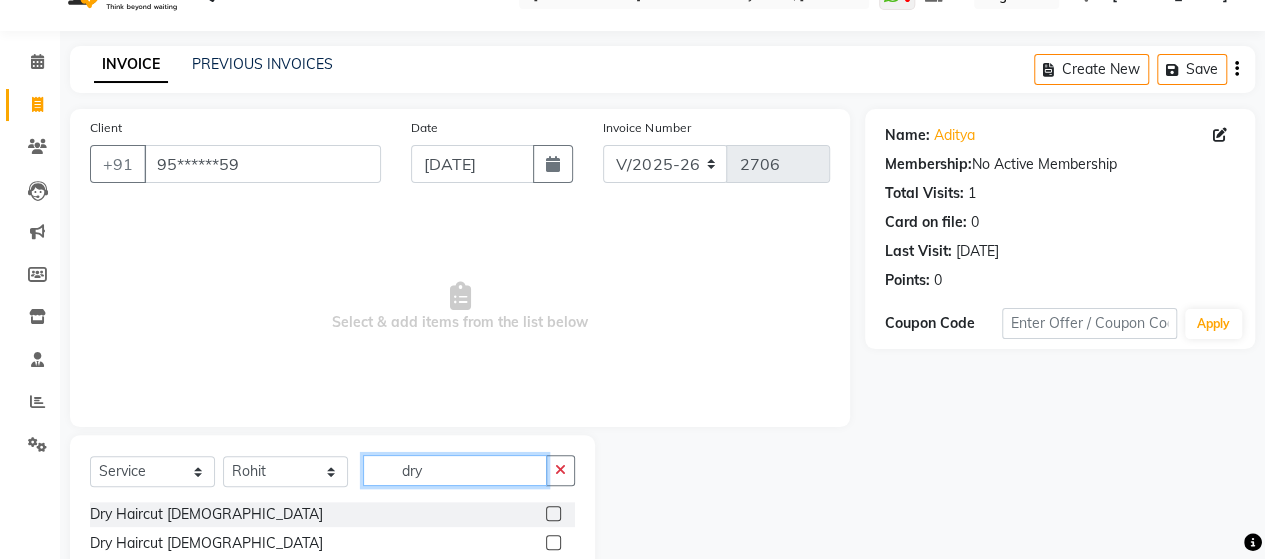 click on "dry" 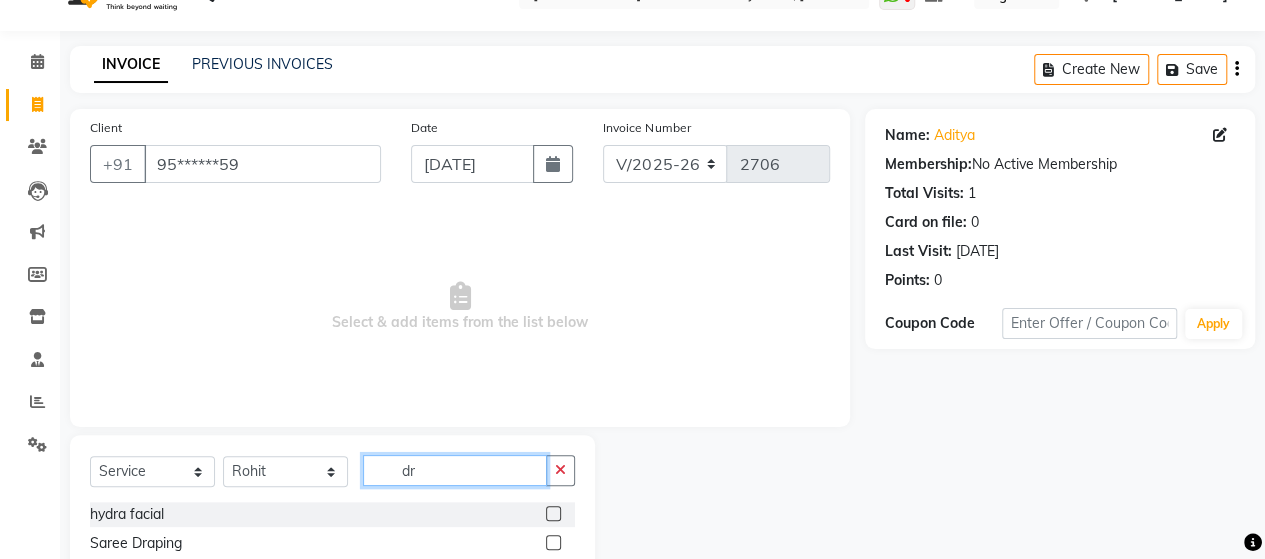 type on "d" 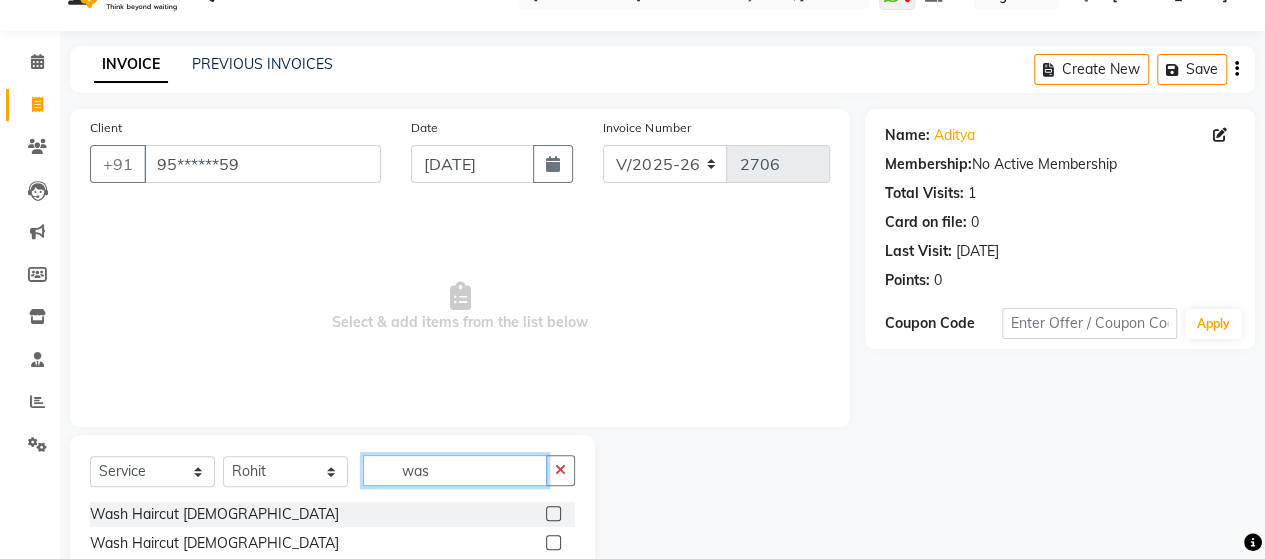 type on "was" 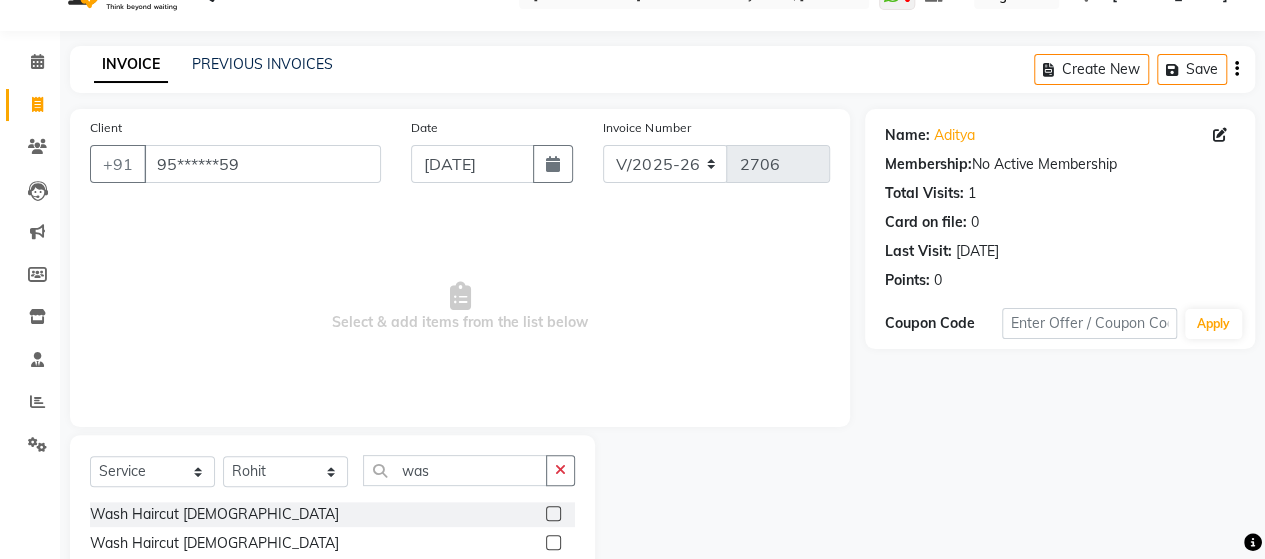 click 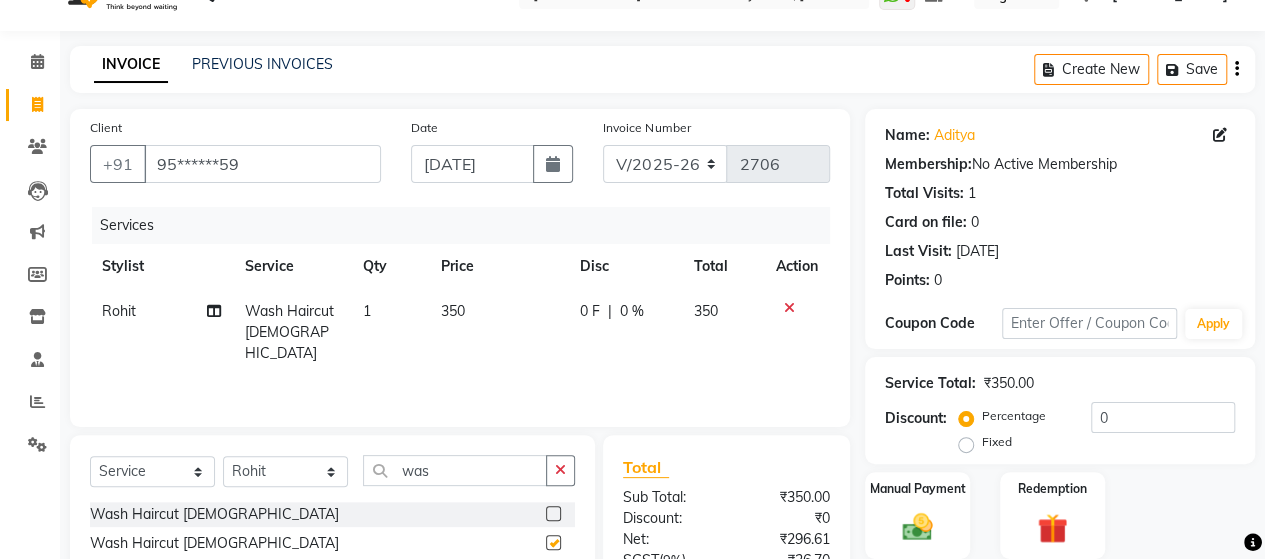 checkbox on "false" 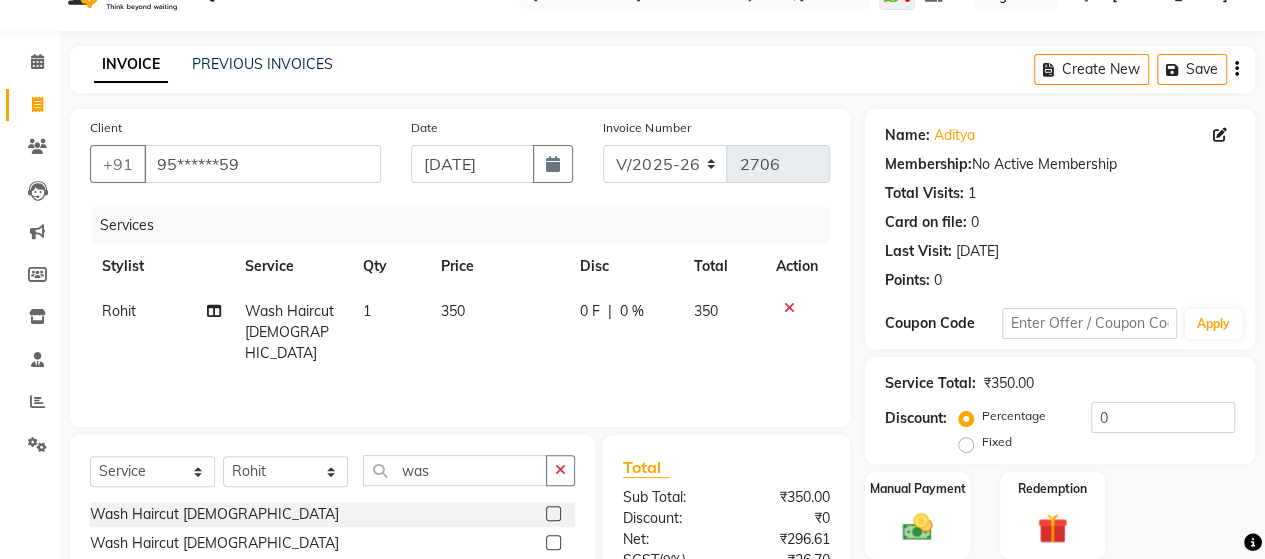 scroll, scrollTop: 239, scrollLeft: 0, axis: vertical 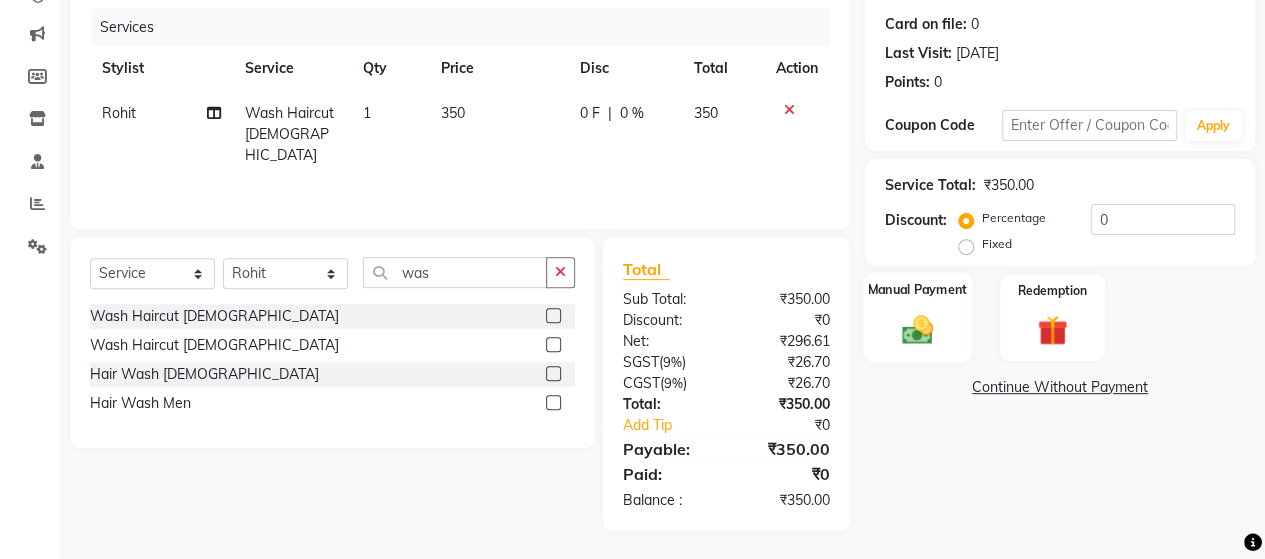click 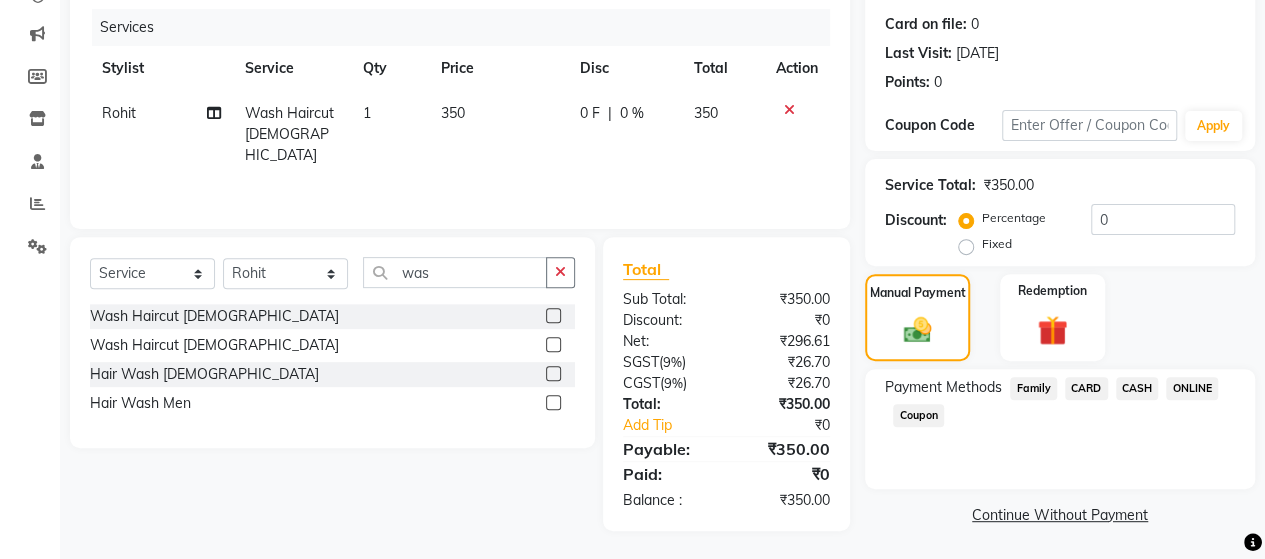 click on "ONLINE" 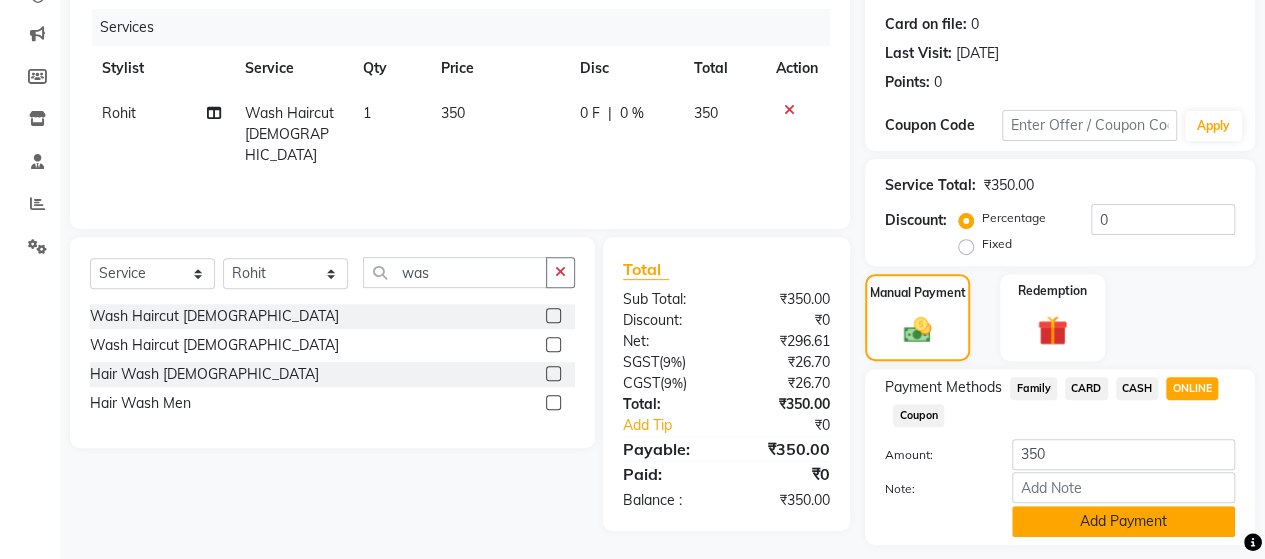 click on "Add Payment" 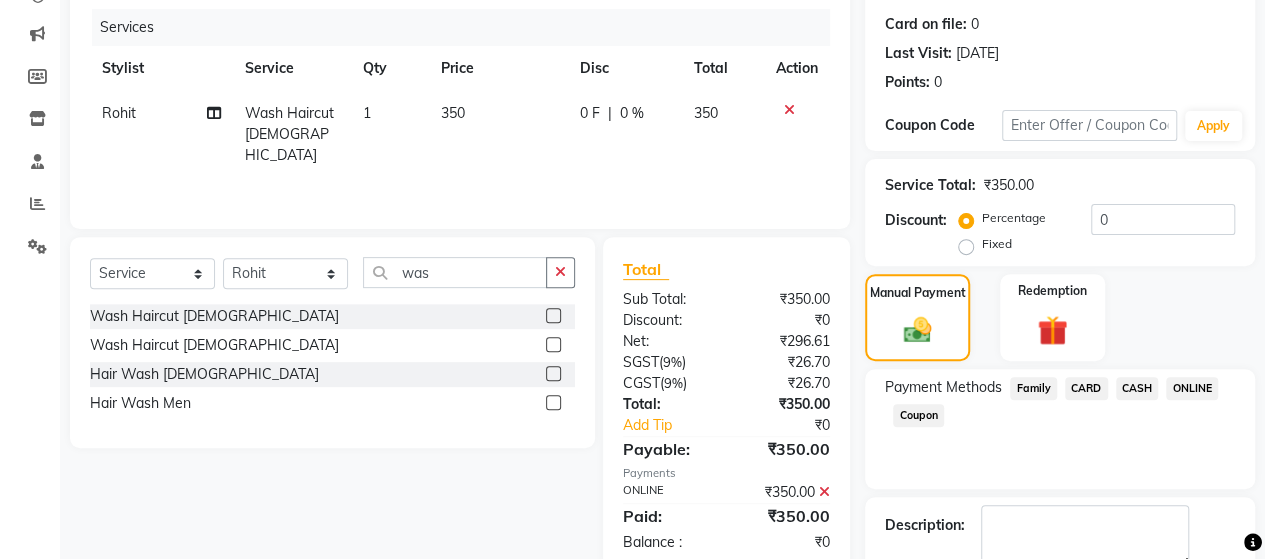 scroll, scrollTop: 350, scrollLeft: 0, axis: vertical 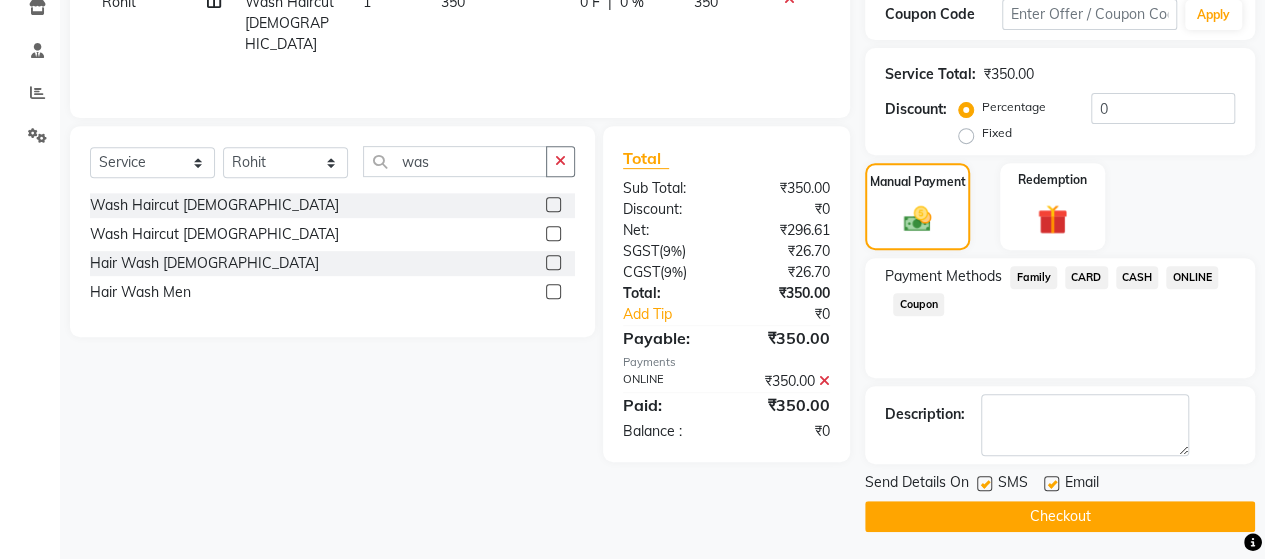 click on "Checkout" 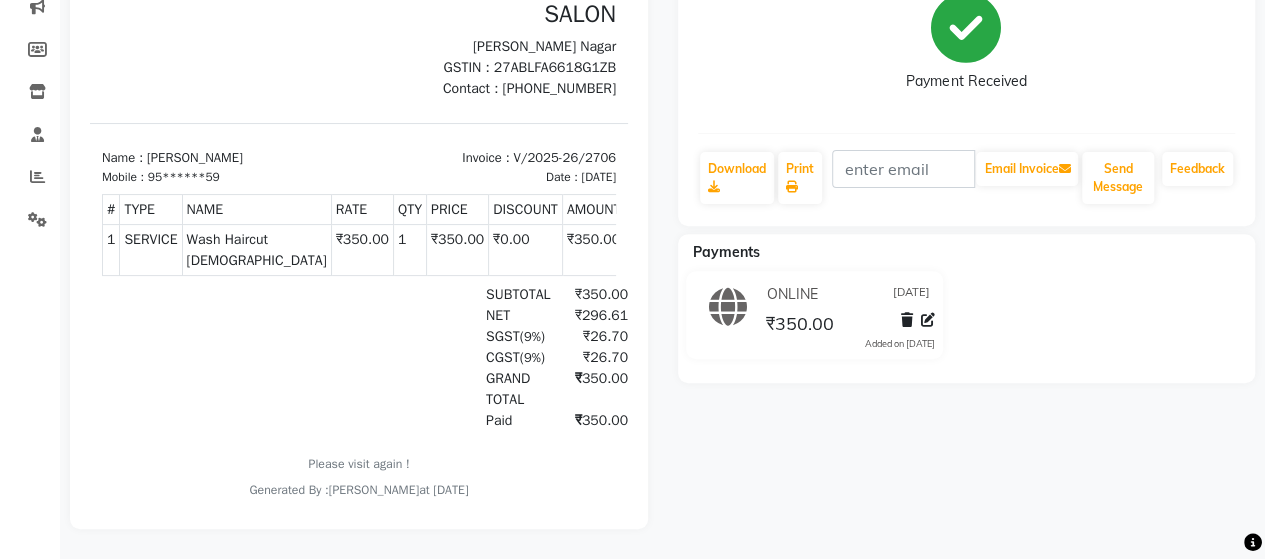 scroll, scrollTop: 0, scrollLeft: 0, axis: both 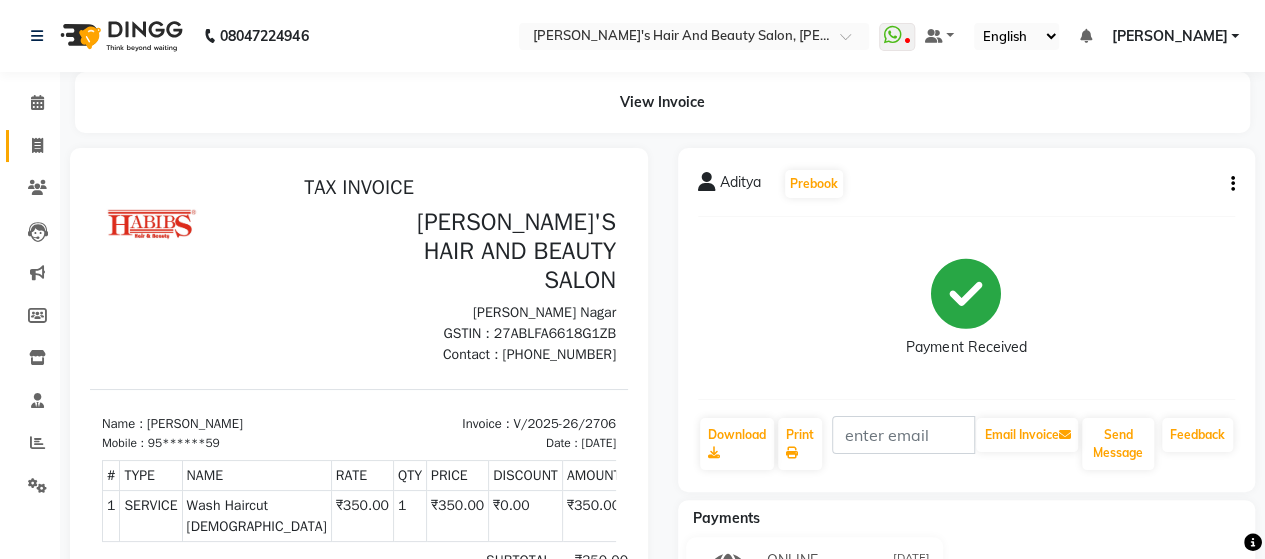 click 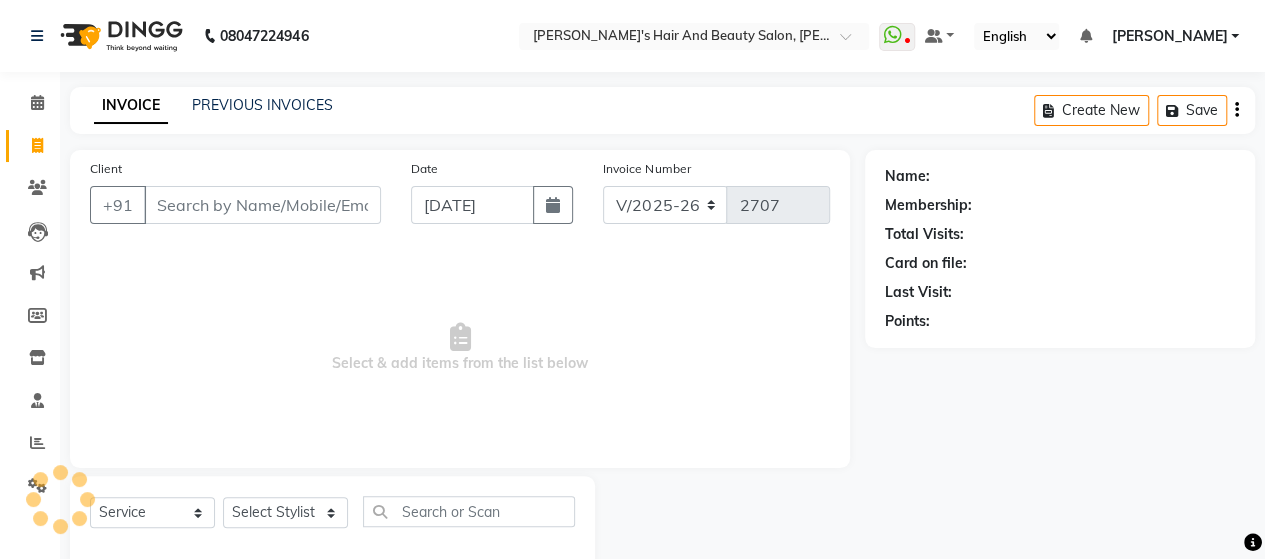scroll, scrollTop: 41, scrollLeft: 0, axis: vertical 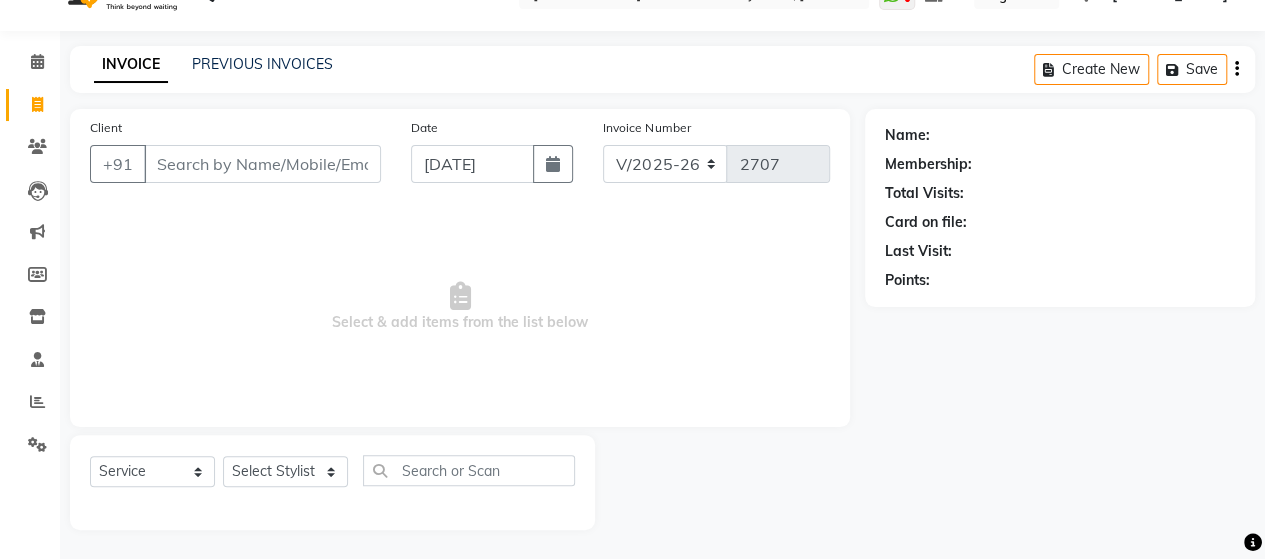 click on "Client" at bounding box center [262, 164] 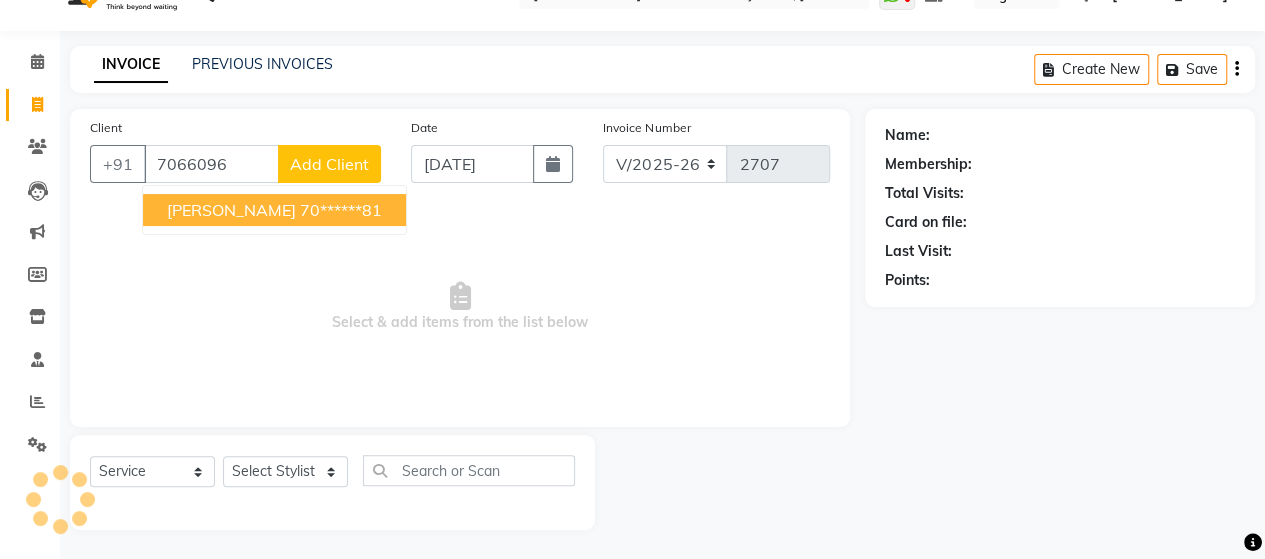 click on "70******81" at bounding box center [341, 210] 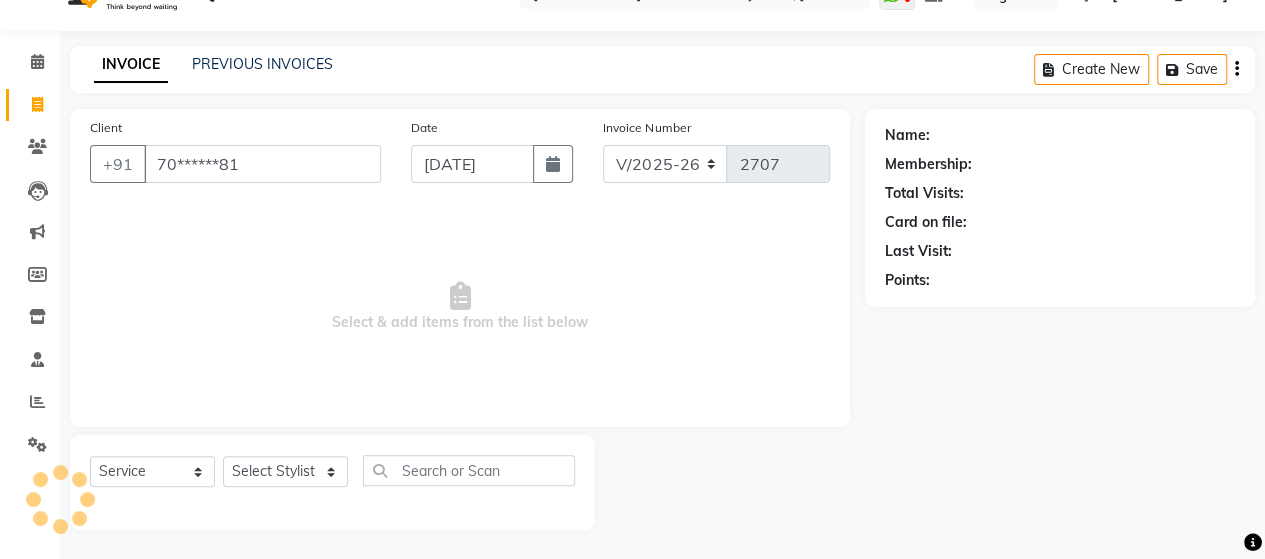 type on "70******81" 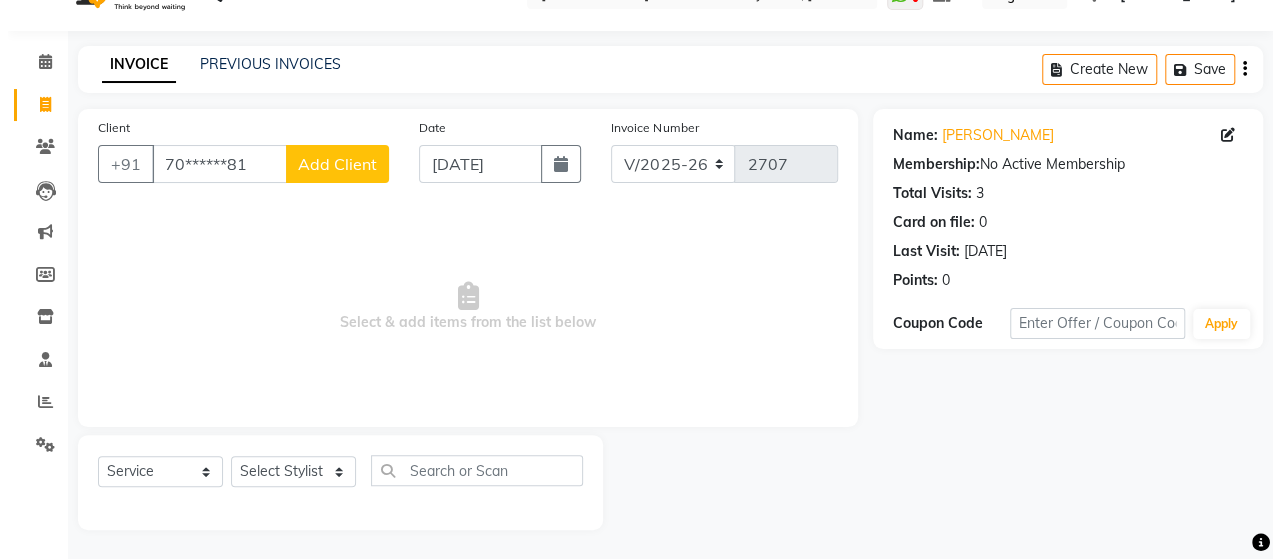 scroll, scrollTop: 0, scrollLeft: 0, axis: both 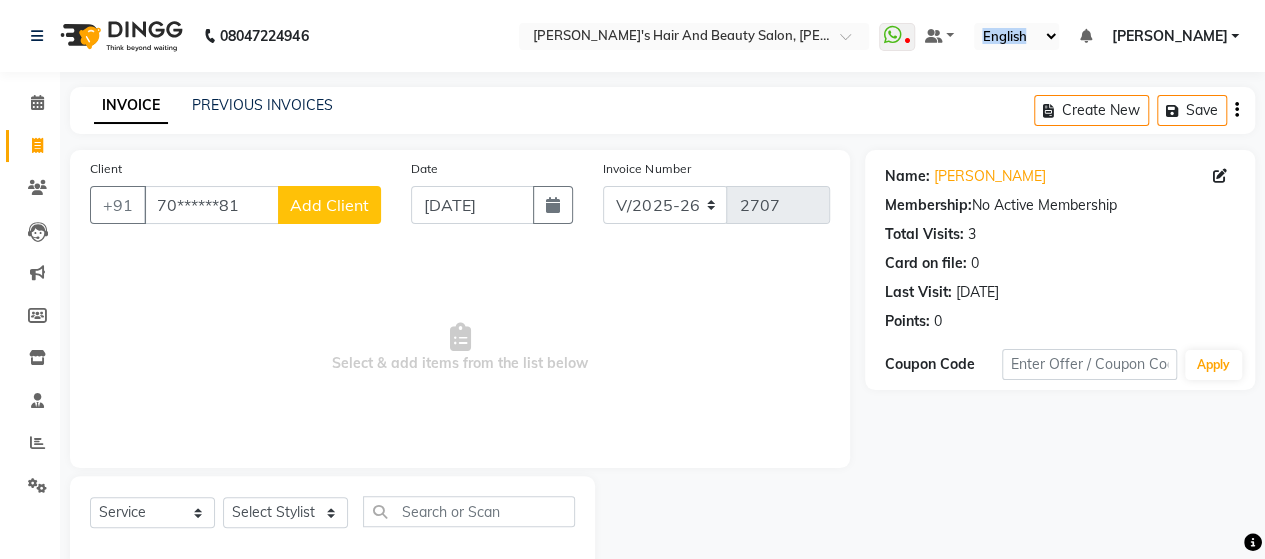 drag, startPoint x: 1159, startPoint y: 22, endPoint x: 1149, endPoint y: -121, distance: 143.34923 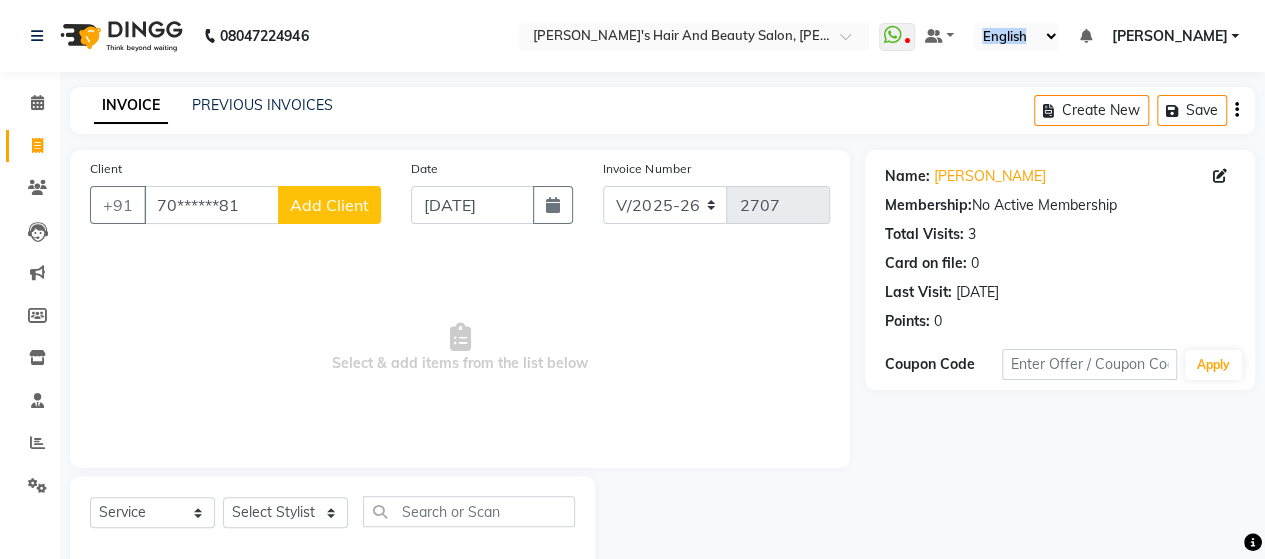 click on "Add Client" 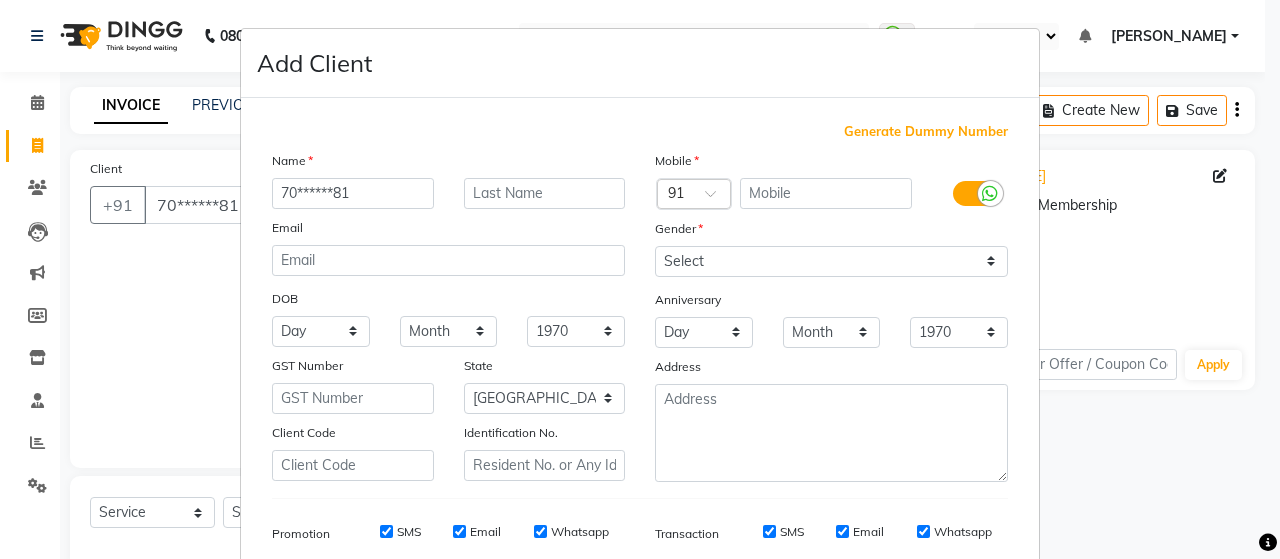 click on "Add Client Generate Dummy Number Name 70******81 Email DOB Day 01 02 03 04 05 06 07 08 09 10 11 12 13 14 15 16 17 18 19 20 21 22 23 24 25 26 27 28 29 30 31 Month January February March April May June July August September October November [DATE] 1941 1942 1943 1944 1945 1946 1947 1948 1949 1950 1951 1952 1953 1954 1955 1956 1957 1958 1959 1960 1961 1962 1963 1964 1965 1966 1967 1968 1969 1970 1971 1972 1973 1974 1975 1976 1977 1978 1979 1980 1981 1982 1983 1984 1985 1986 1987 1988 1989 1990 1991 1992 1993 1994 1995 1996 1997 1998 1999 2000 2001 2002 2003 2004 2005 2006 2007 2008 2009 2010 2011 2012 2013 2014 2015 2016 2017 2018 2019 2020 2021 2022 2023 2024 GST Number State Select [GEOGRAPHIC_DATA] and [GEOGRAPHIC_DATA] [GEOGRAPHIC_DATA] [GEOGRAPHIC_DATA] [GEOGRAPHIC_DATA] [GEOGRAPHIC_DATA] [GEOGRAPHIC_DATA] [GEOGRAPHIC_DATA] [GEOGRAPHIC_DATA] [GEOGRAPHIC_DATA] [GEOGRAPHIC_DATA] [GEOGRAPHIC_DATA] [GEOGRAPHIC_DATA] [GEOGRAPHIC_DATA] [GEOGRAPHIC_DATA] [GEOGRAPHIC_DATA] [GEOGRAPHIC_DATA] [GEOGRAPHIC_DATA] [GEOGRAPHIC_DATA] [GEOGRAPHIC_DATA] [GEOGRAPHIC_DATA] [GEOGRAPHIC_DATA] [GEOGRAPHIC_DATA] [GEOGRAPHIC_DATA] [GEOGRAPHIC_DATA] [GEOGRAPHIC_DATA] [GEOGRAPHIC_DATA] [GEOGRAPHIC_DATA] [GEOGRAPHIC_DATA] × 91" at bounding box center (640, 279) 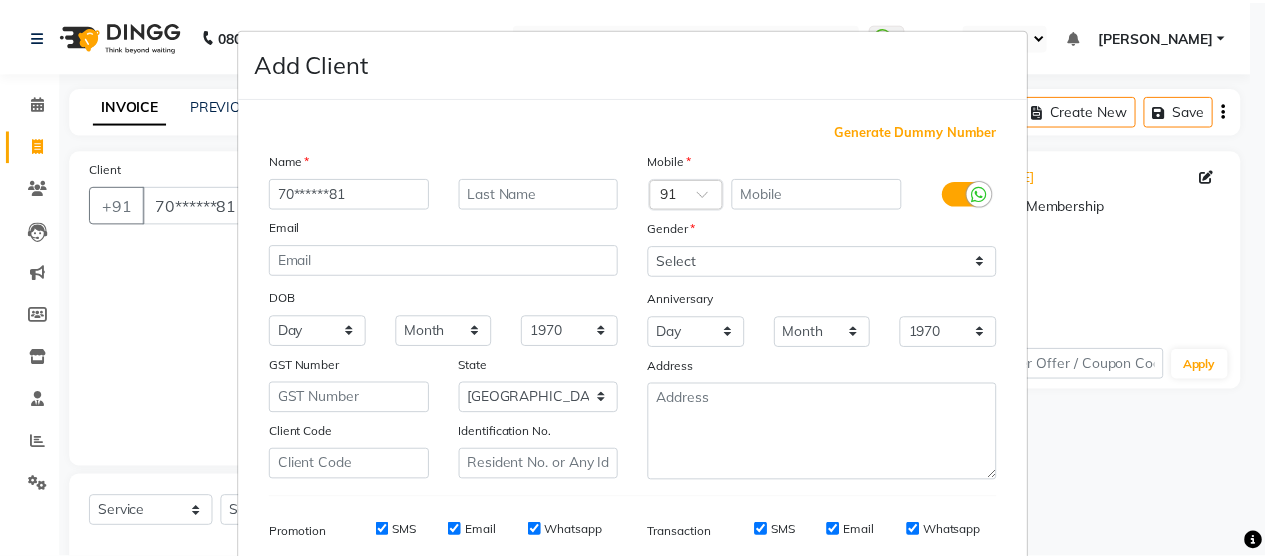 scroll, scrollTop: 286, scrollLeft: 0, axis: vertical 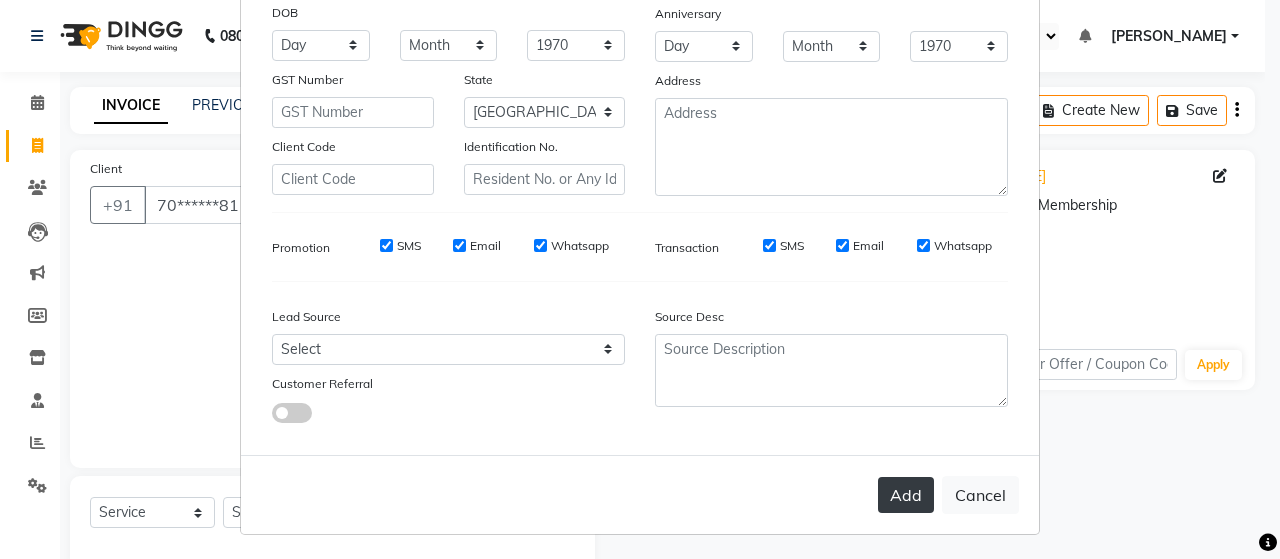 click on "Add" at bounding box center [906, 495] 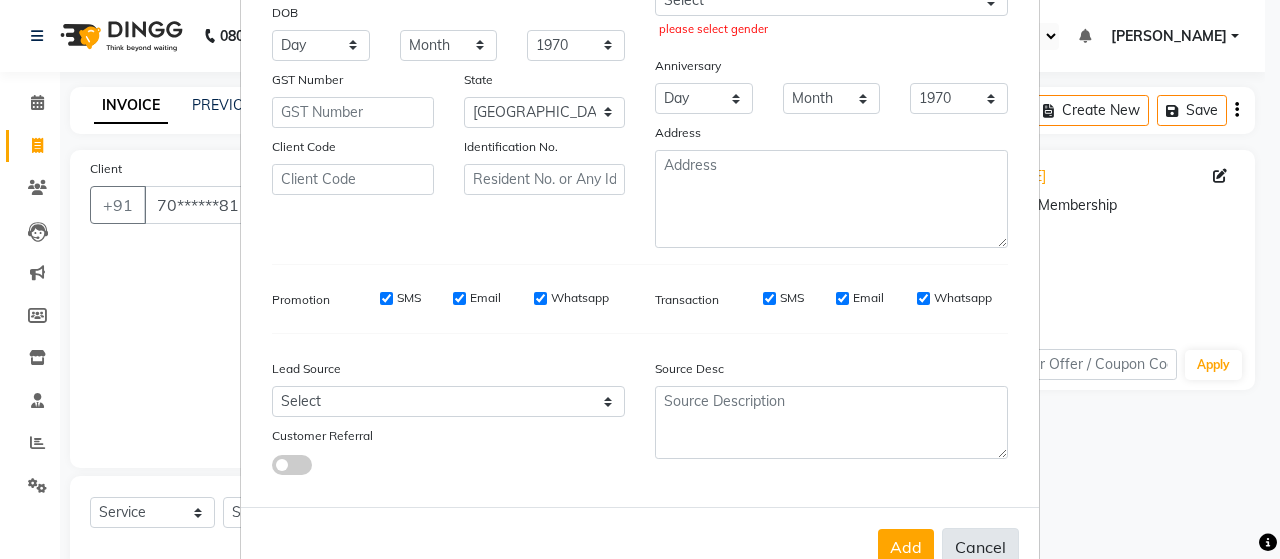 click on "Cancel" at bounding box center (980, 547) 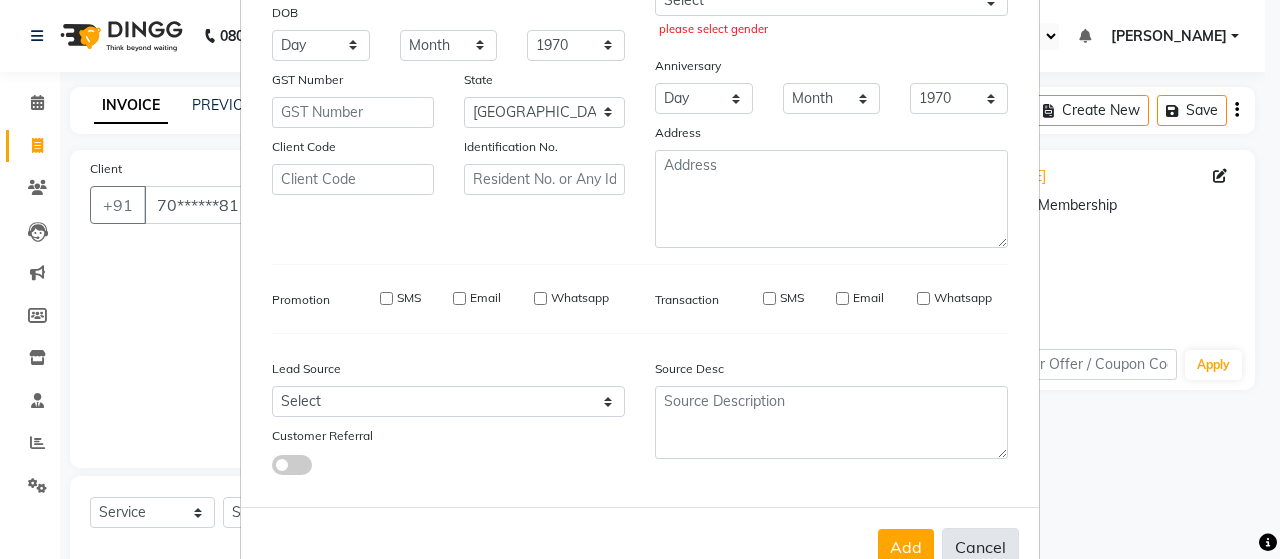 type 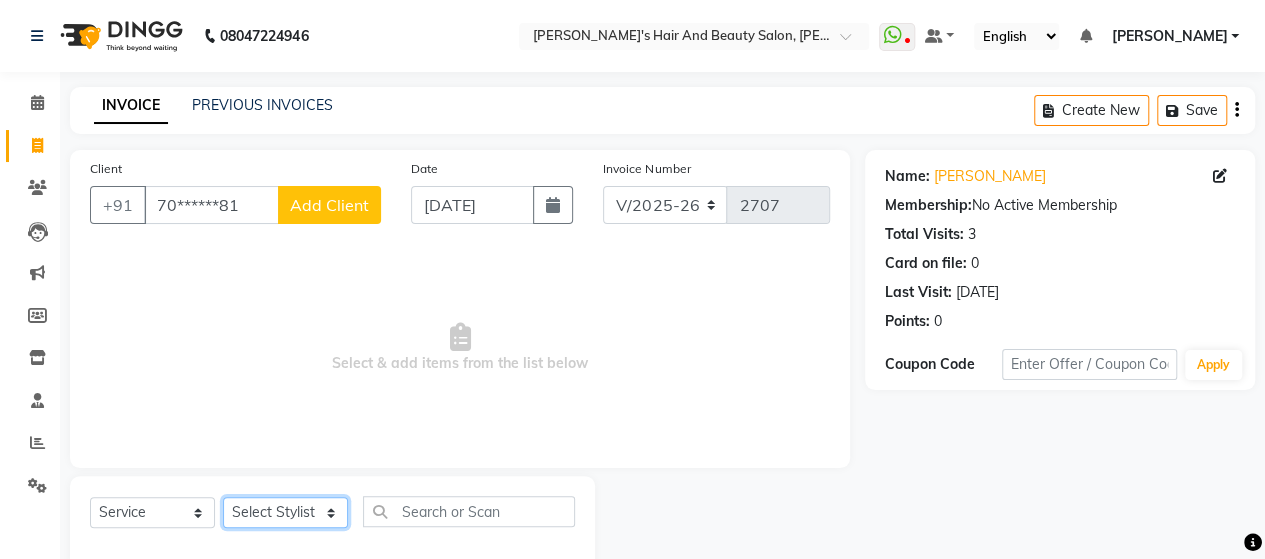 click on "Select Stylist Admin [PERSON_NAME]  [PERSON_NAME]  [PERSON_NAME] Rohit [PERSON_NAME]" 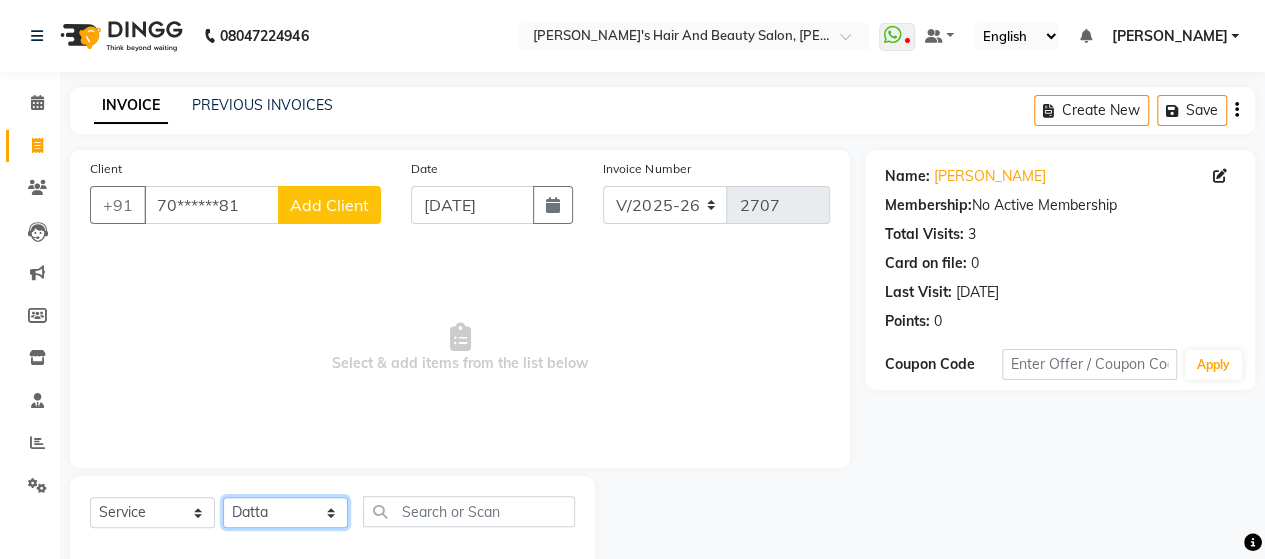 click on "Select Stylist Admin [PERSON_NAME]  [PERSON_NAME]  [PERSON_NAME] Rohit [PERSON_NAME]" 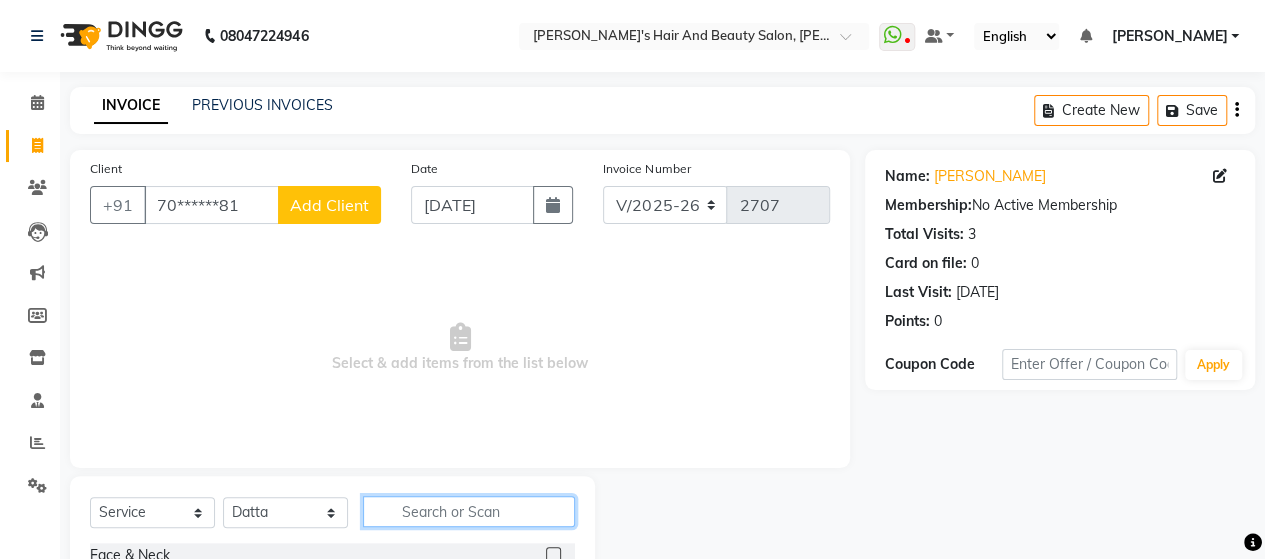 click 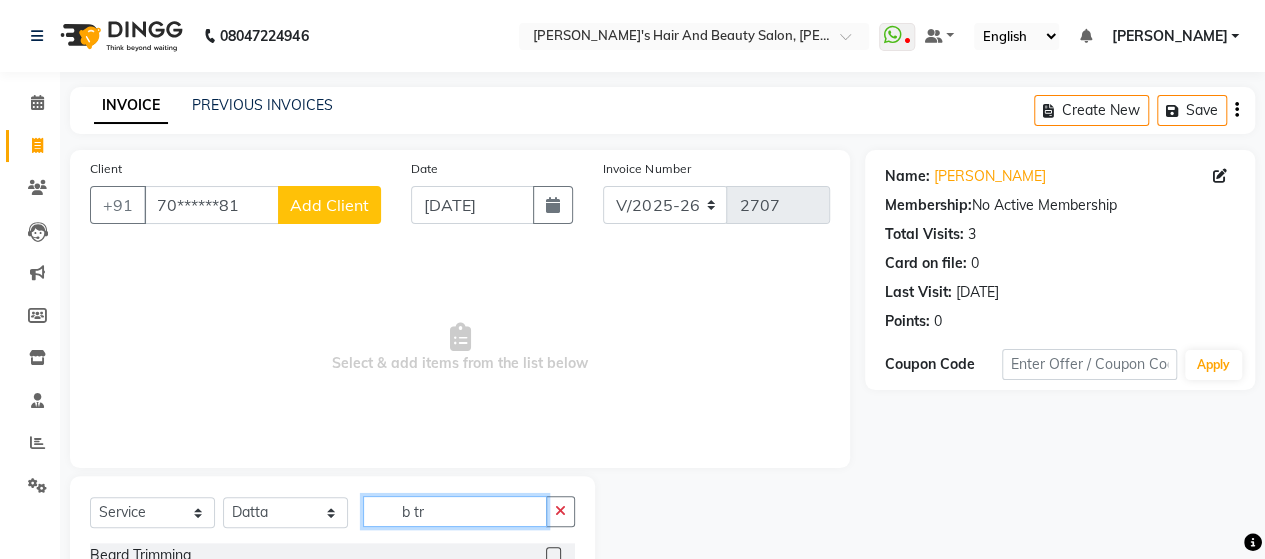 type on "b tr" 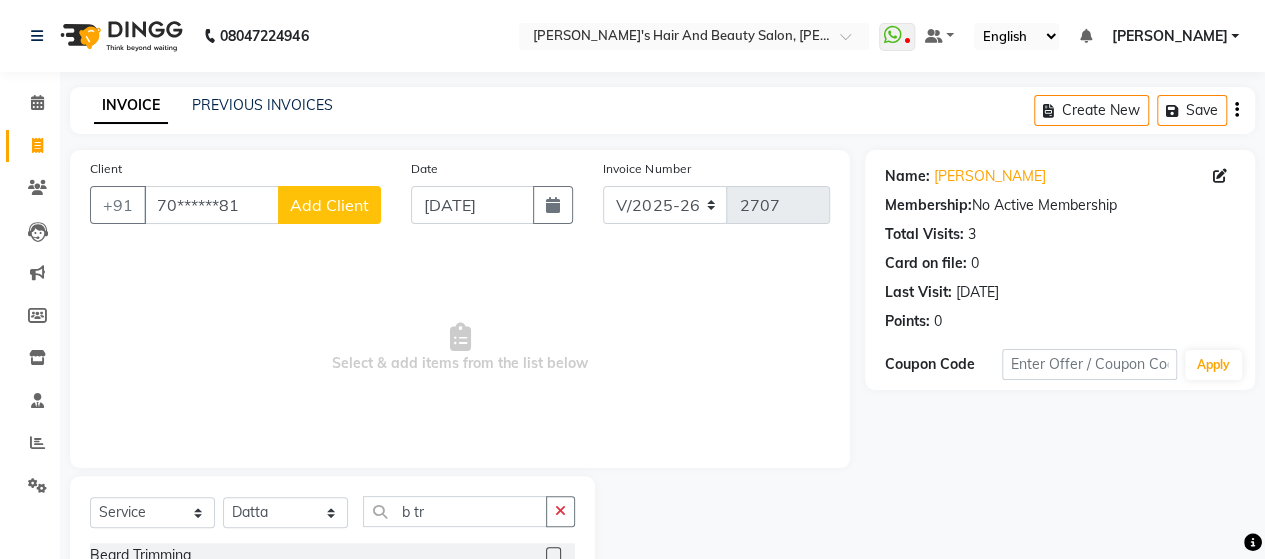 click 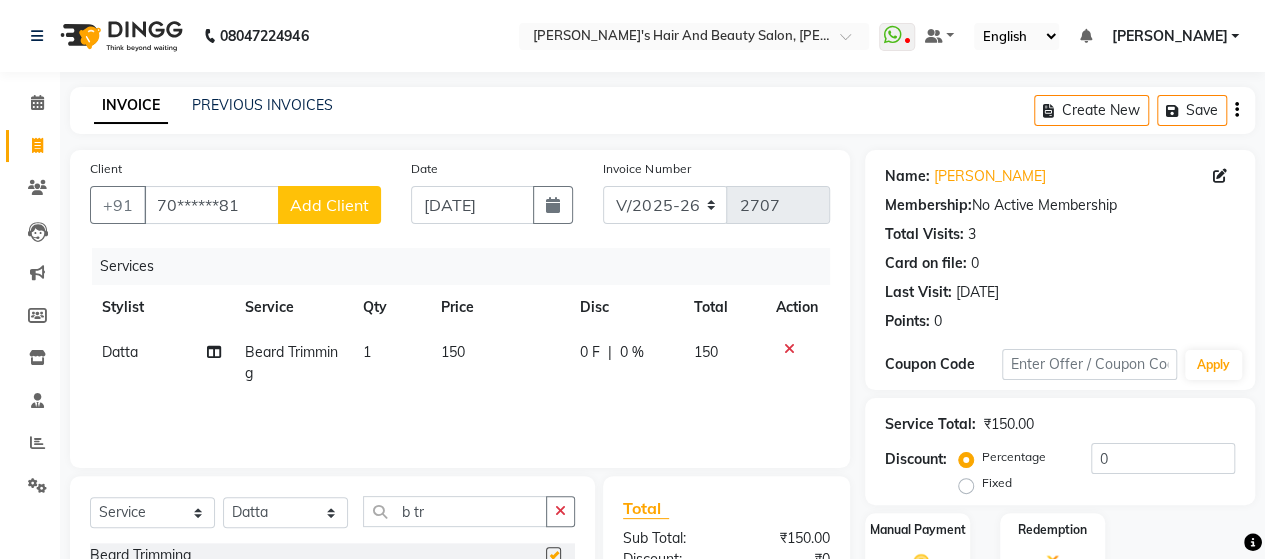 checkbox on "false" 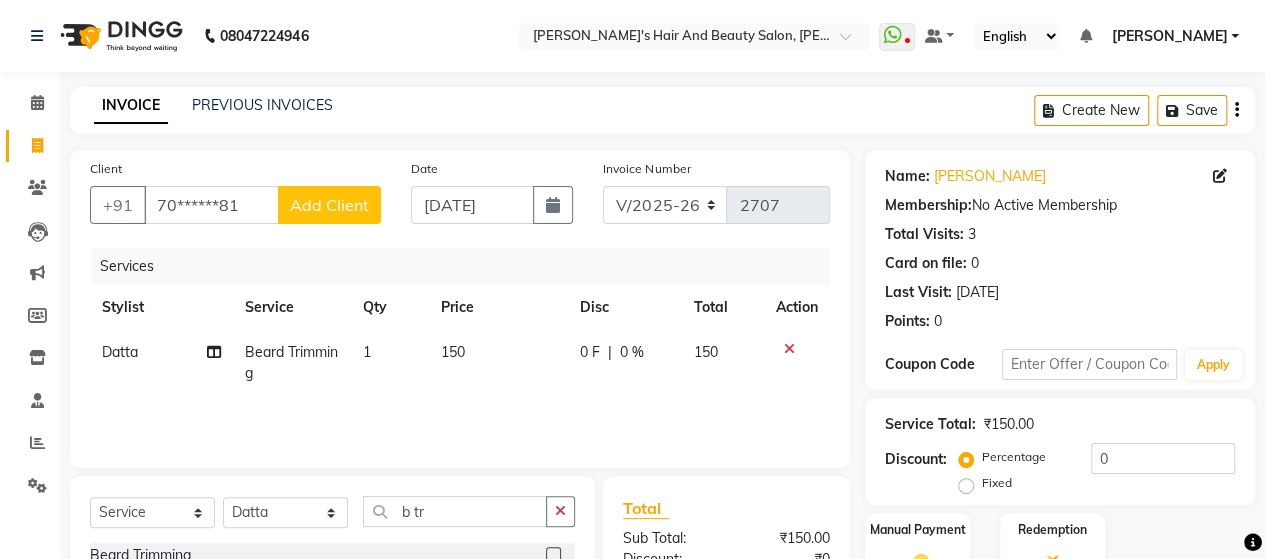 scroll, scrollTop: 239, scrollLeft: 0, axis: vertical 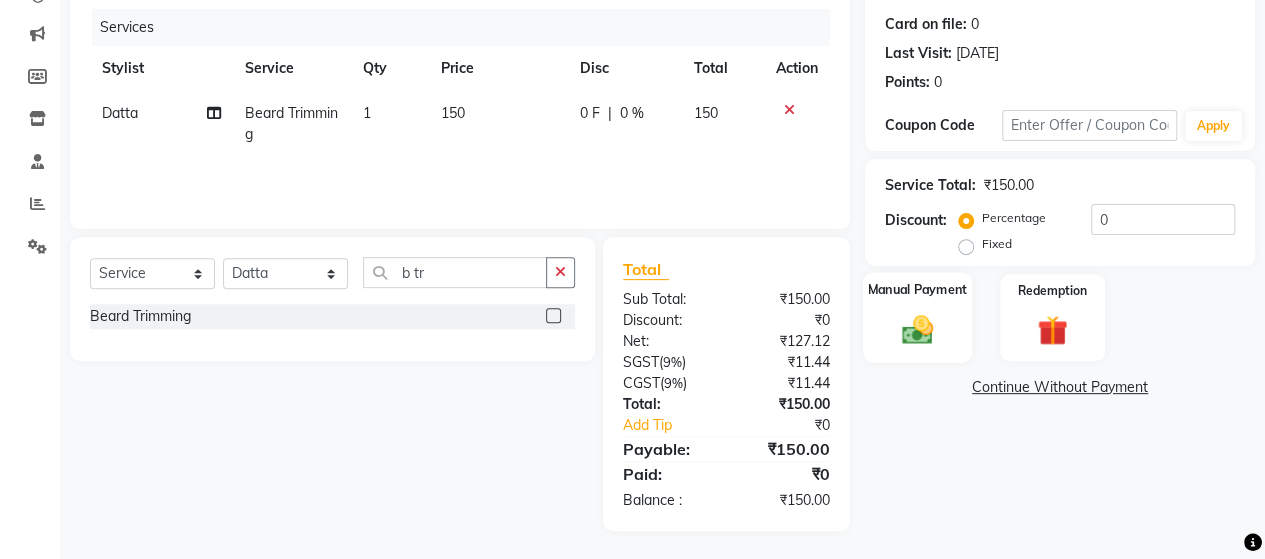 click 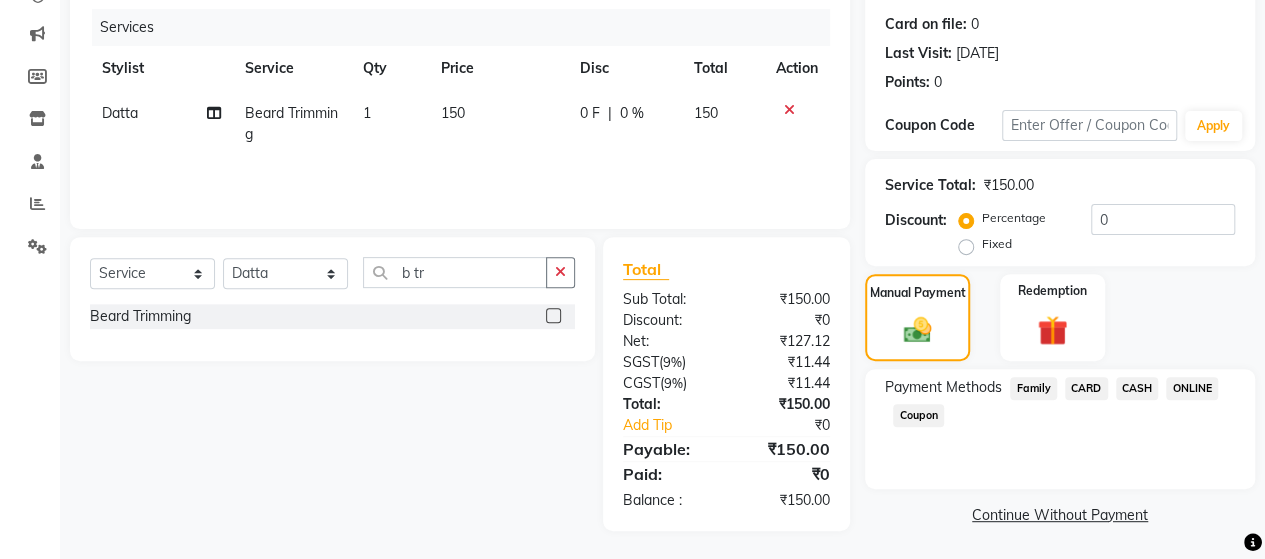 click on "ONLINE" 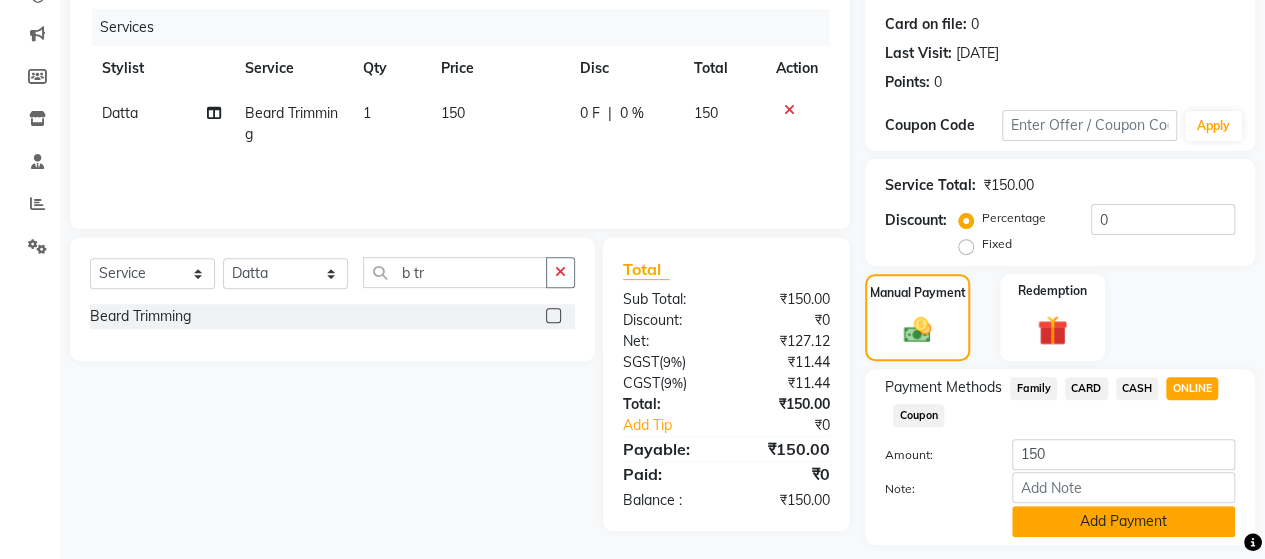 click on "Add Payment" 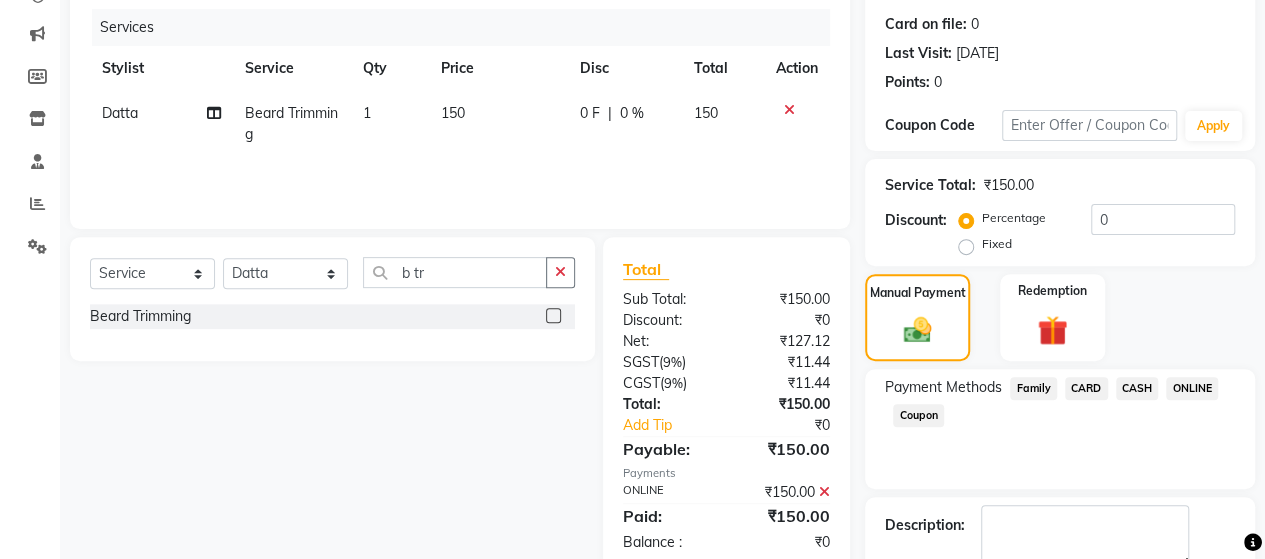 scroll, scrollTop: 350, scrollLeft: 0, axis: vertical 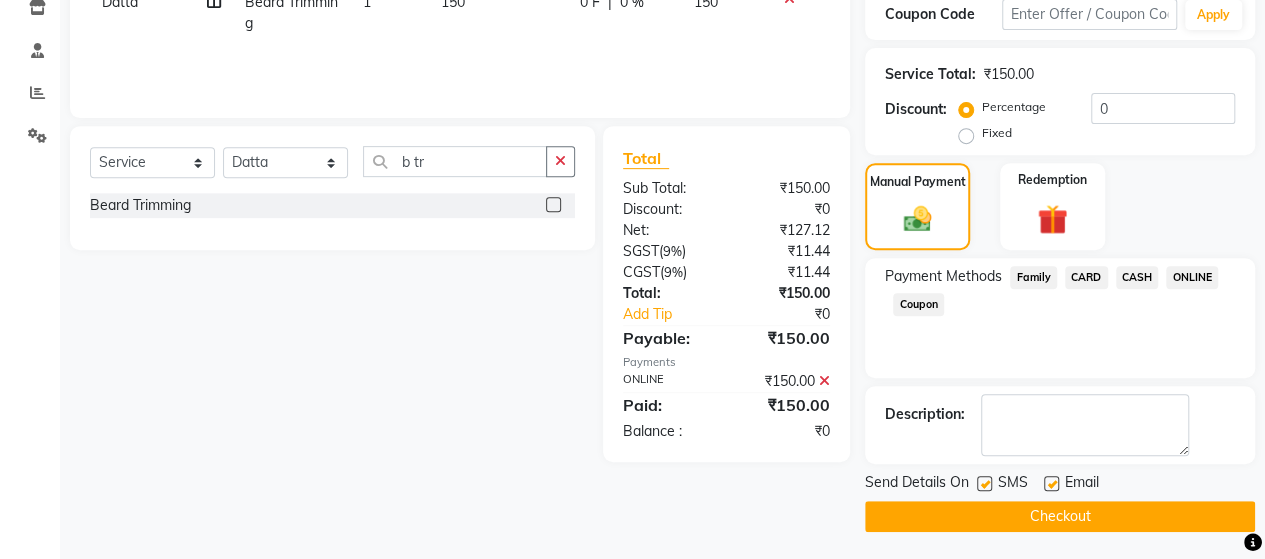 click on "Checkout" 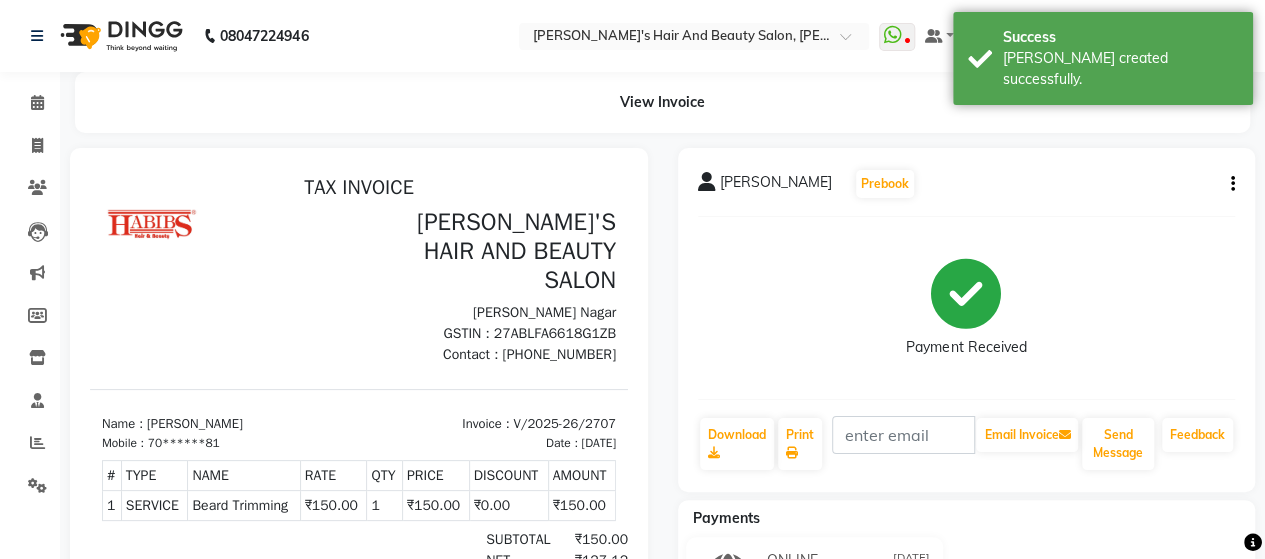 scroll, scrollTop: 0, scrollLeft: 0, axis: both 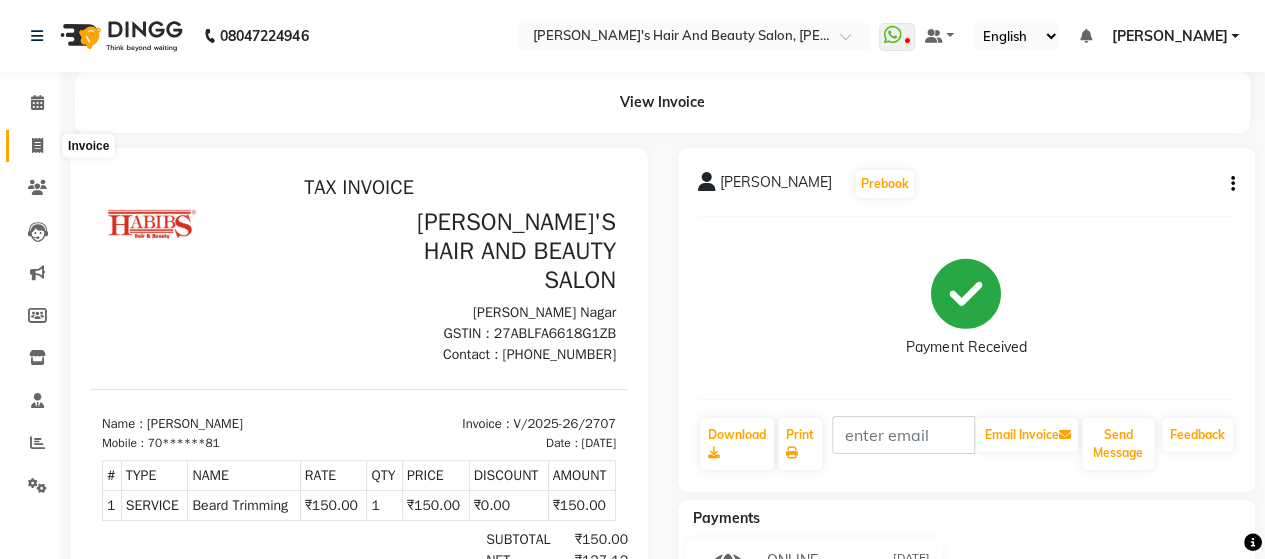 click 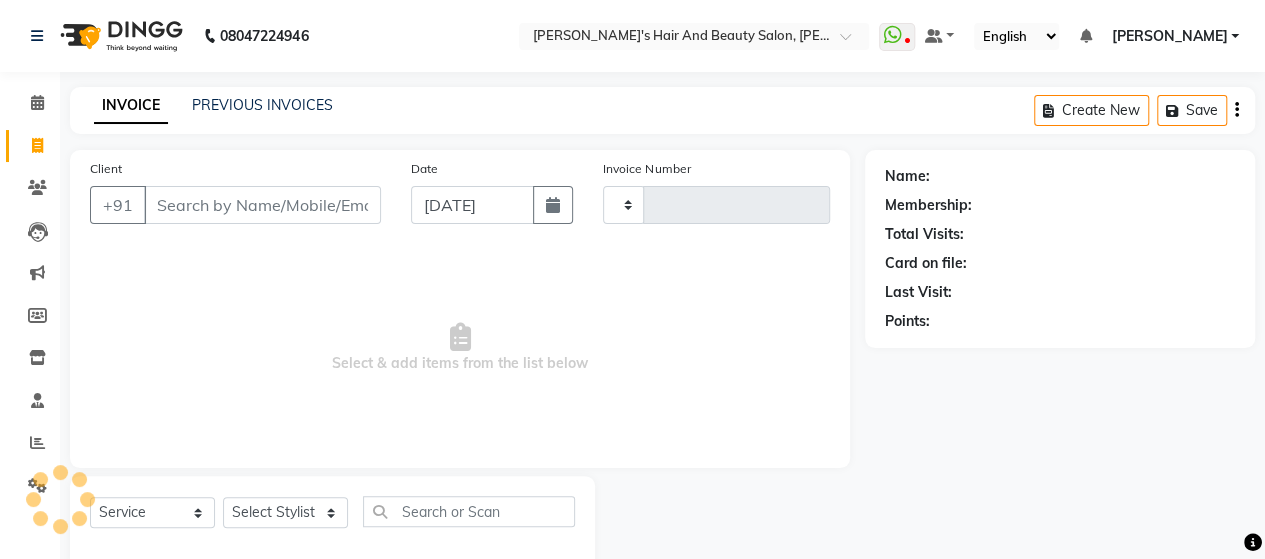 scroll, scrollTop: 41, scrollLeft: 0, axis: vertical 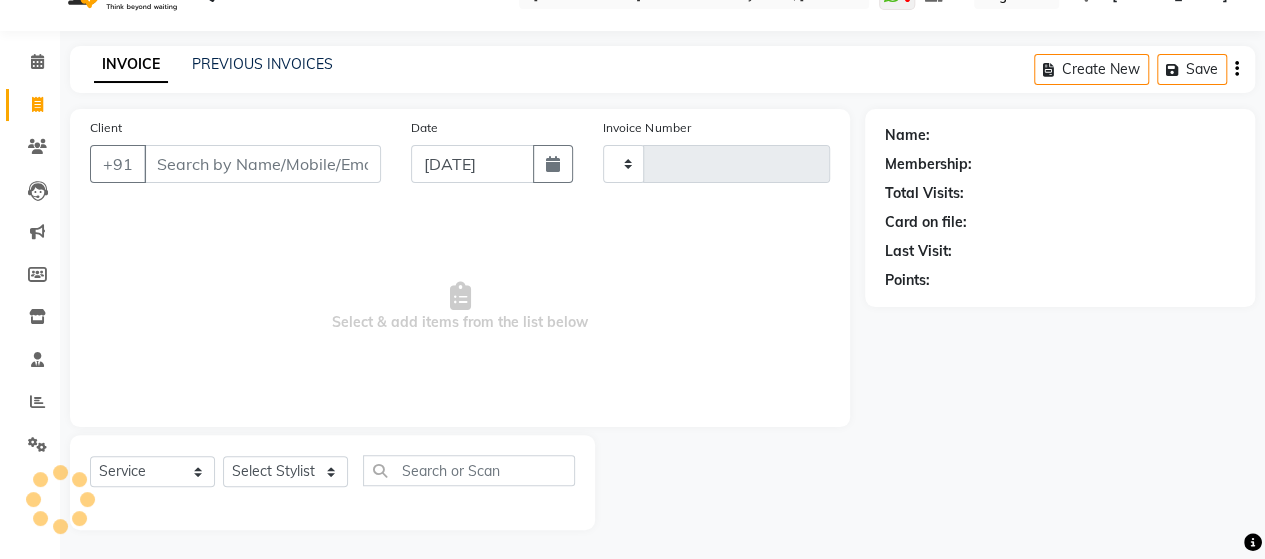 click on "Client" at bounding box center (262, 164) 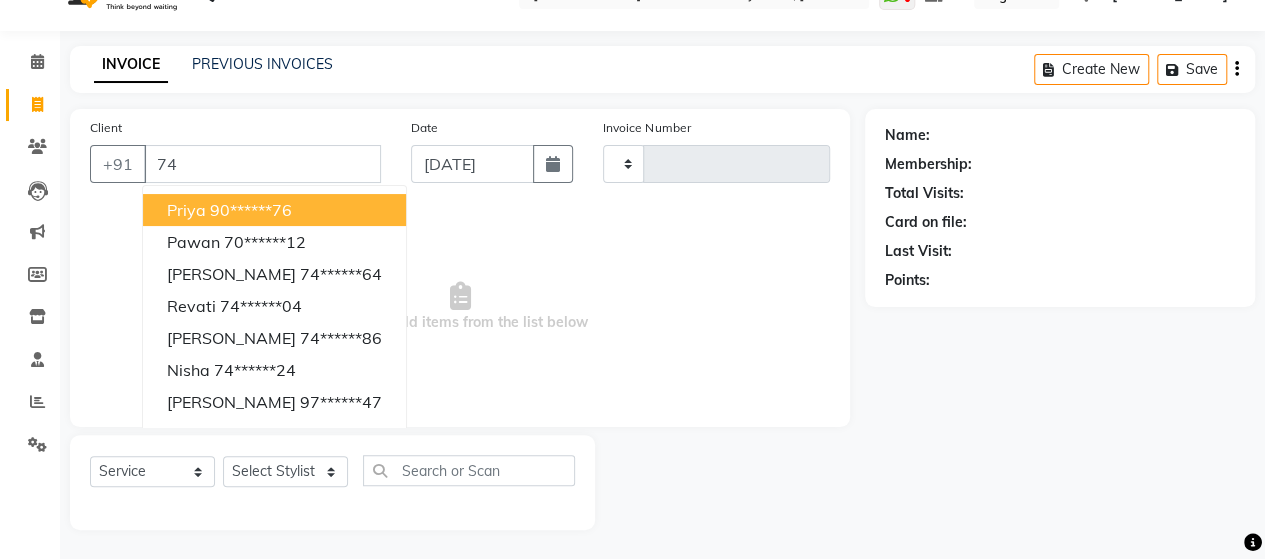 type on "7" 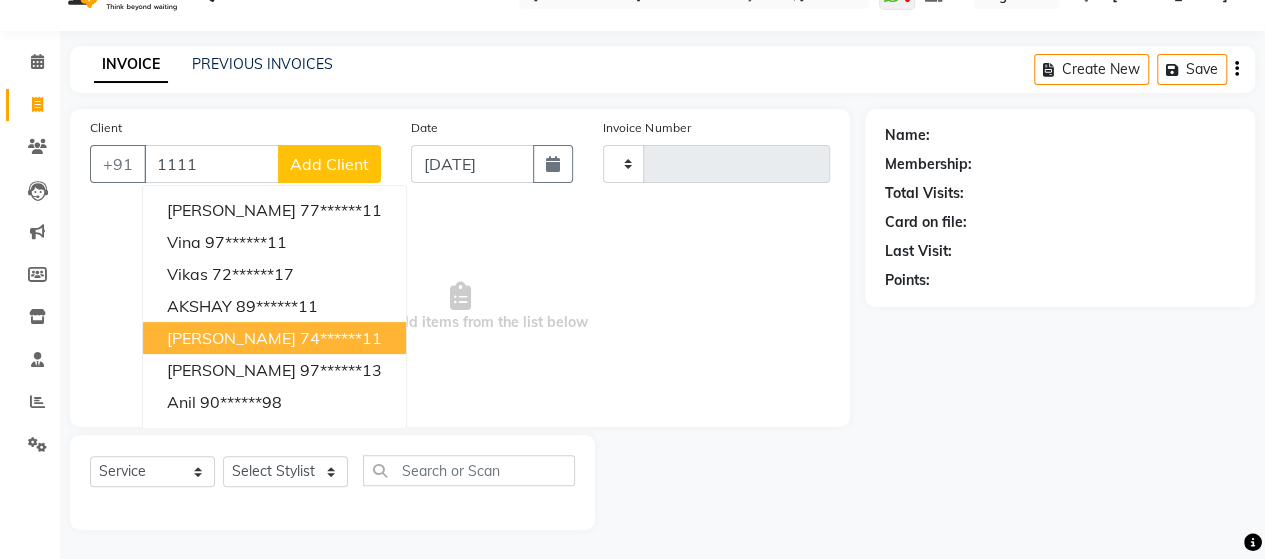 click on "74******11" at bounding box center (341, 338) 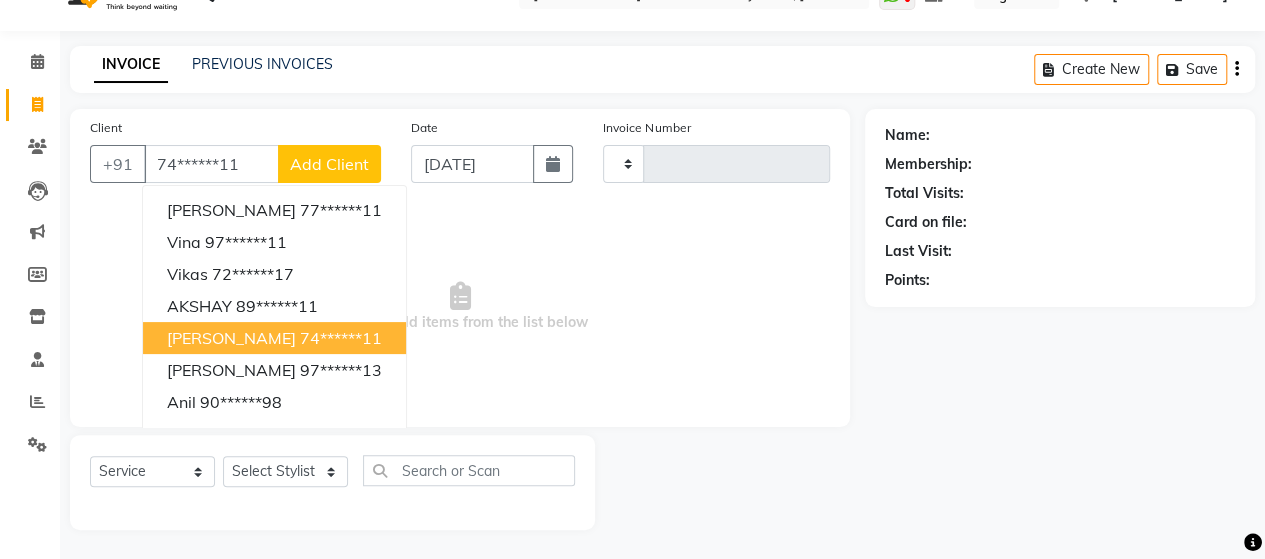 type on "74******11" 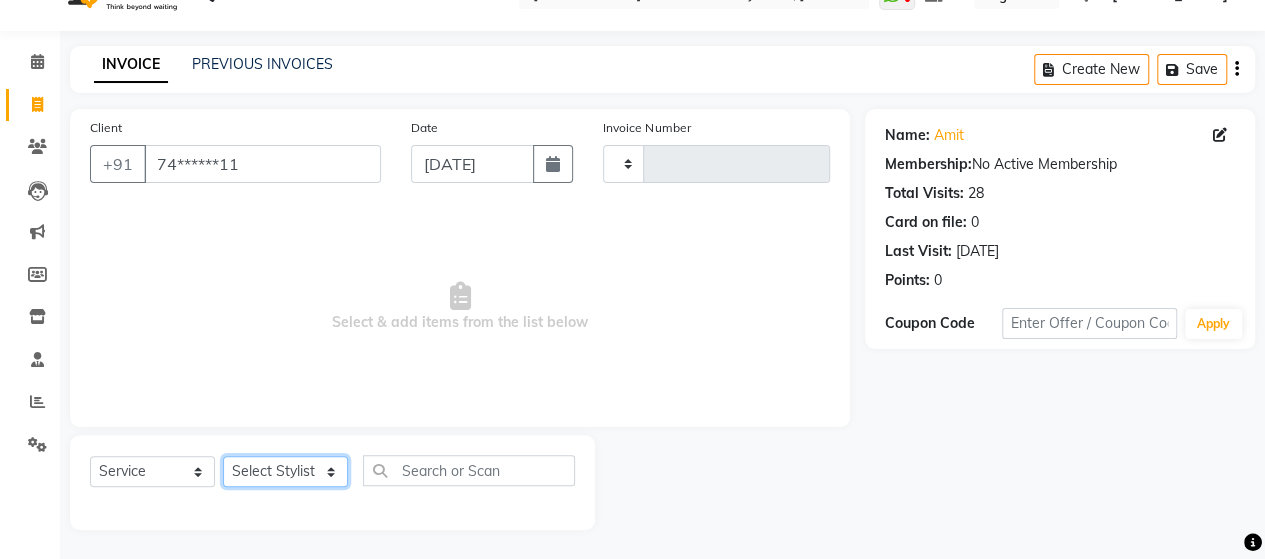 click on "Select Stylist" 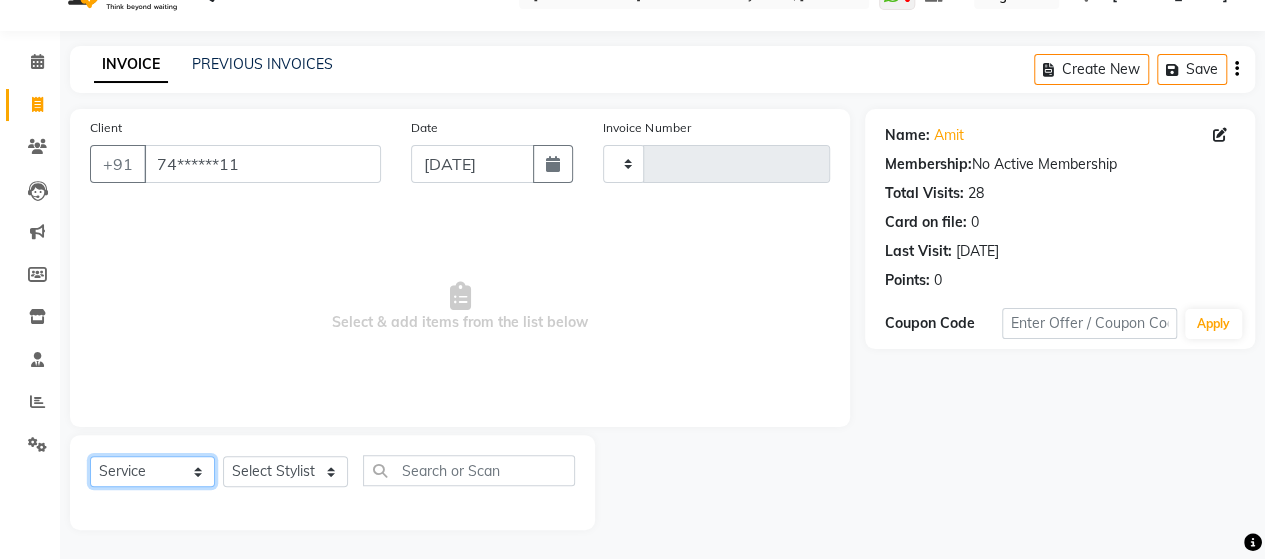 click on "Select  Service  Product  Membership  Package Voucher Prepaid Gift Card" 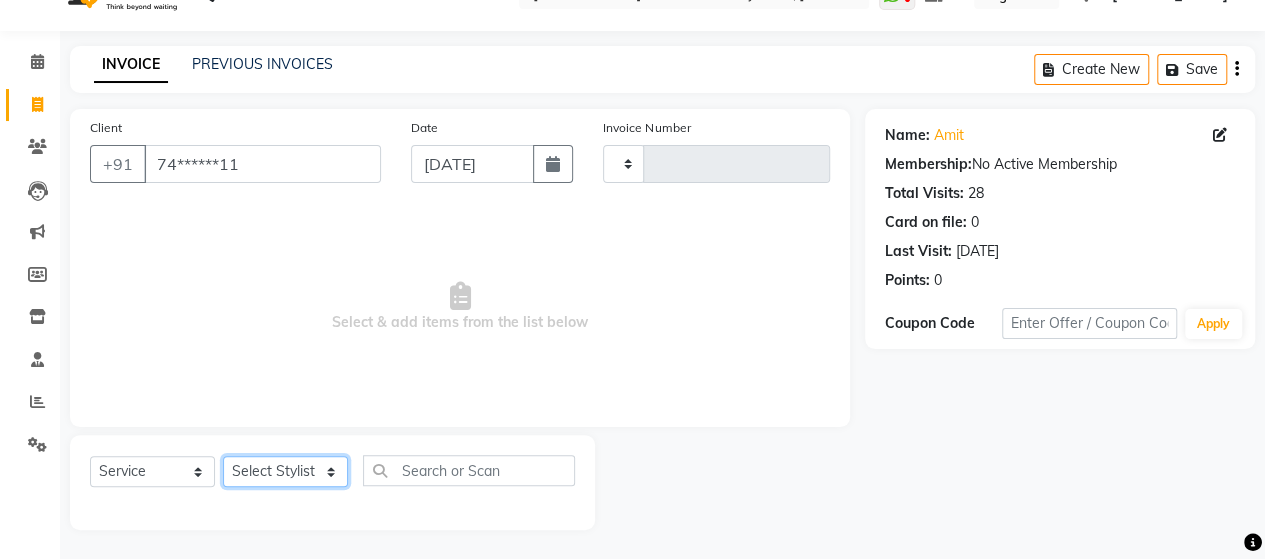 click on "Select Stylist" 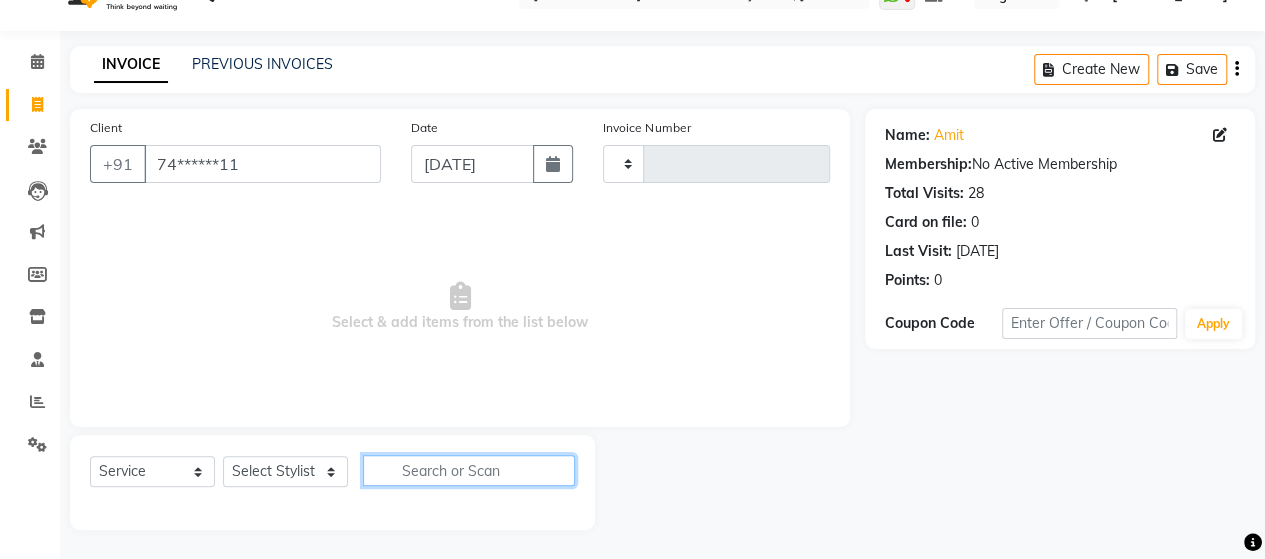 click 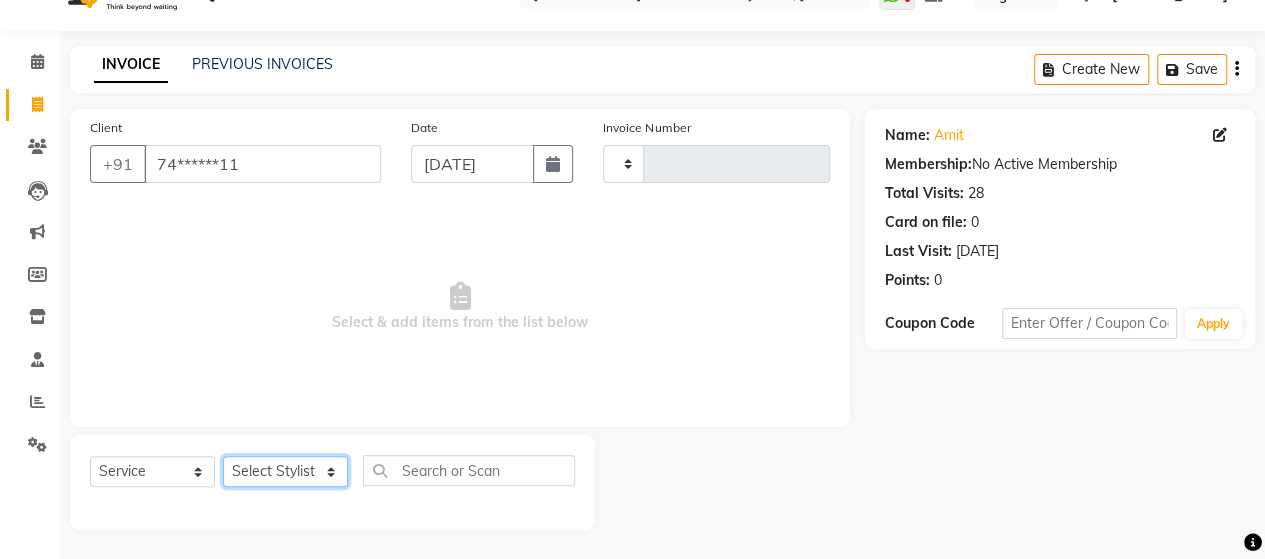click on "Select Stylist" 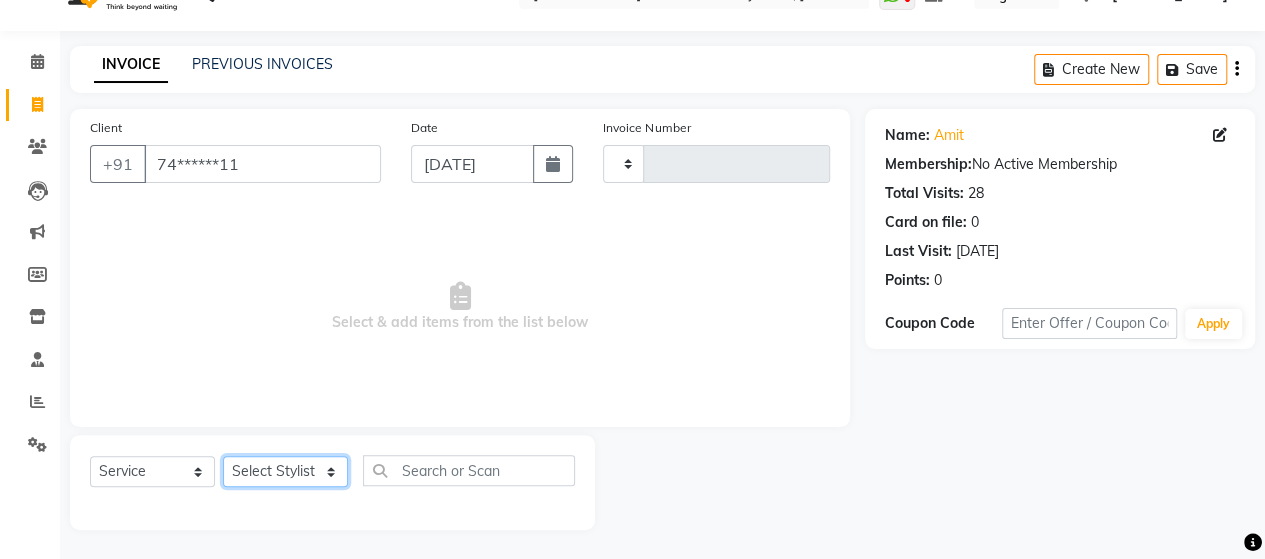 click on "Select Stylist" 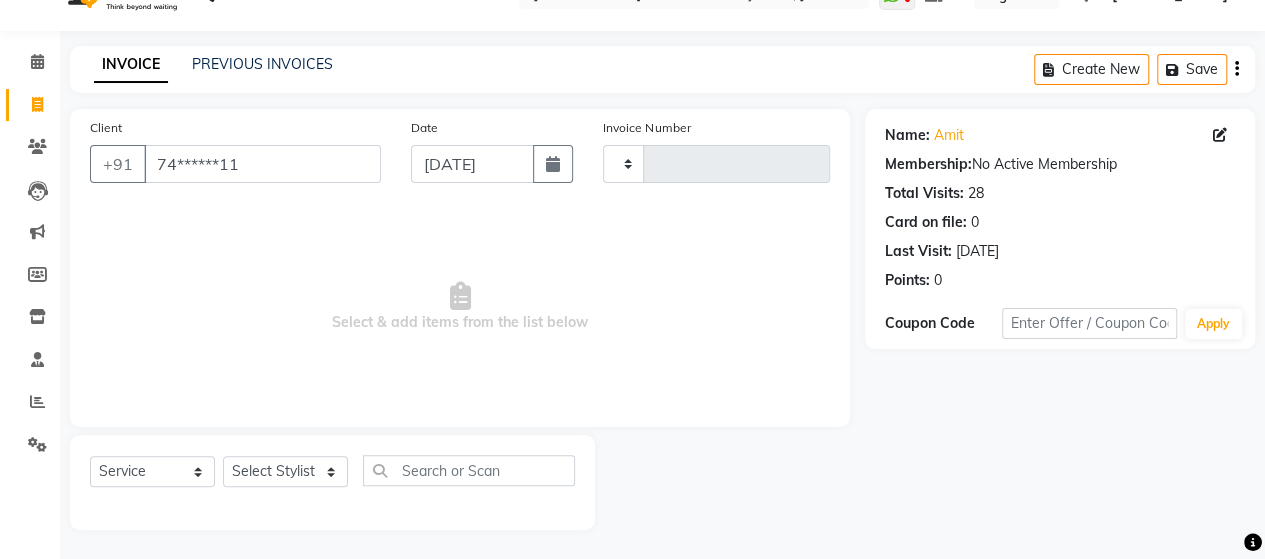 click 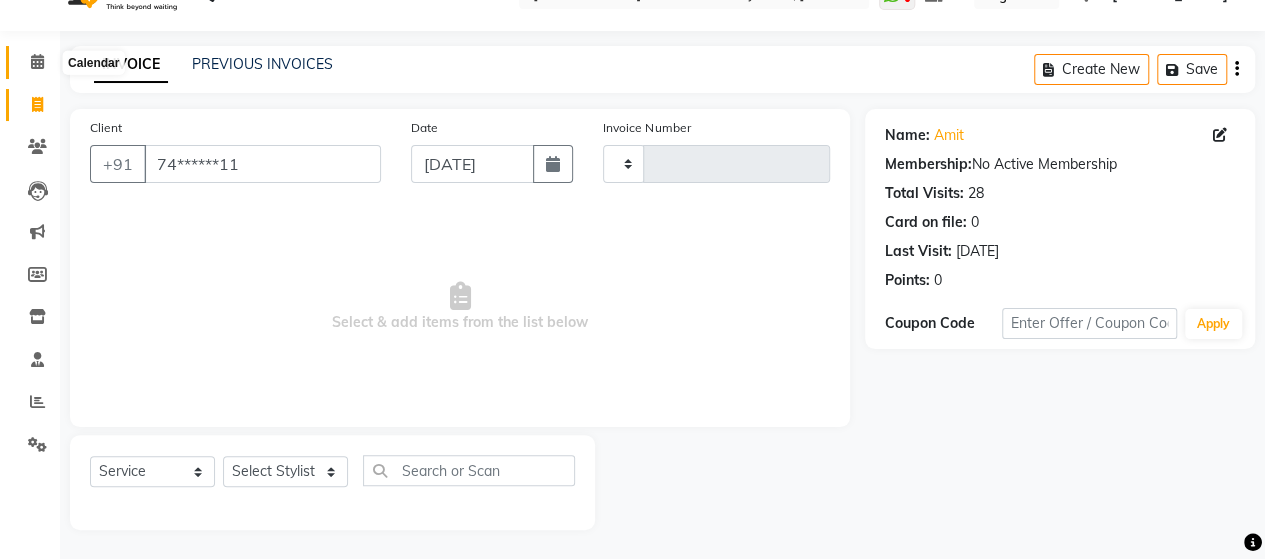 click 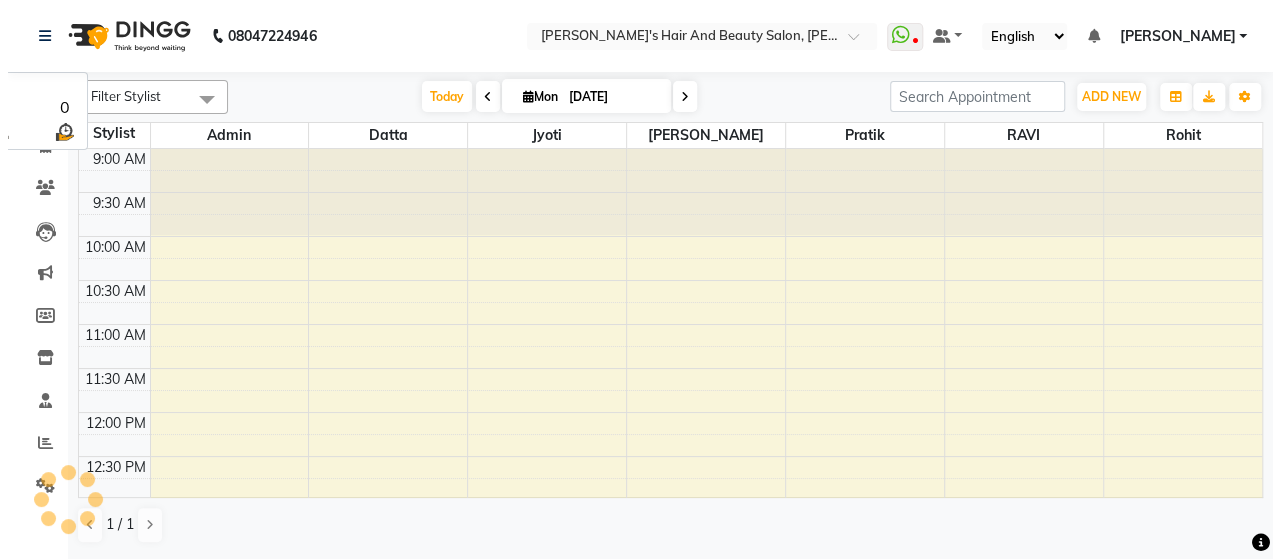 scroll, scrollTop: 0, scrollLeft: 0, axis: both 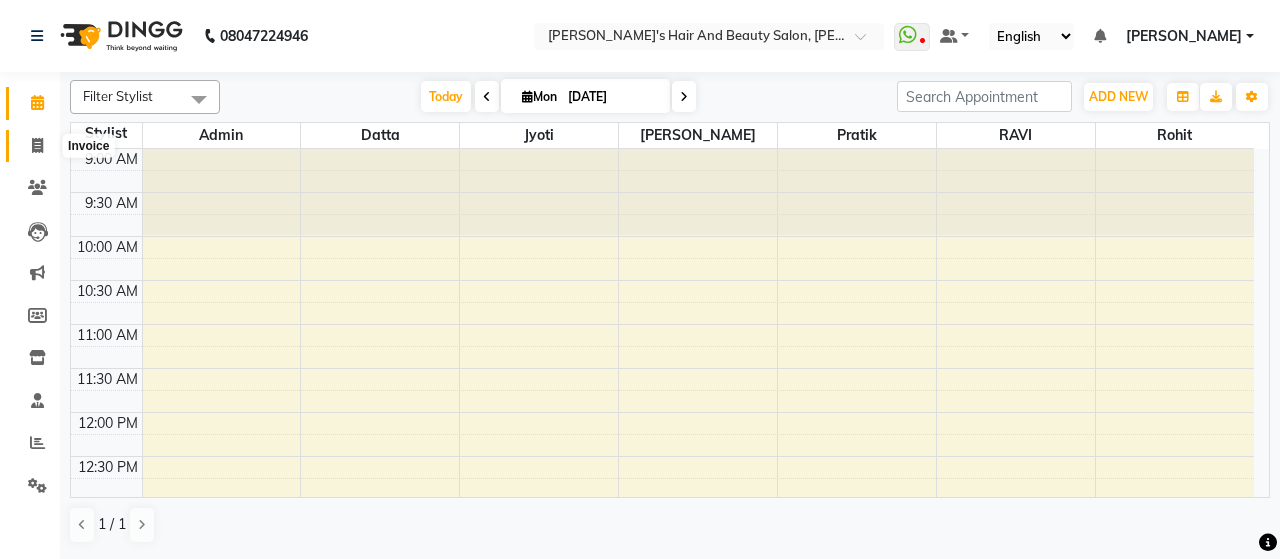 click 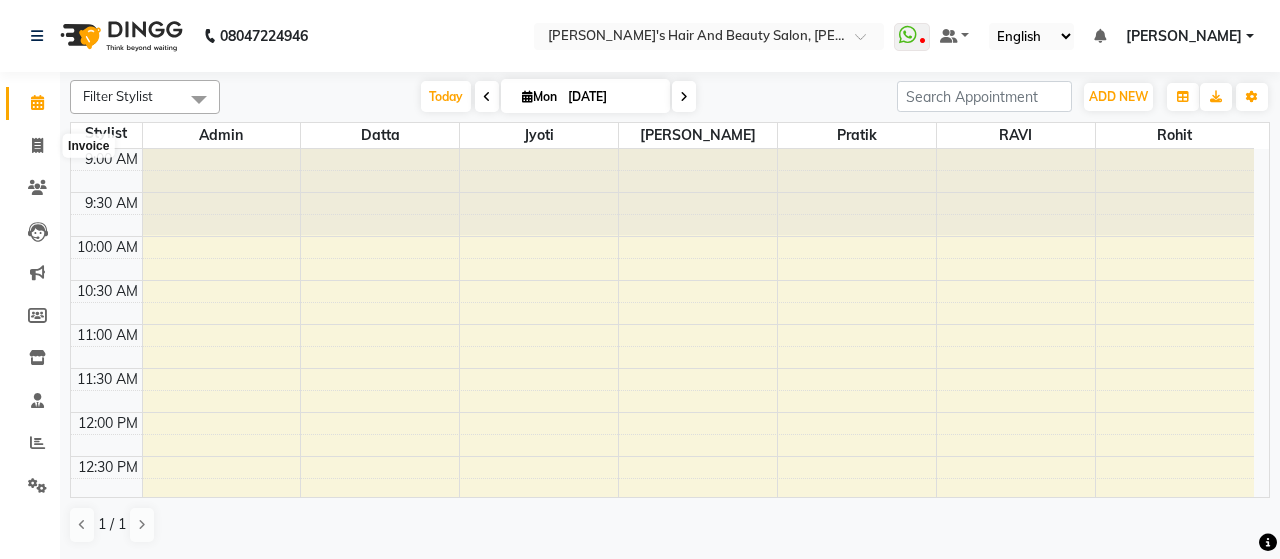 select on "service" 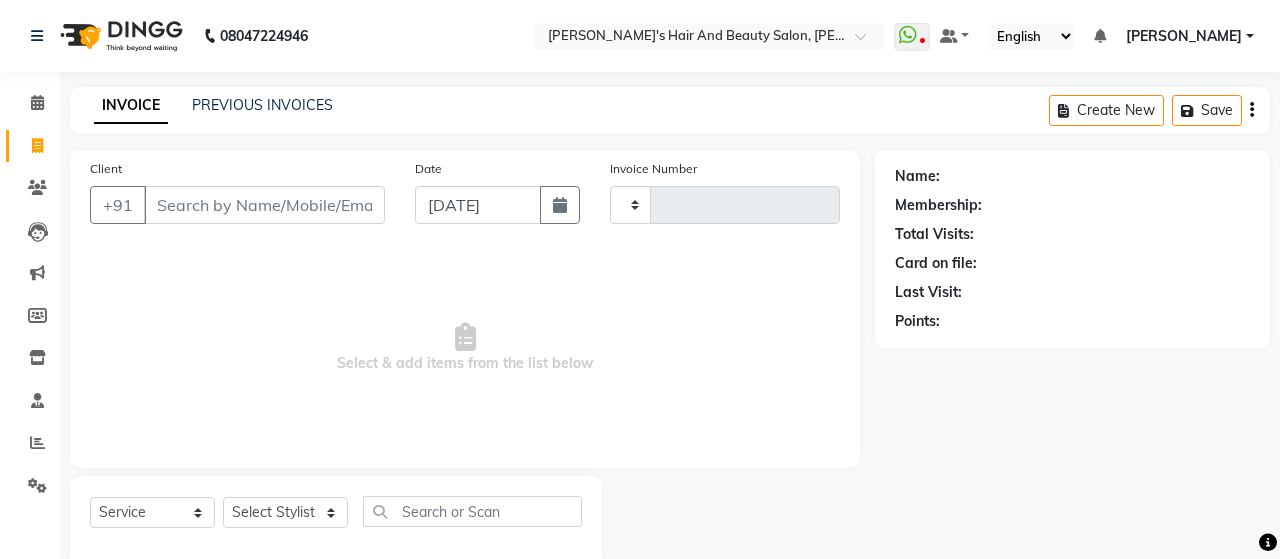 type on "2708" 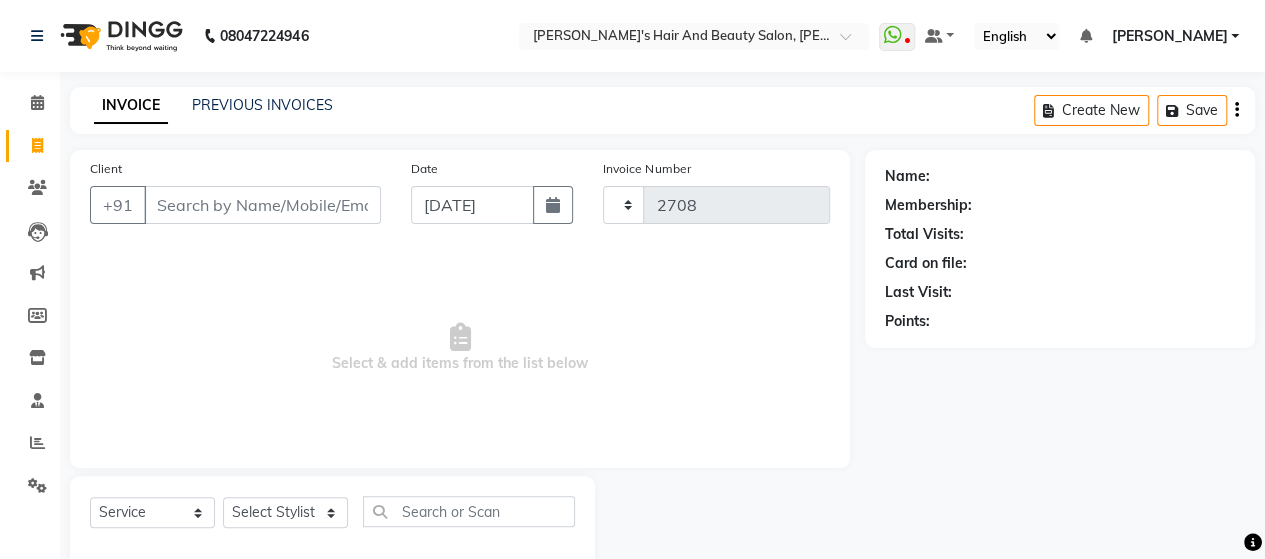 select on "6429" 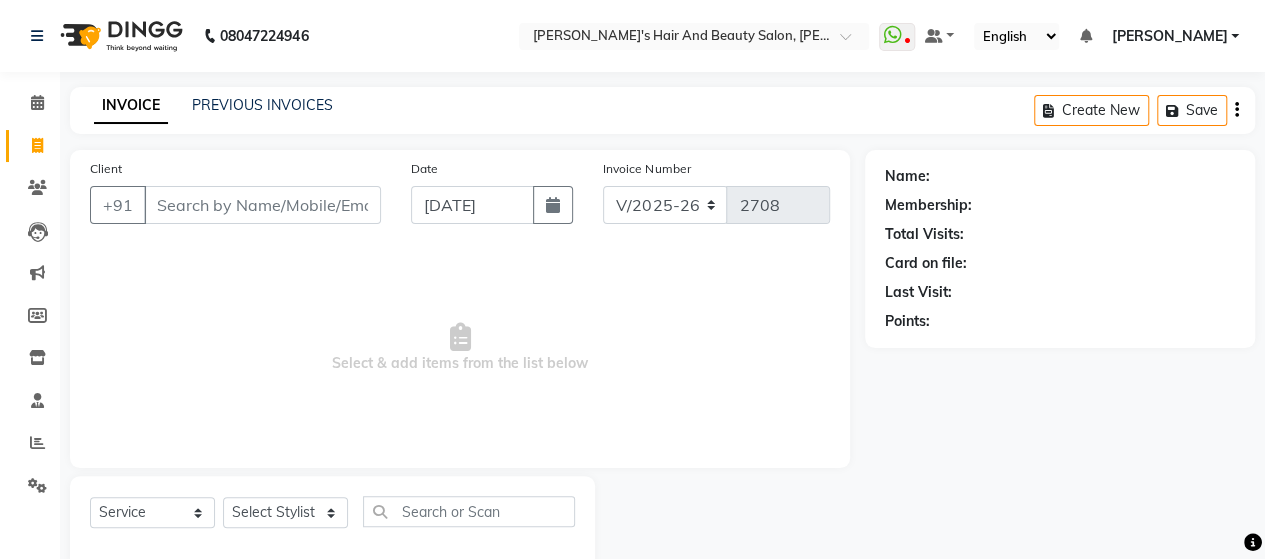 click on "Client" at bounding box center (262, 205) 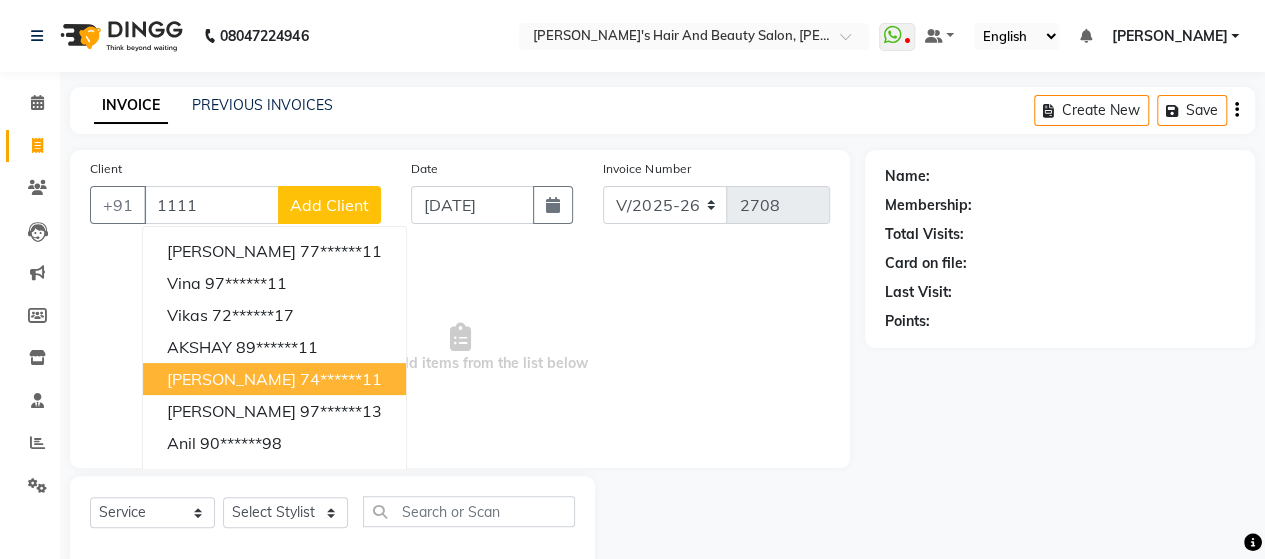 click on "74******11" at bounding box center [341, 379] 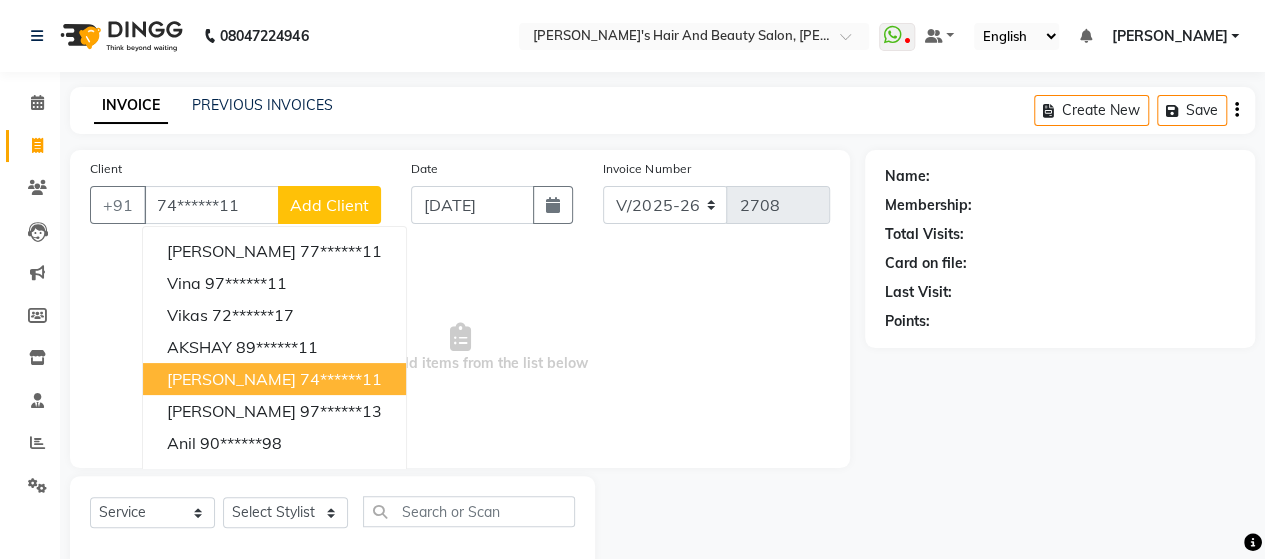 type on "74******11" 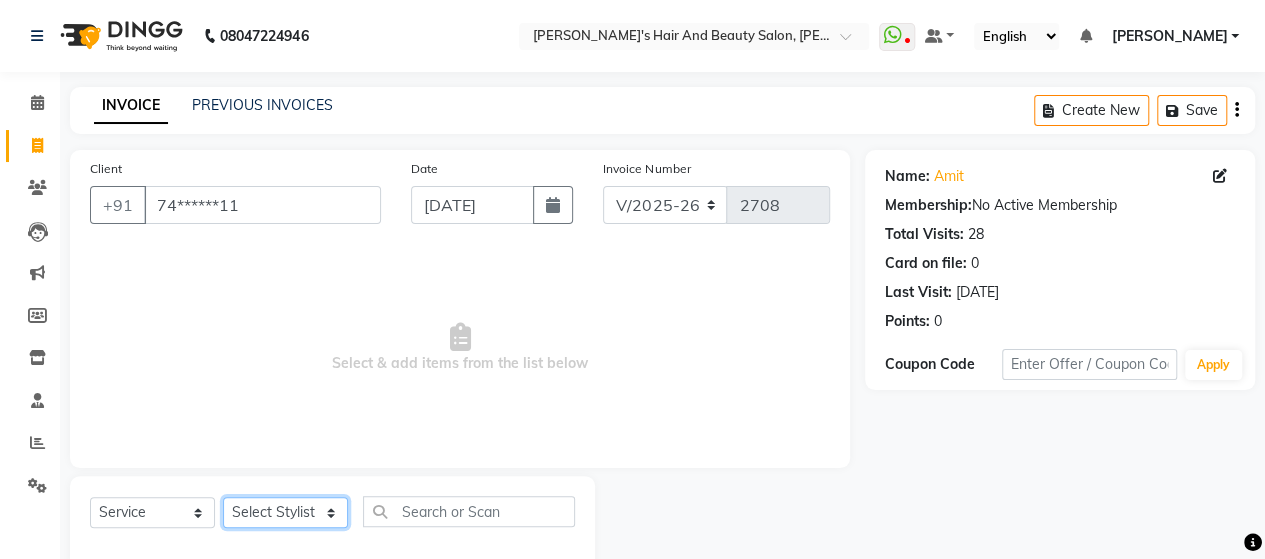 click on "Select Stylist Admin [PERSON_NAME]  [PERSON_NAME]  [PERSON_NAME] Rohit [PERSON_NAME]" 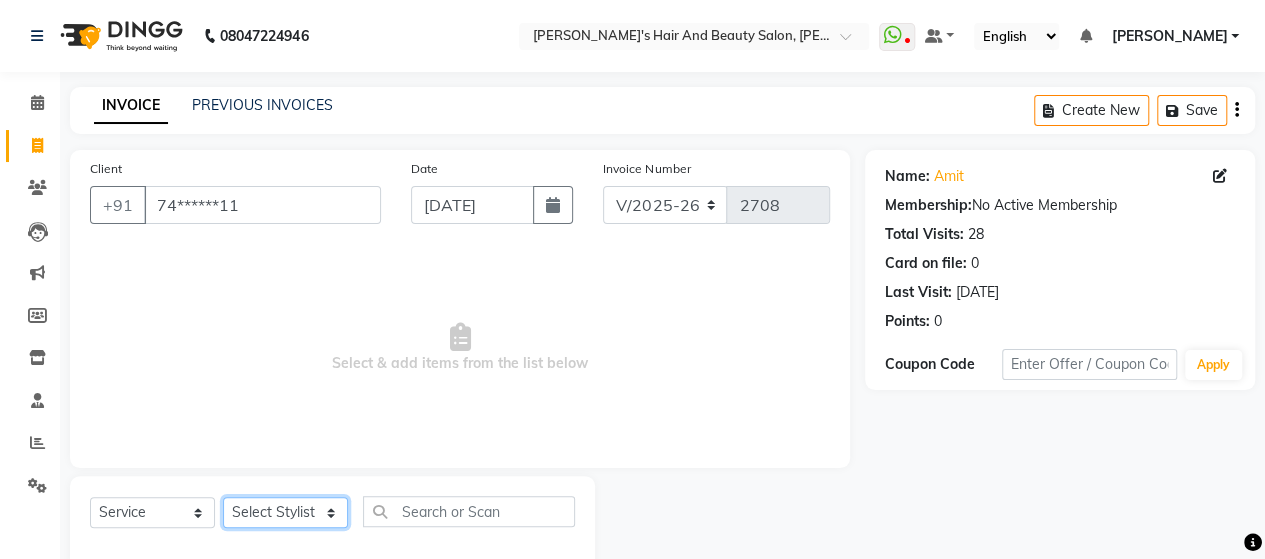 select on "48826" 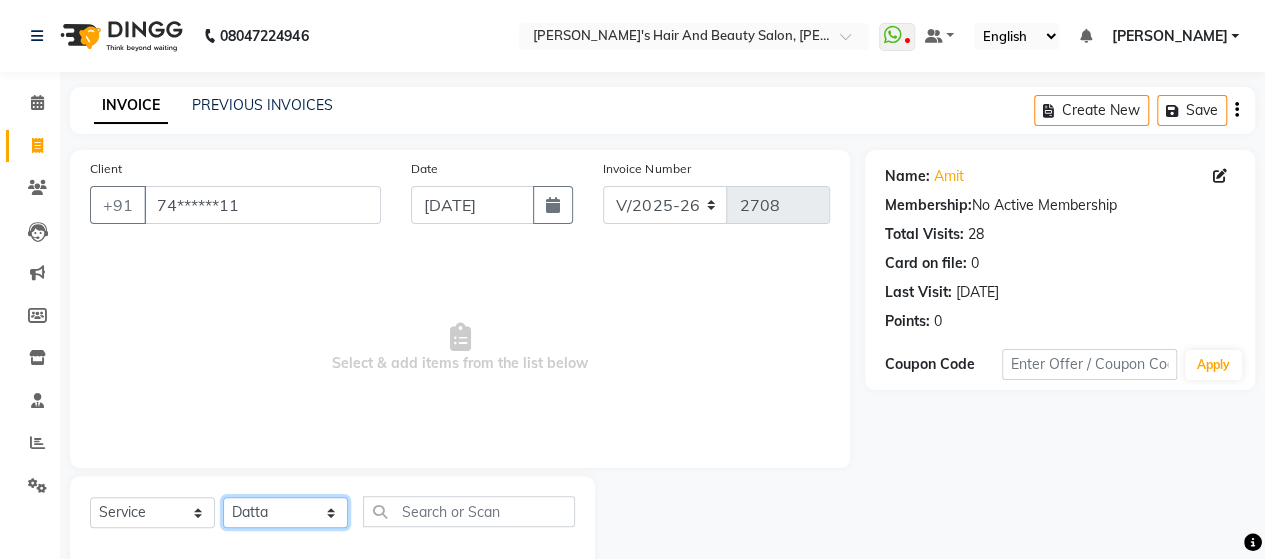 click on "Select Stylist Admin [PERSON_NAME]  [PERSON_NAME]  [PERSON_NAME] Rohit [PERSON_NAME]" 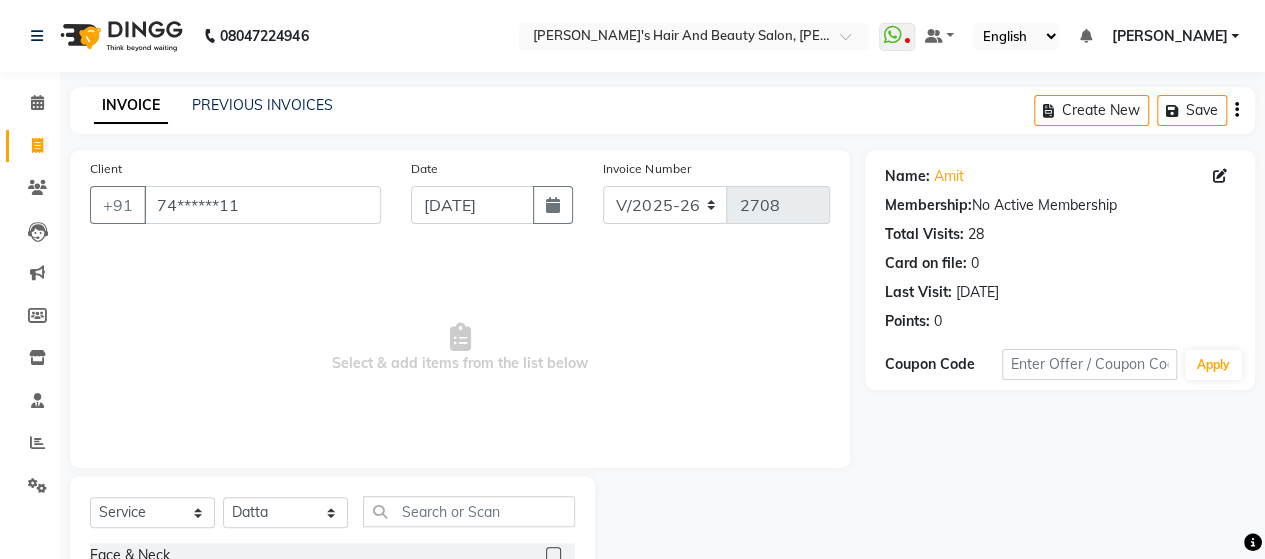 drag, startPoint x: 498, startPoint y: 224, endPoint x: 492, endPoint y: 213, distance: 12.529964 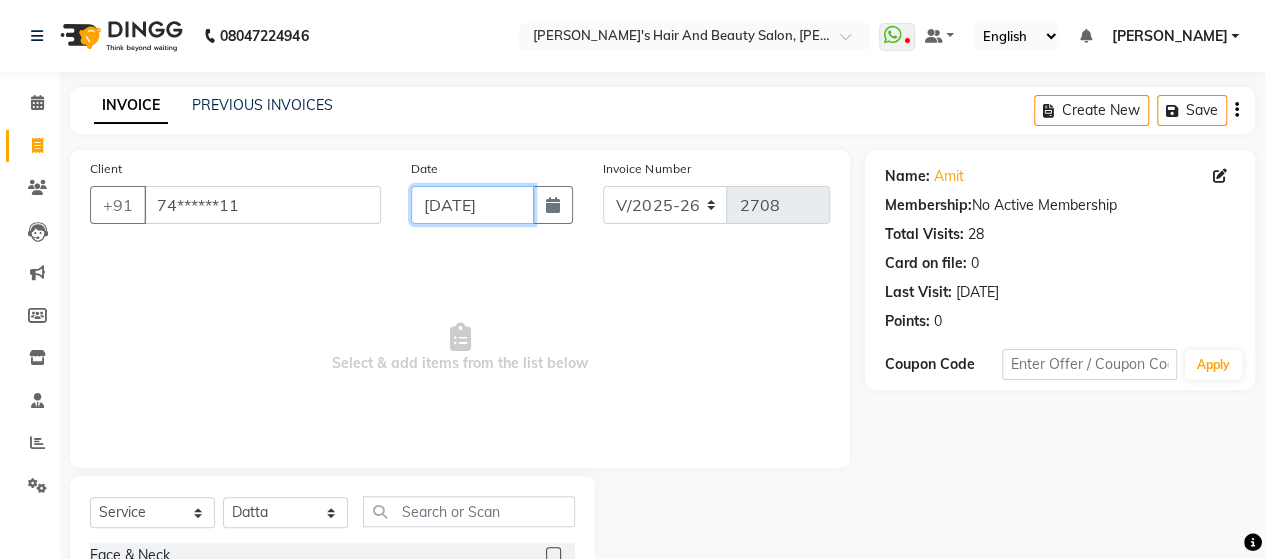 click on "[DATE]" 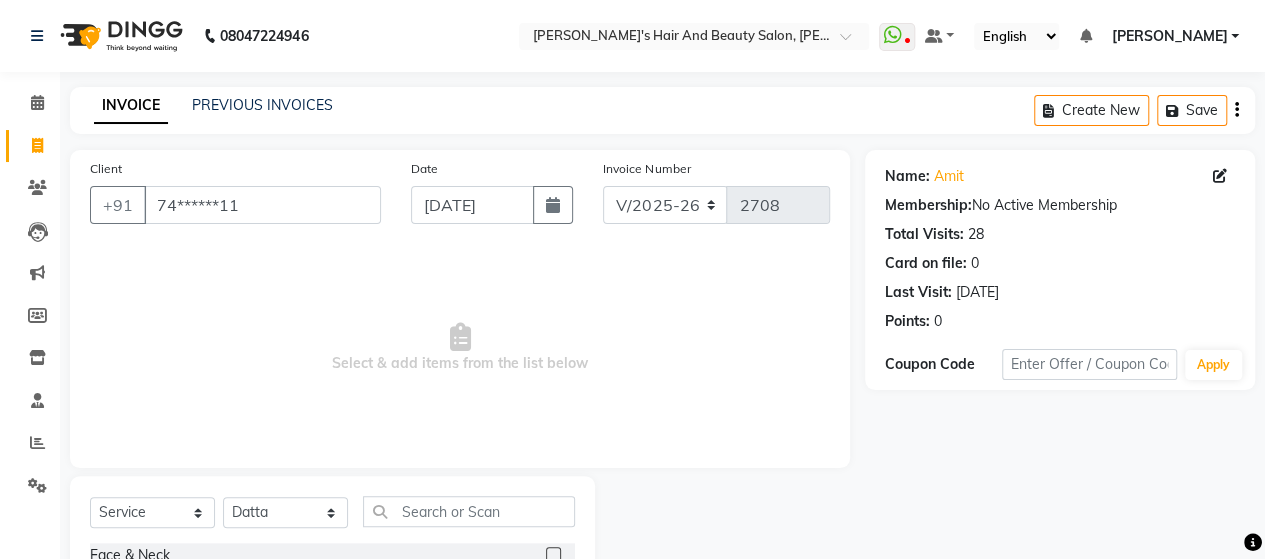 select on "7" 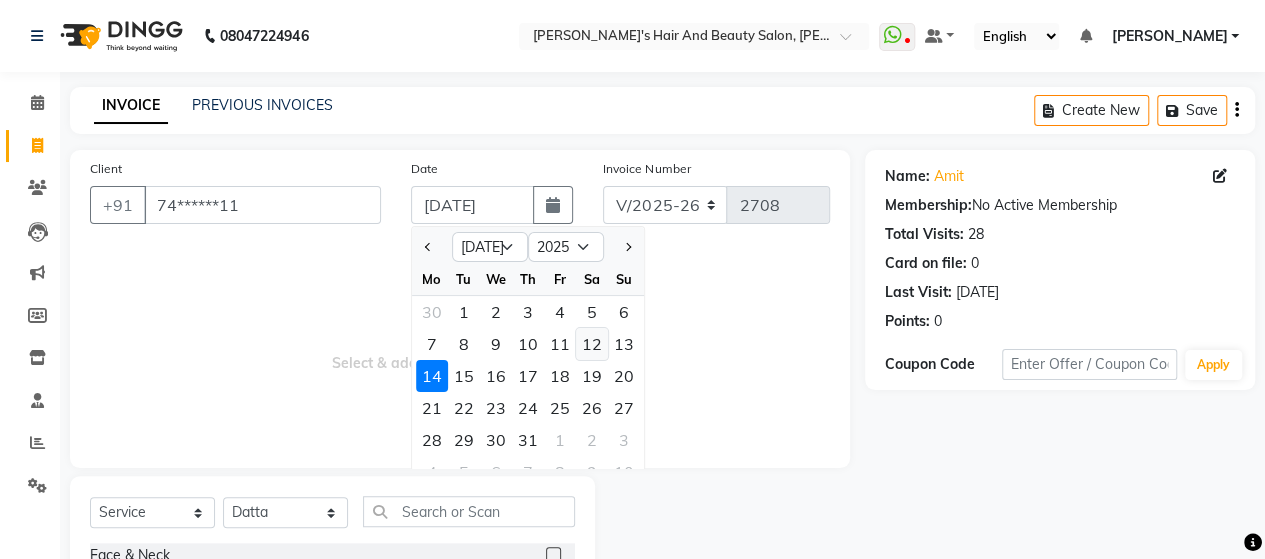 click on "12" 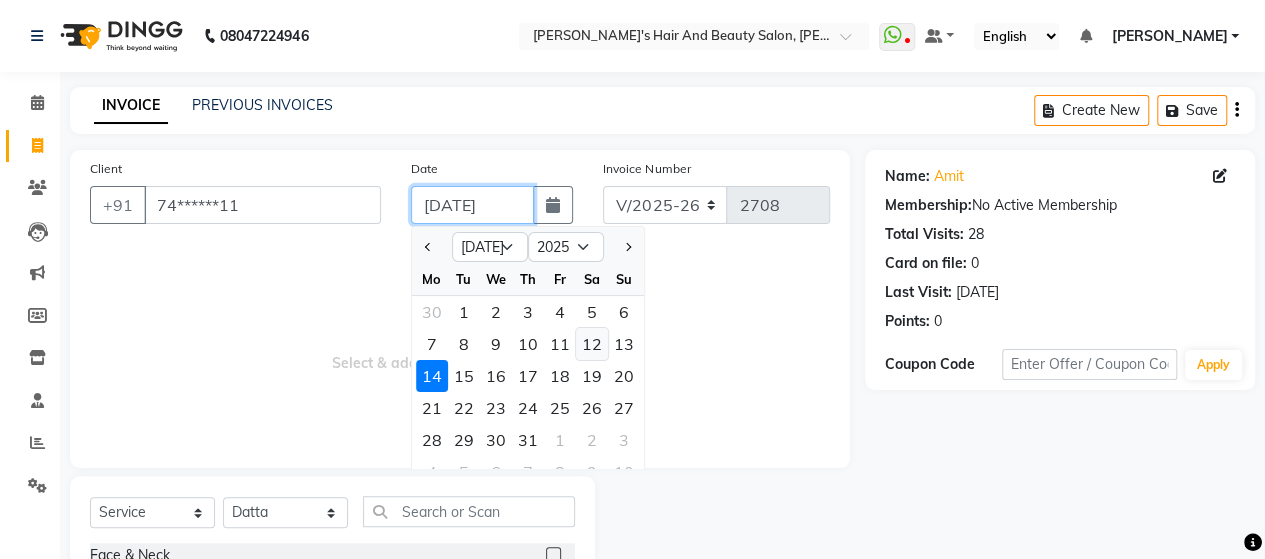 type on "12-07-2025" 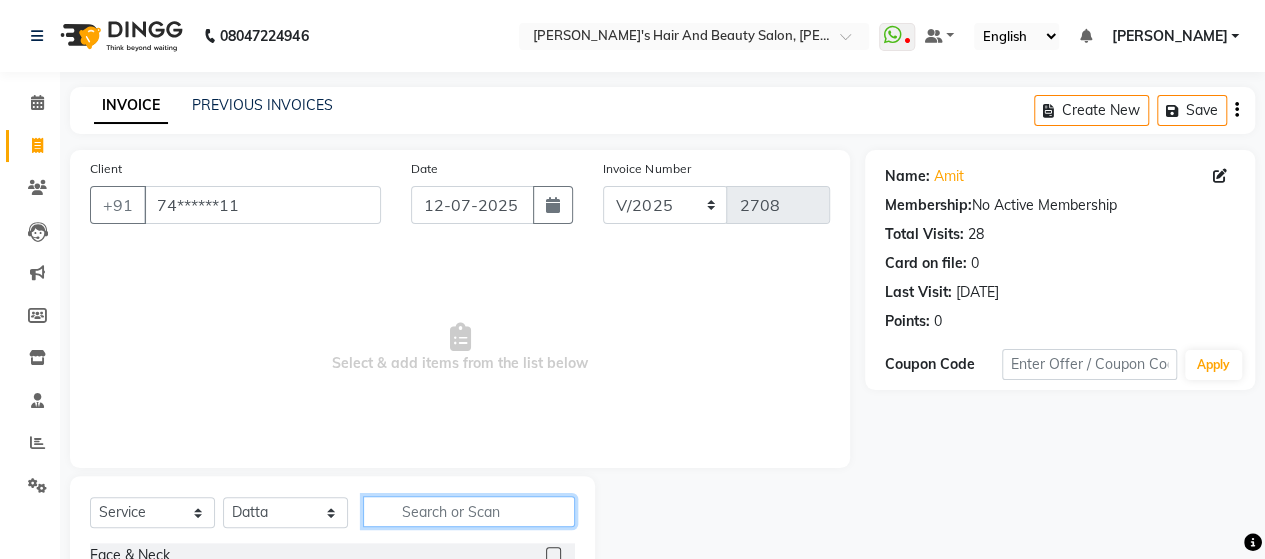 click 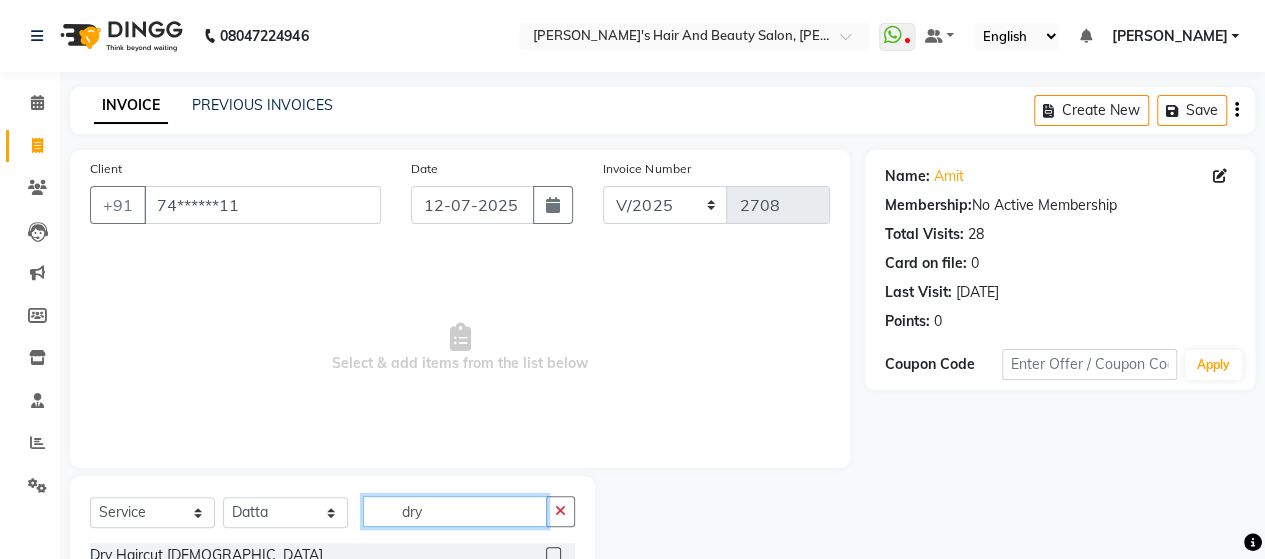scroll, scrollTop: 128, scrollLeft: 0, axis: vertical 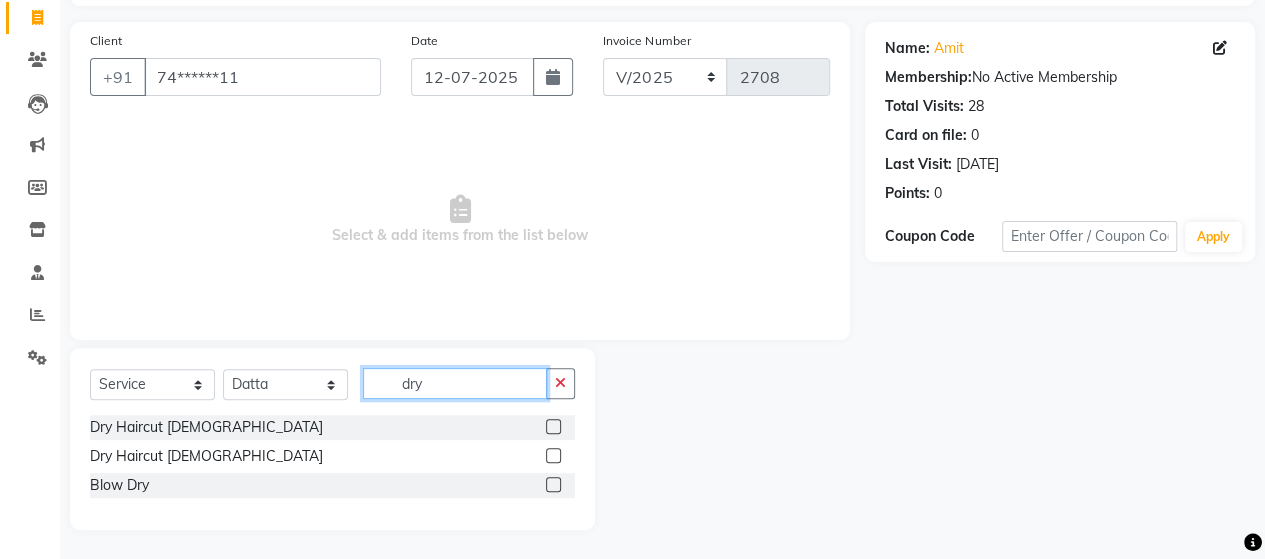 type on "dry" 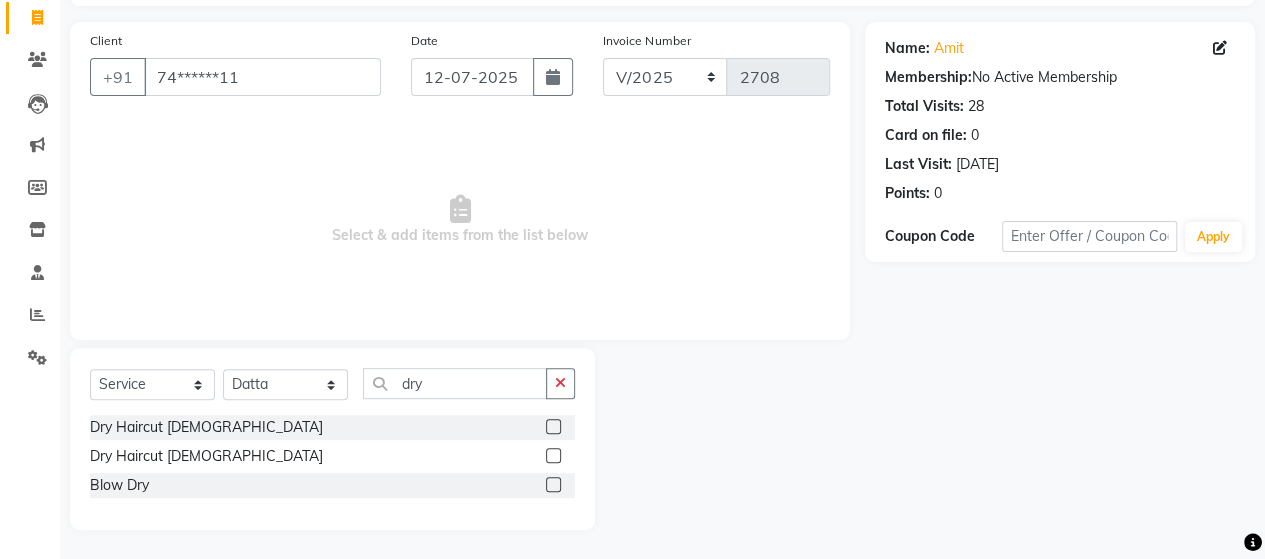 click 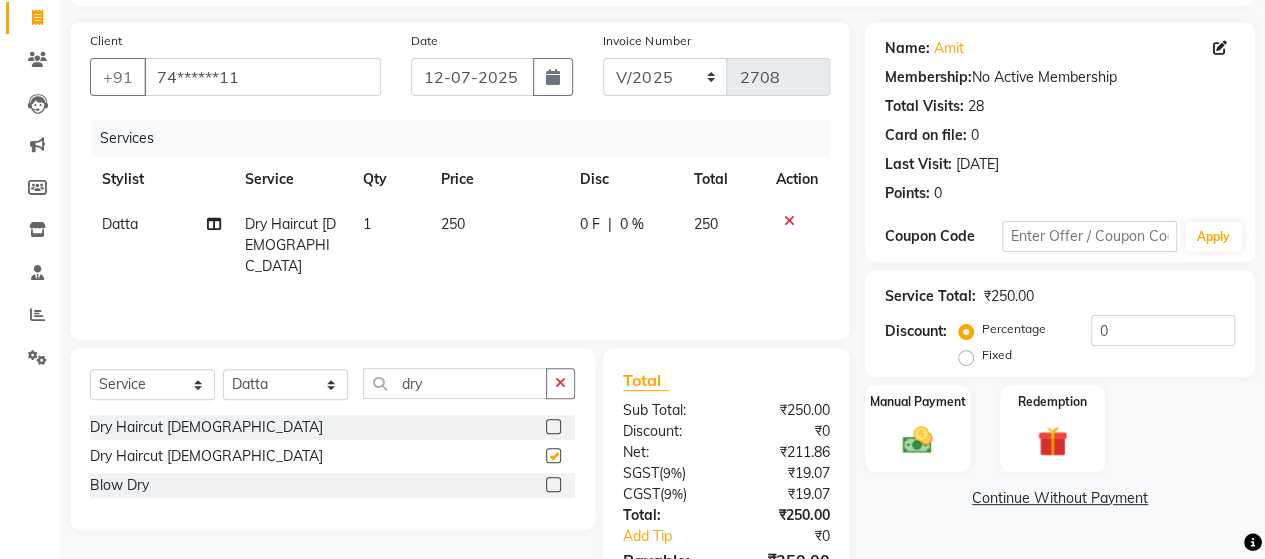 checkbox on "false" 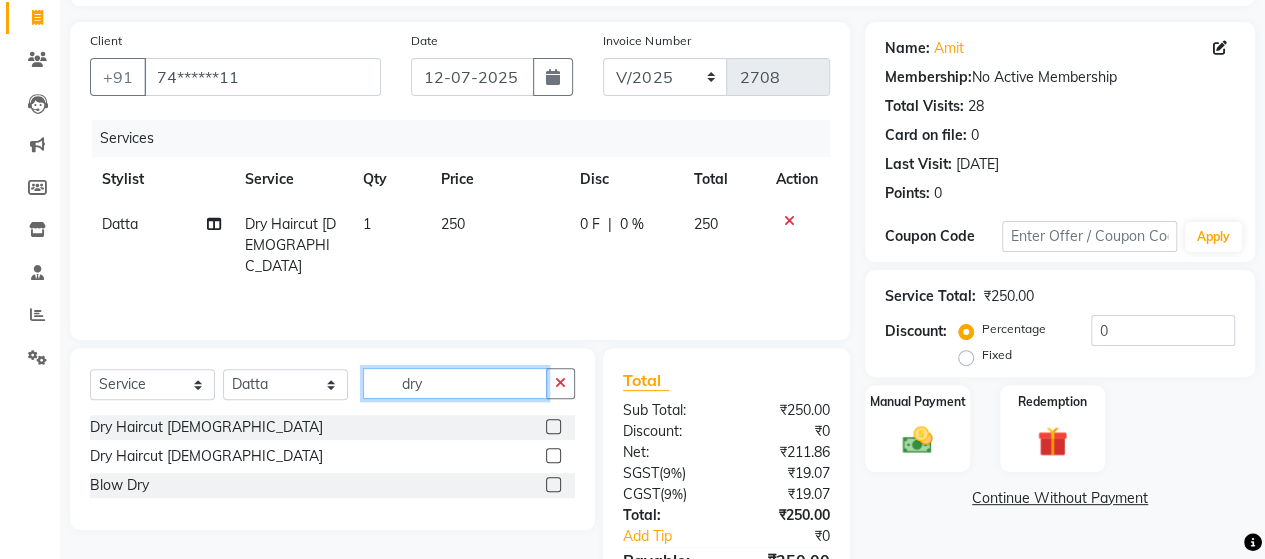 click on "dry" 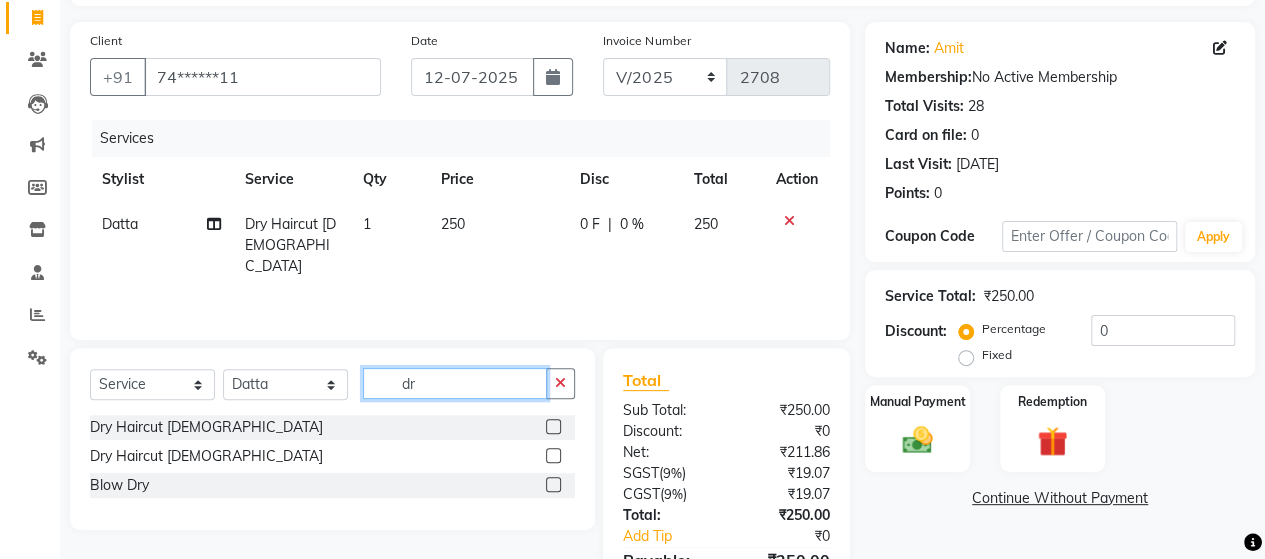 type on "d" 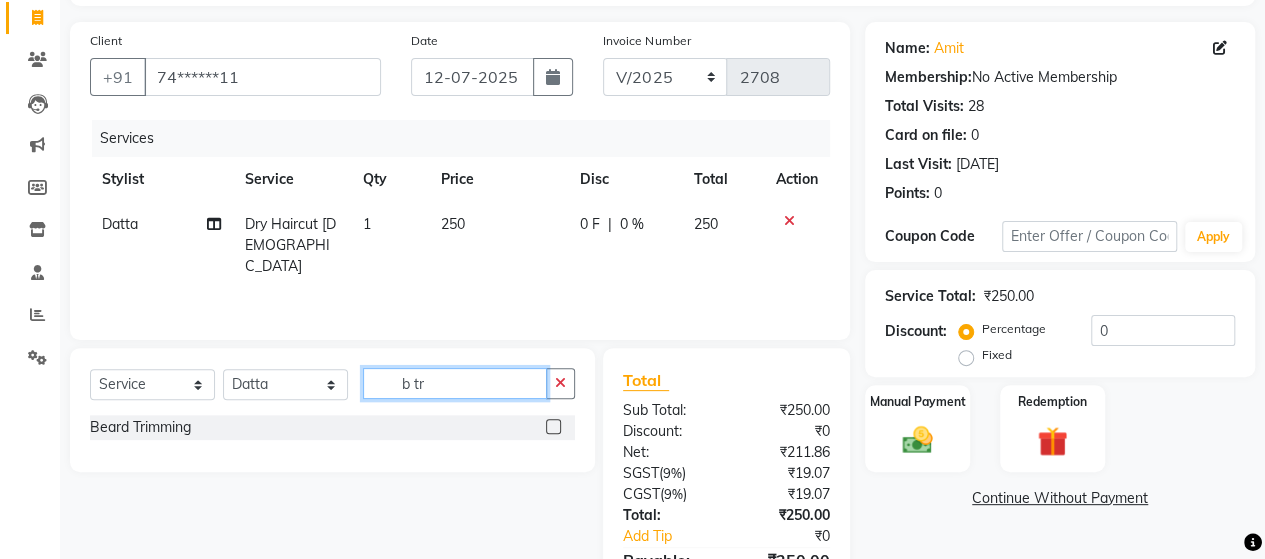 type on "b tr" 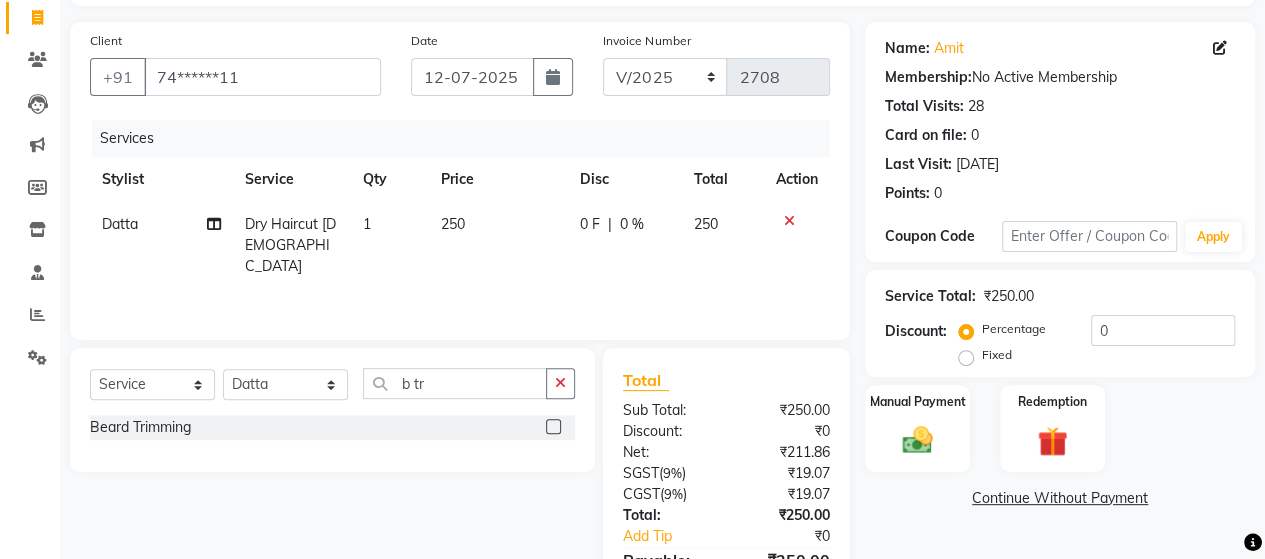 click 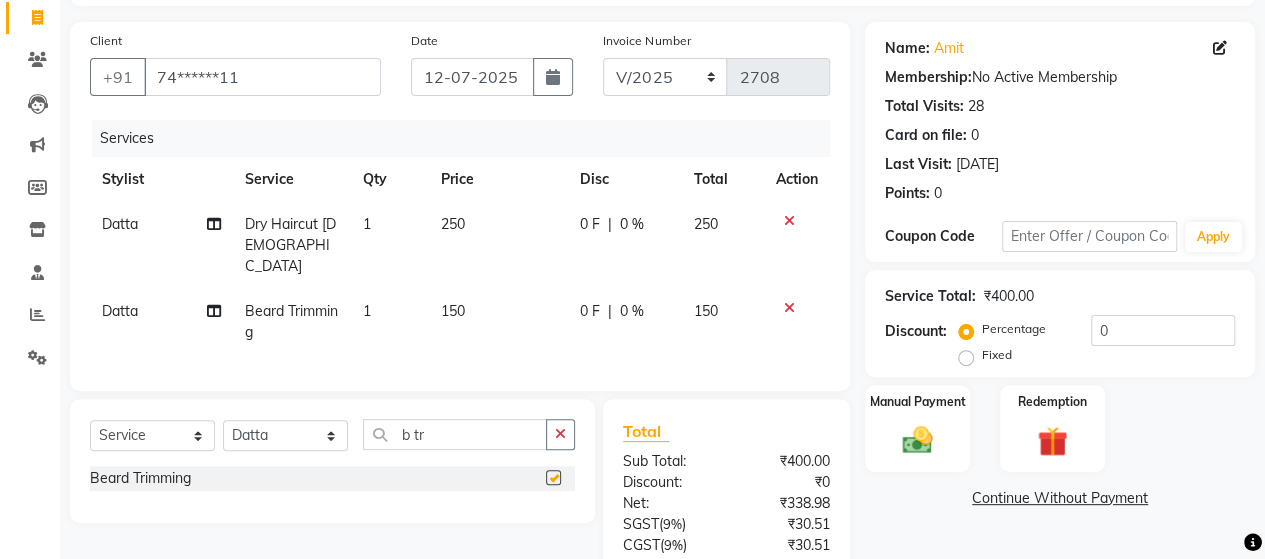 checkbox on "false" 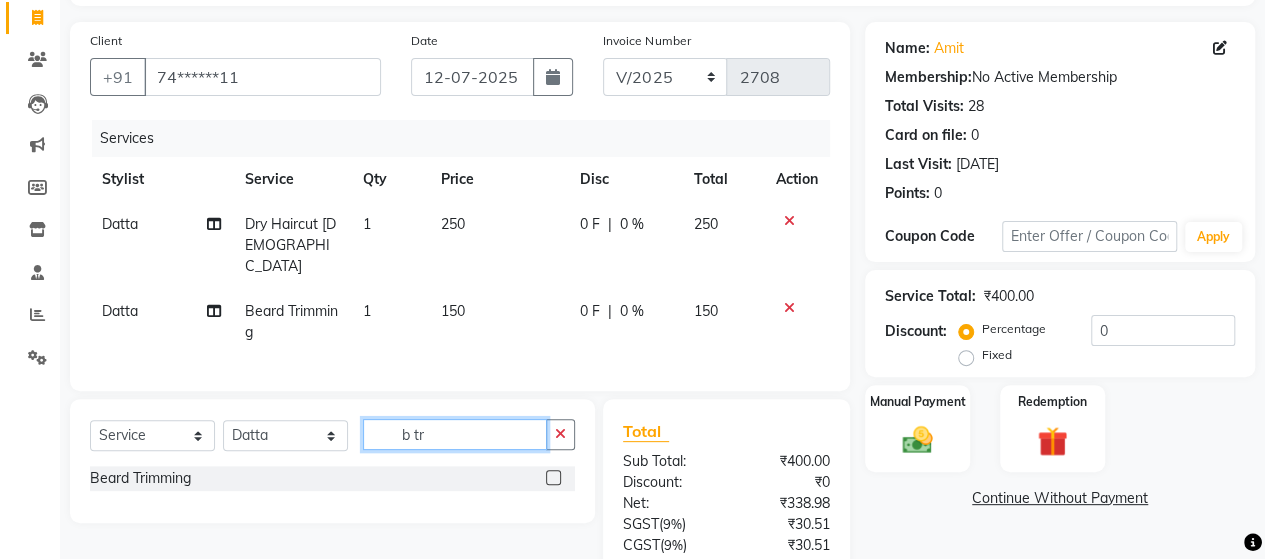 click on "b tr" 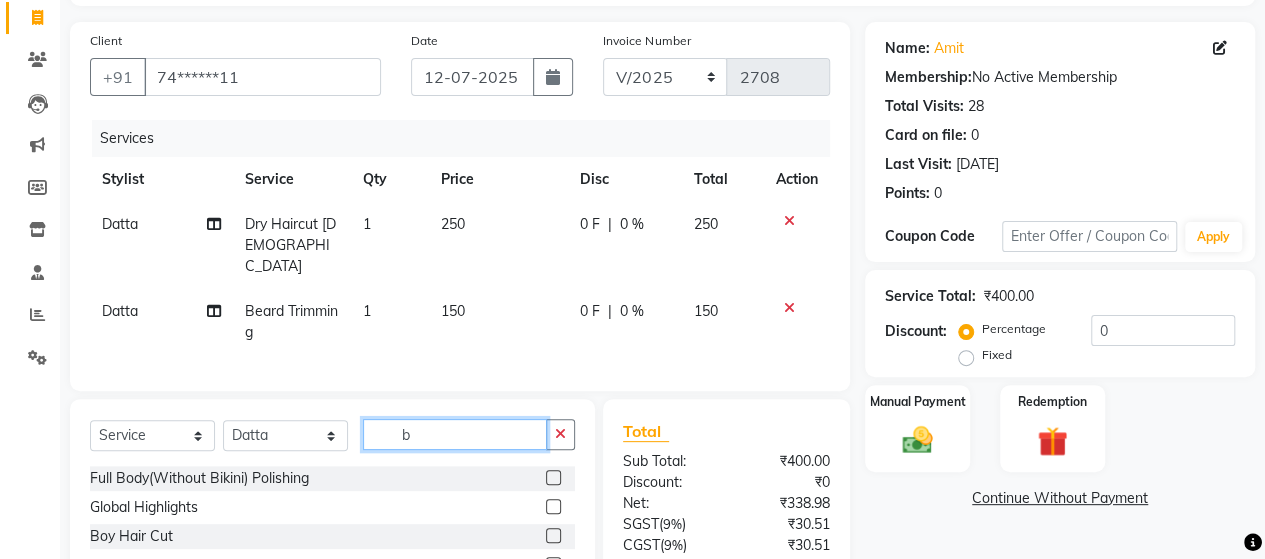 type on "b" 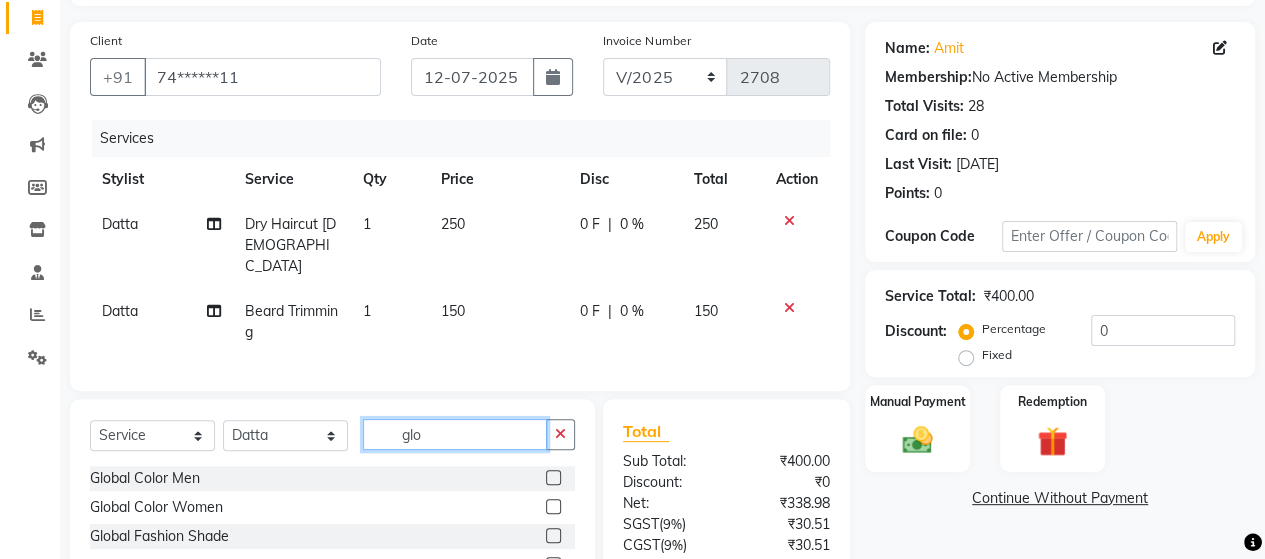 type on "glo" 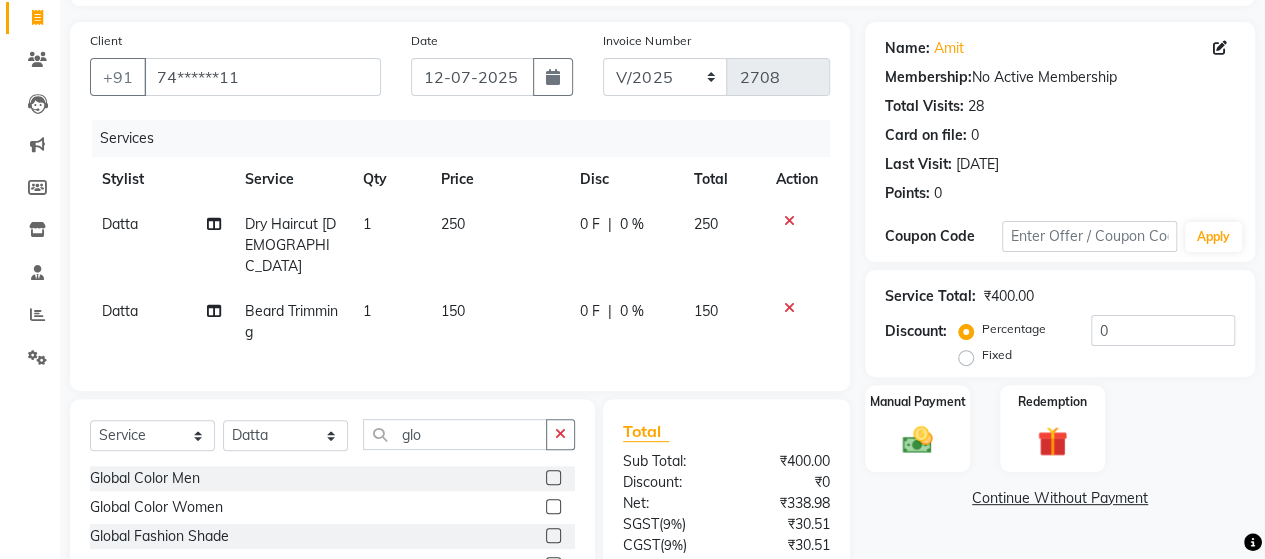 click 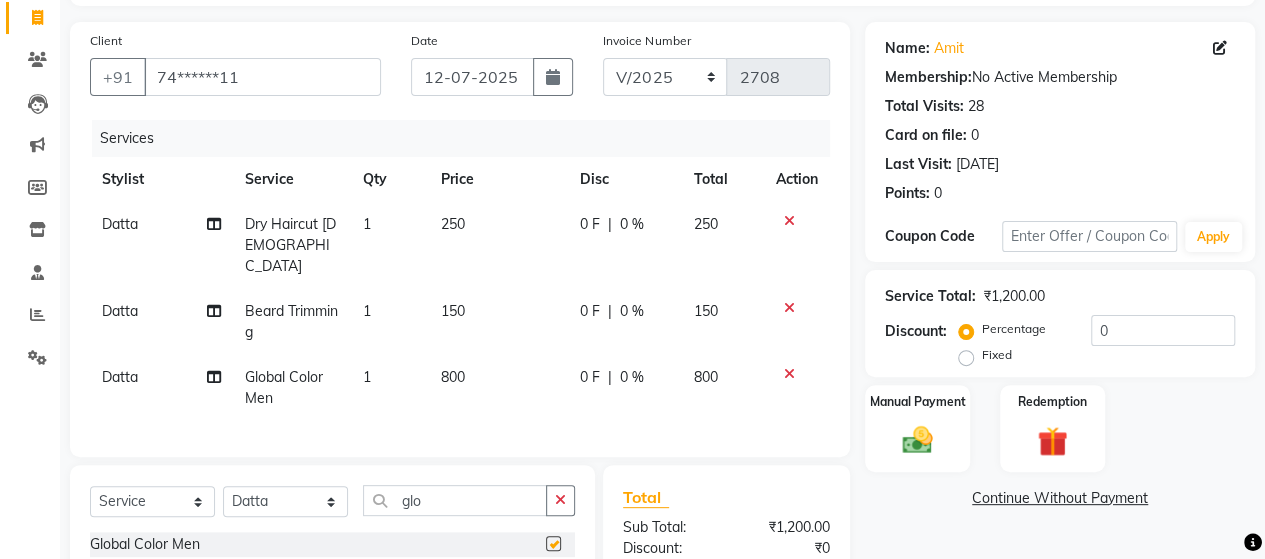 checkbox on "false" 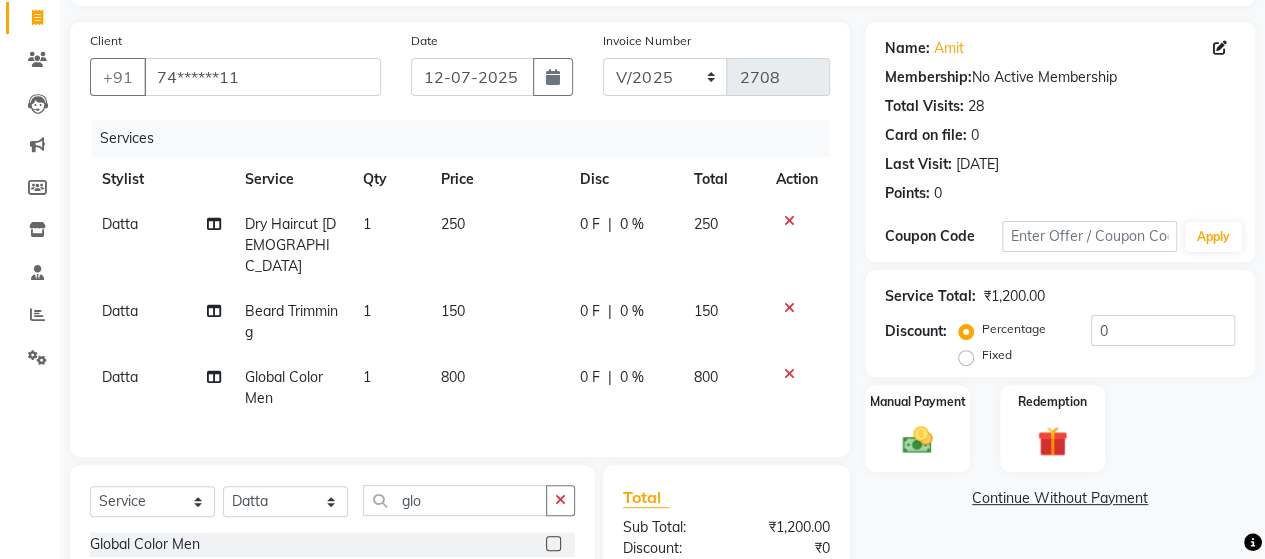 click on "800" 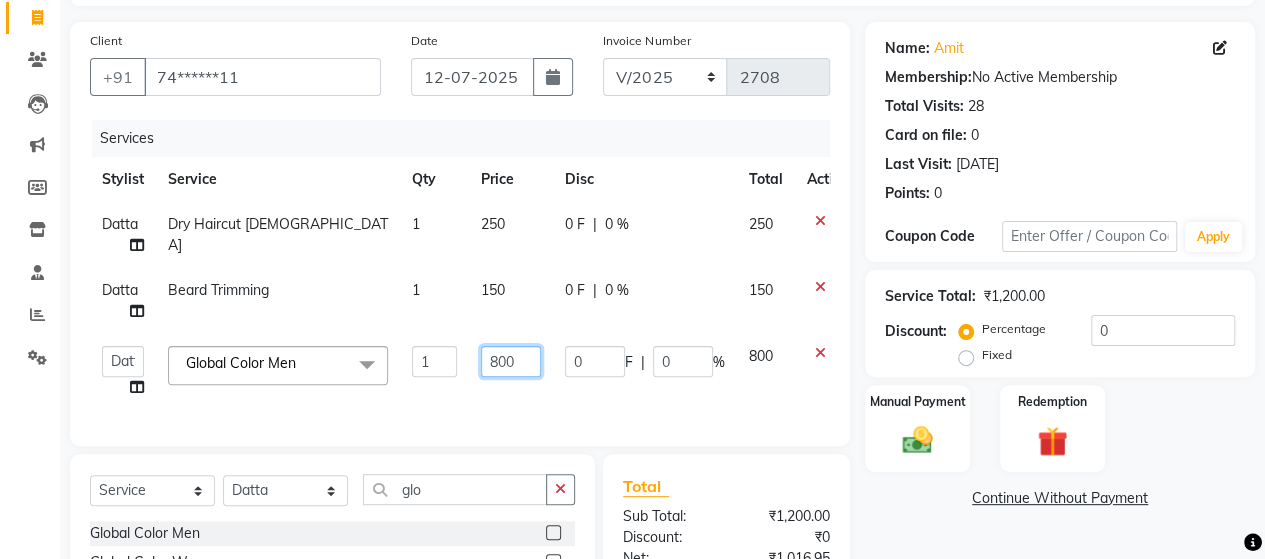 click on "800" 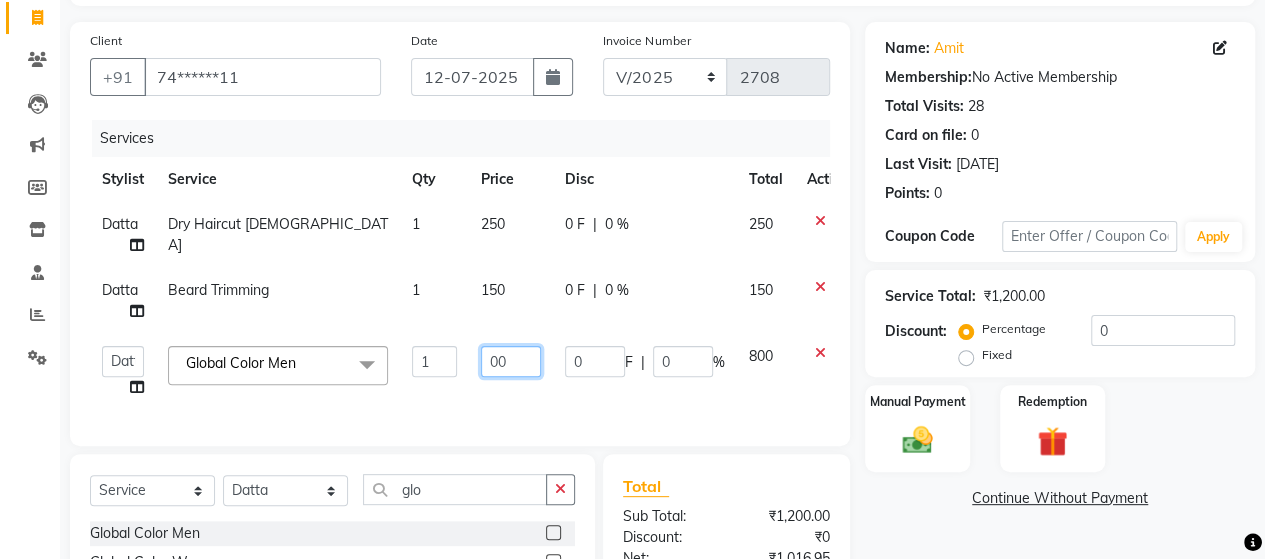 type on "700" 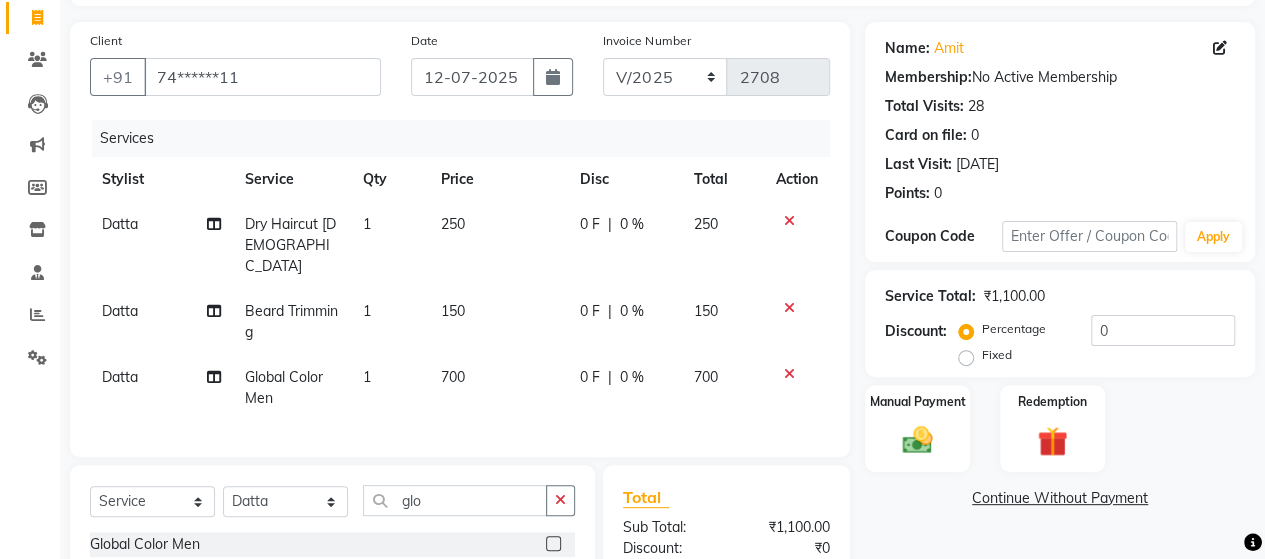click on "250" 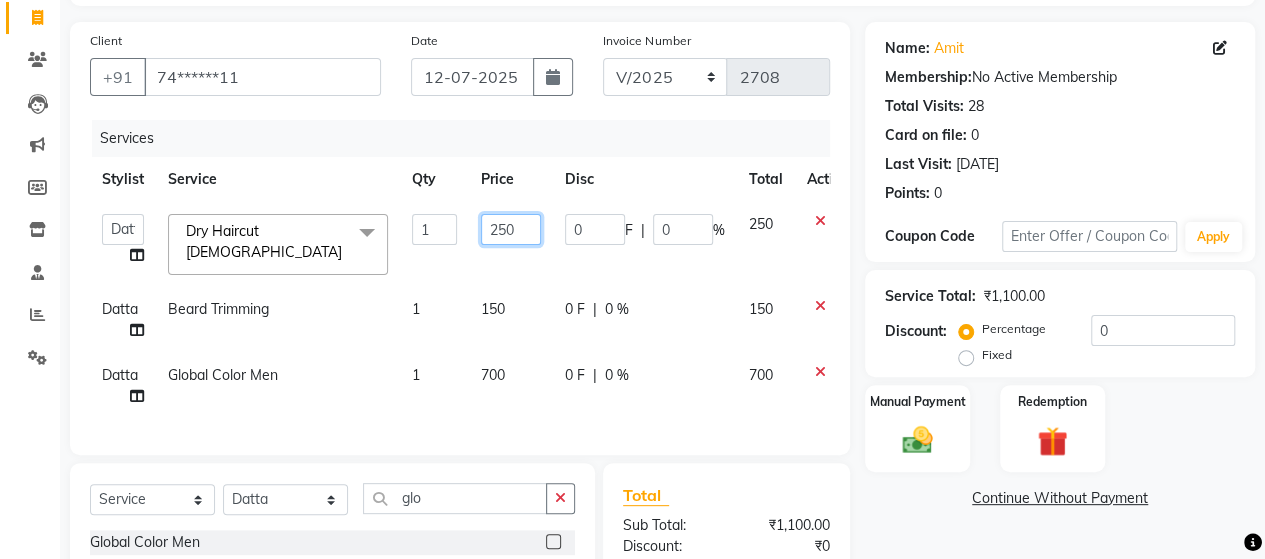 click on "250" 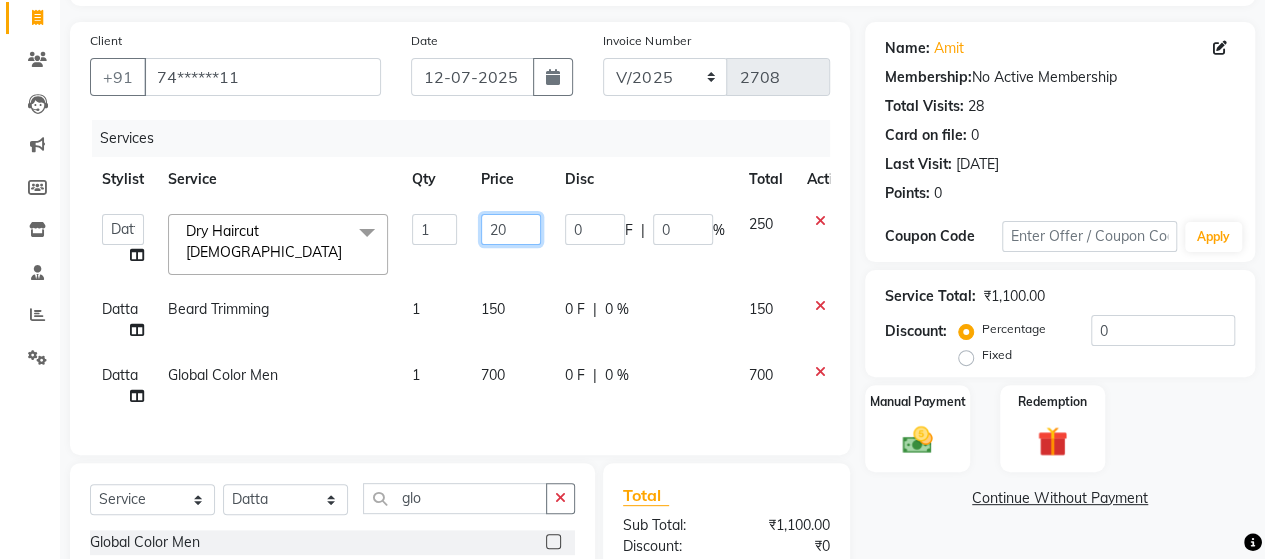 type on "200" 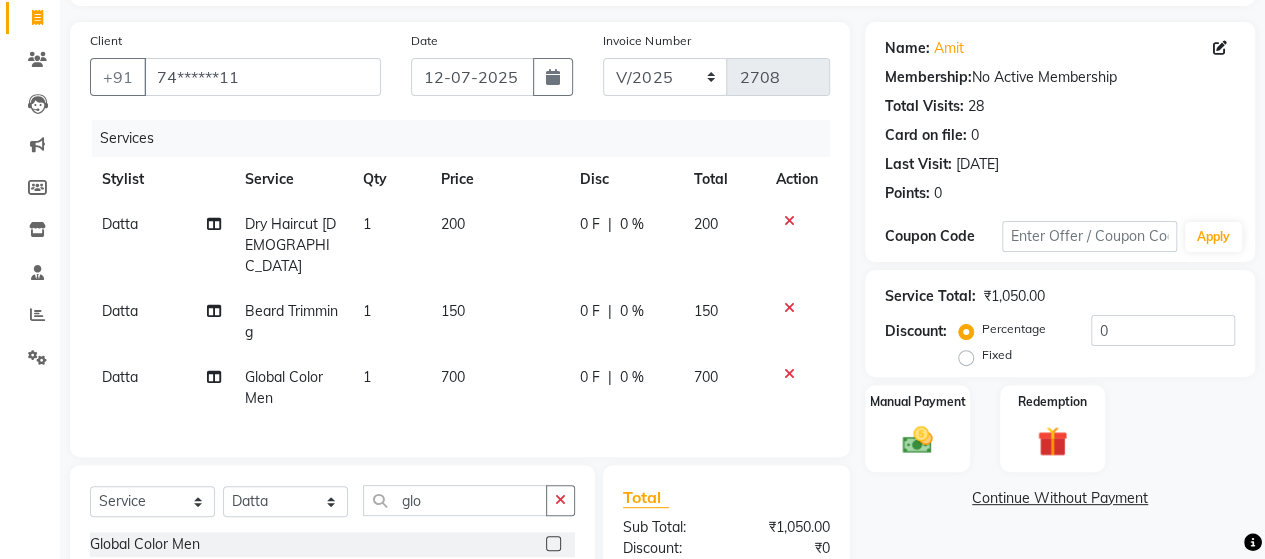 click on "150" 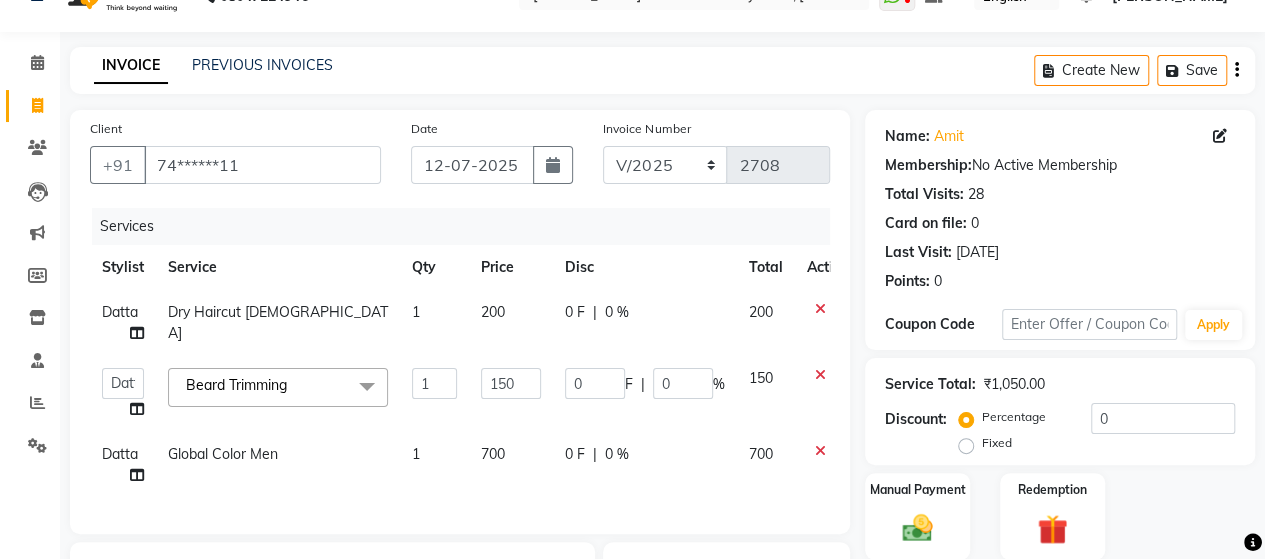 scroll, scrollTop: 11, scrollLeft: 0, axis: vertical 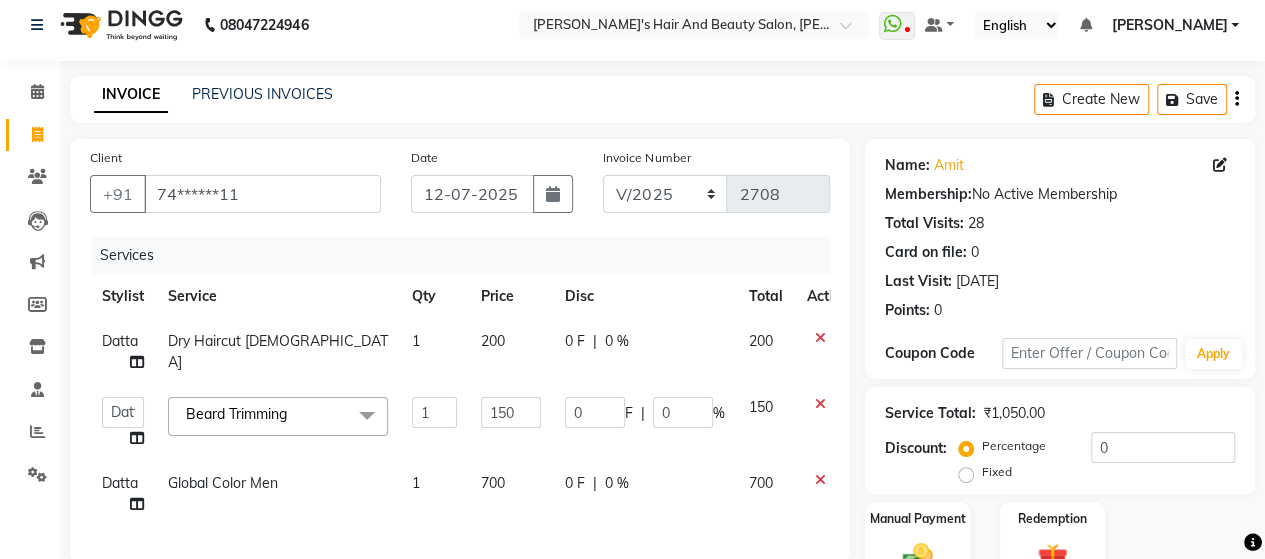 click on "700" 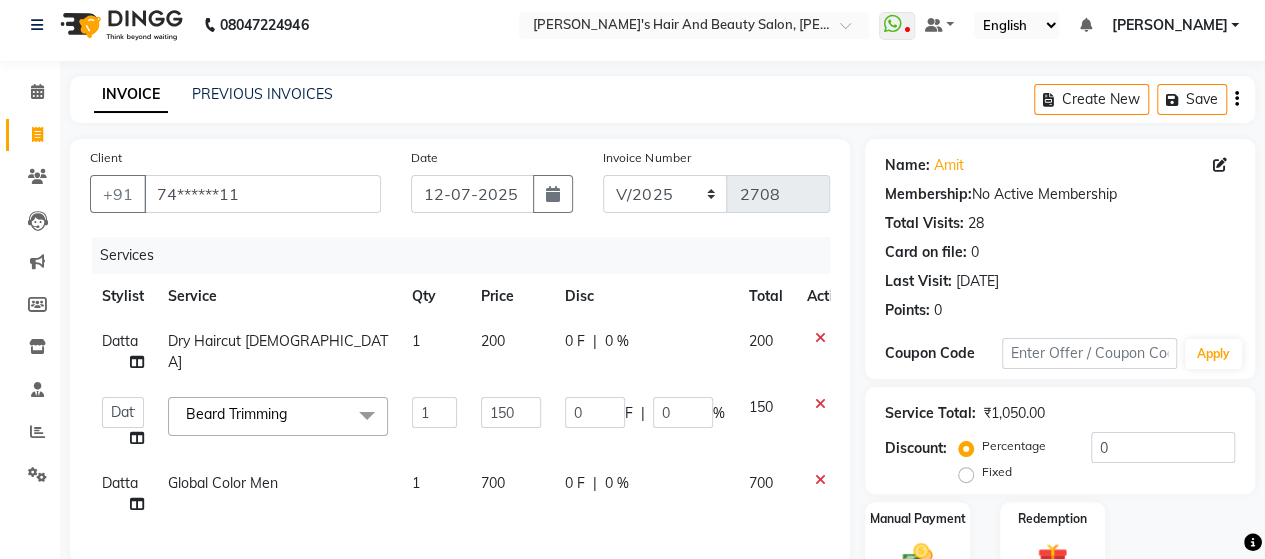 select on "48826" 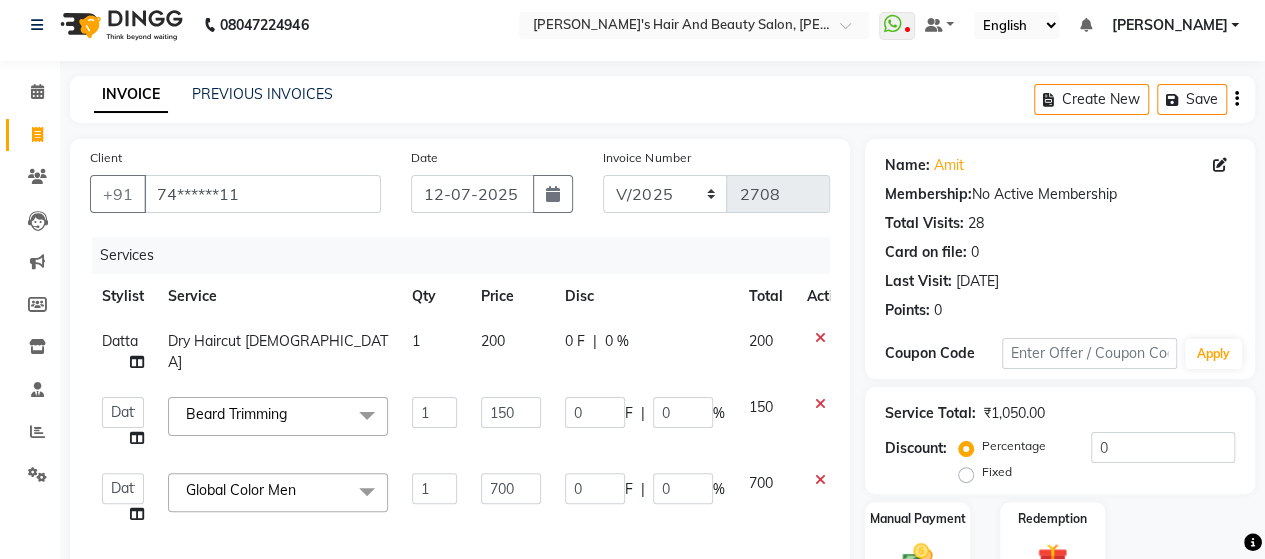 click on "200" 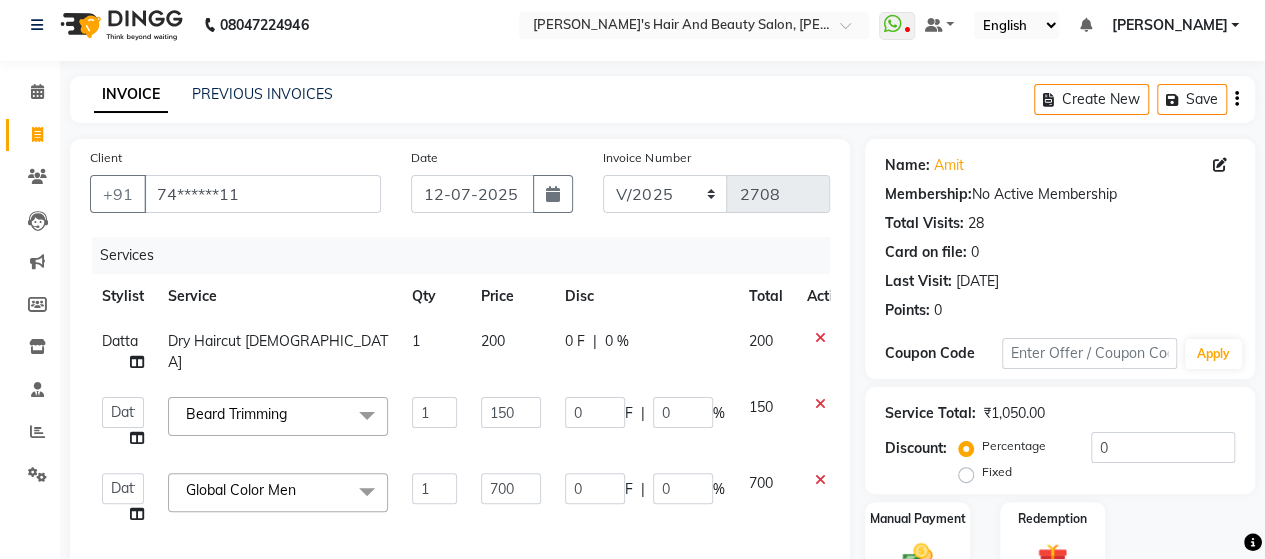 select on "48826" 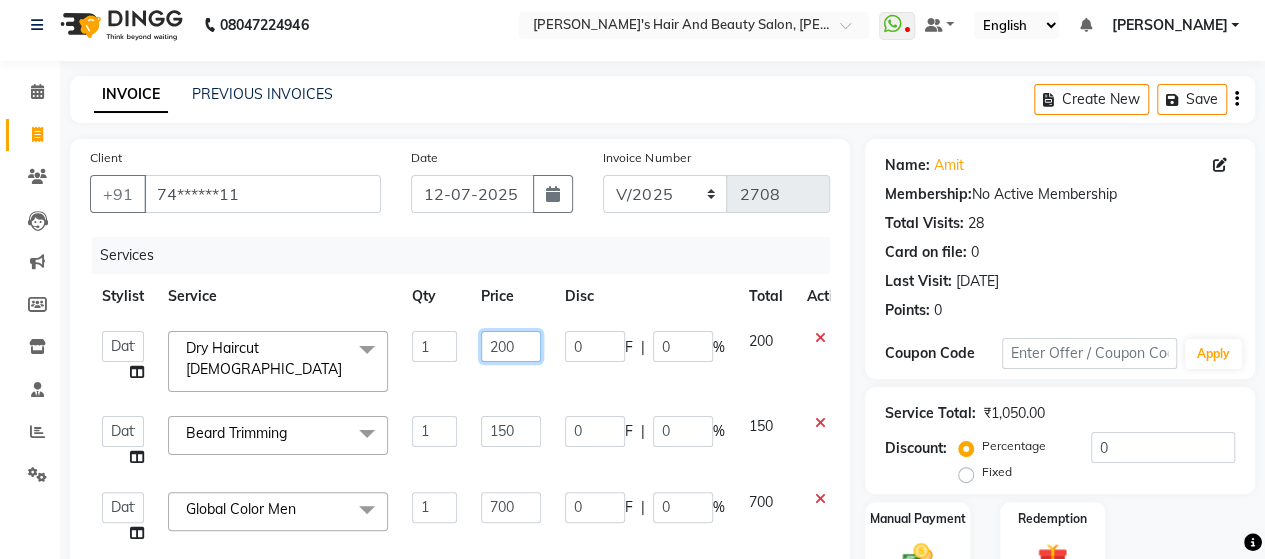 click on "200" 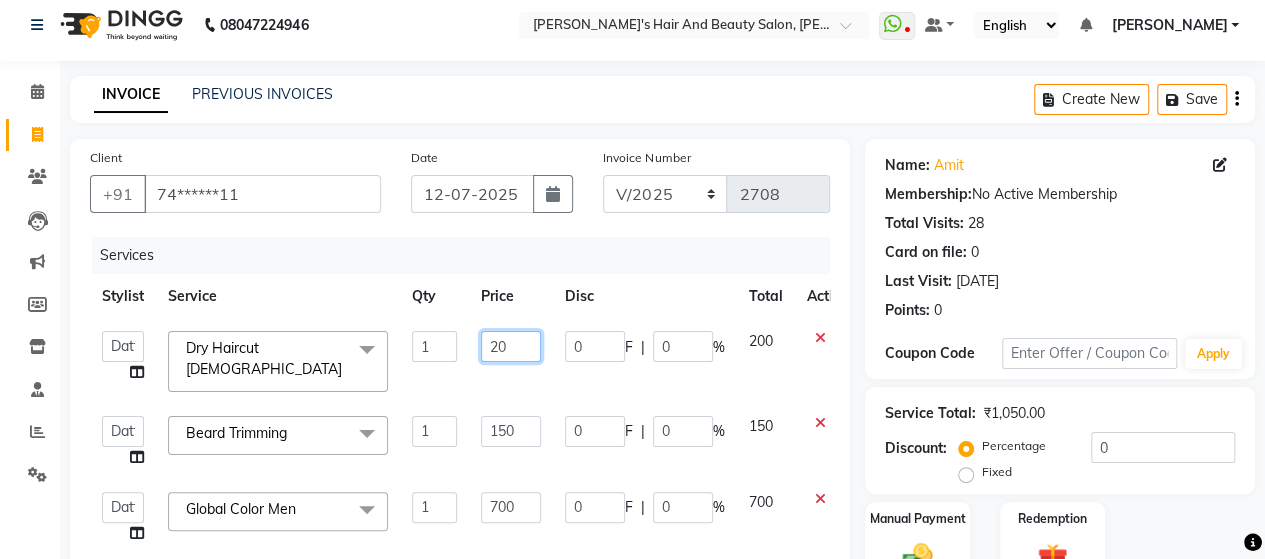 type on "250" 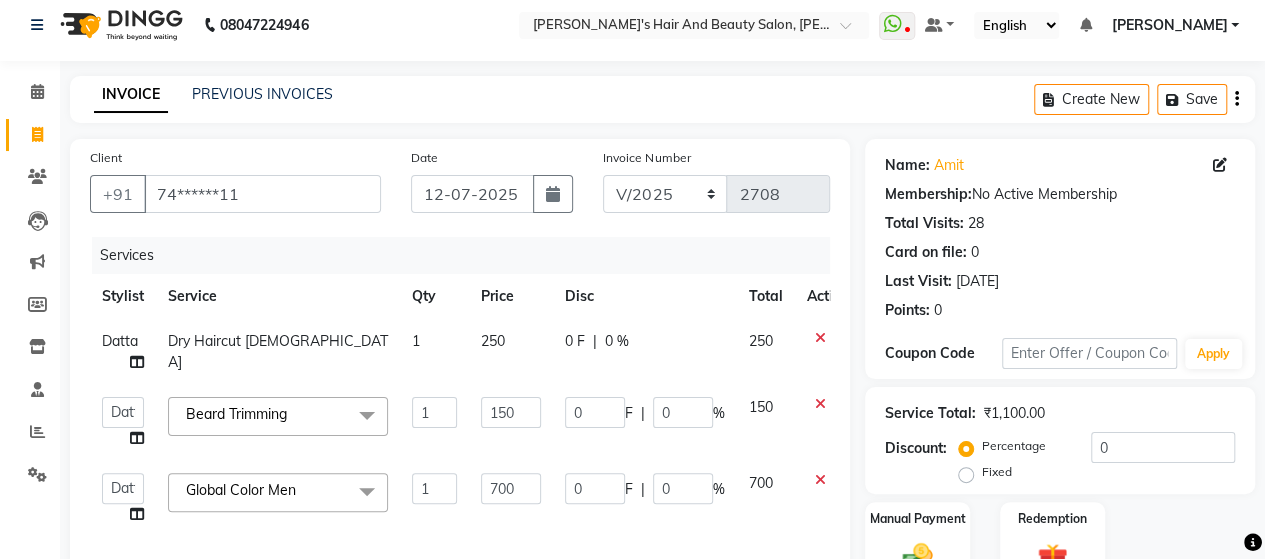 click on "Datta  Dry Haircut [DEMOGRAPHIC_DATA]  1 250 0 F | 0 % 250  Admin   [PERSON_NAME]    [PERSON_NAME]    [PERSON_NAME]   Rohit   [PERSON_NAME] Trimming  x Face & Neck Full Arms Full Back Bleach Full Body Underarms hydra [MEDICAL_DATA] CUT +[PERSON_NAME] HAIR CUT D TAN FACE D TAN NECK D TAN HAND D TAN FEET Full Body(Without Bikini) Polishing B Wax Upperlips Brazilian Keratin Smoothening Straightening Anti-Tan Cleanup Basic Clean Up O3+ Cleanup Saree Draping Cheryals Luxuzry Facial O3+ Facial Crown Highlights Global Color Men Global Color Women Global Fashion Shade Global Highlights Root Tuch Up Global color Boy Hair Cut Dry Haircut [DEMOGRAPHIC_DATA] [DEMOGRAPHIC_DATA] Hair Cut & BD Girl Hair Cut Hair-set Shaving Wash Haircut [DEMOGRAPHIC_DATA] Wash Haircut [DEMOGRAPHIC_DATA] Dry Haircut [DEMOGRAPHIC_DATA]  Ironing Tong Basic Manicure Basic Pedicure Spa Manicure Spa Pedicure Full Body(Without Bikini) Honey Wax Full Hands Honey Wax Full Legs Honey Wax Half Legs Honey Wax Ubderarms Honey Wax Bridal Makeup Engagement Makeup Party Makeup(Sider Makeup) Reception Makeup O3 Mask Back Massage Bwax Blow Dry 1" 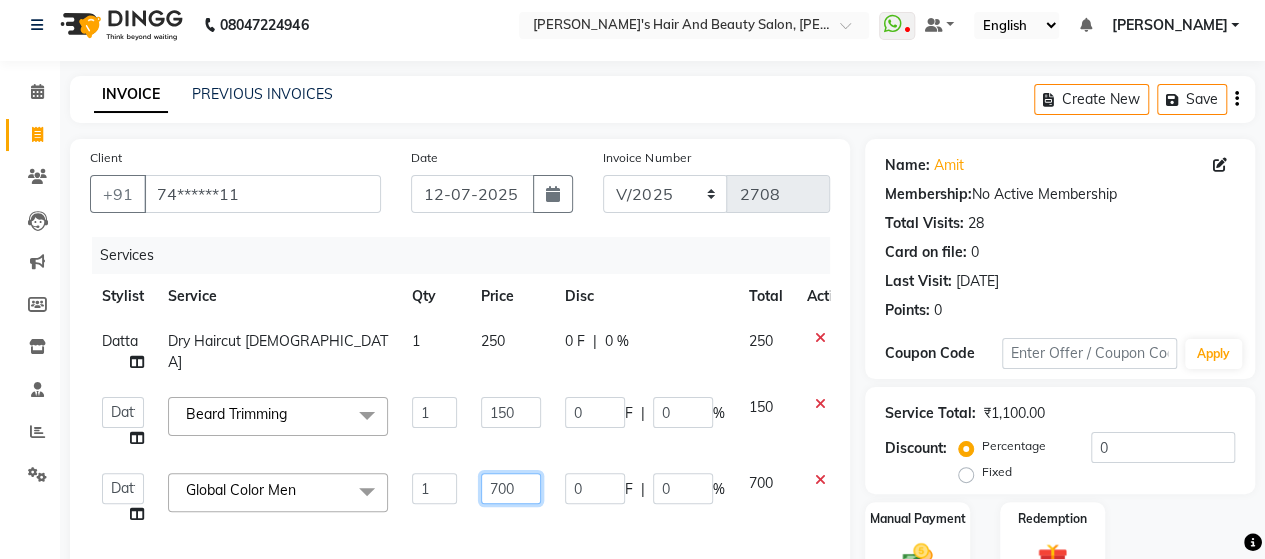 click on "700" 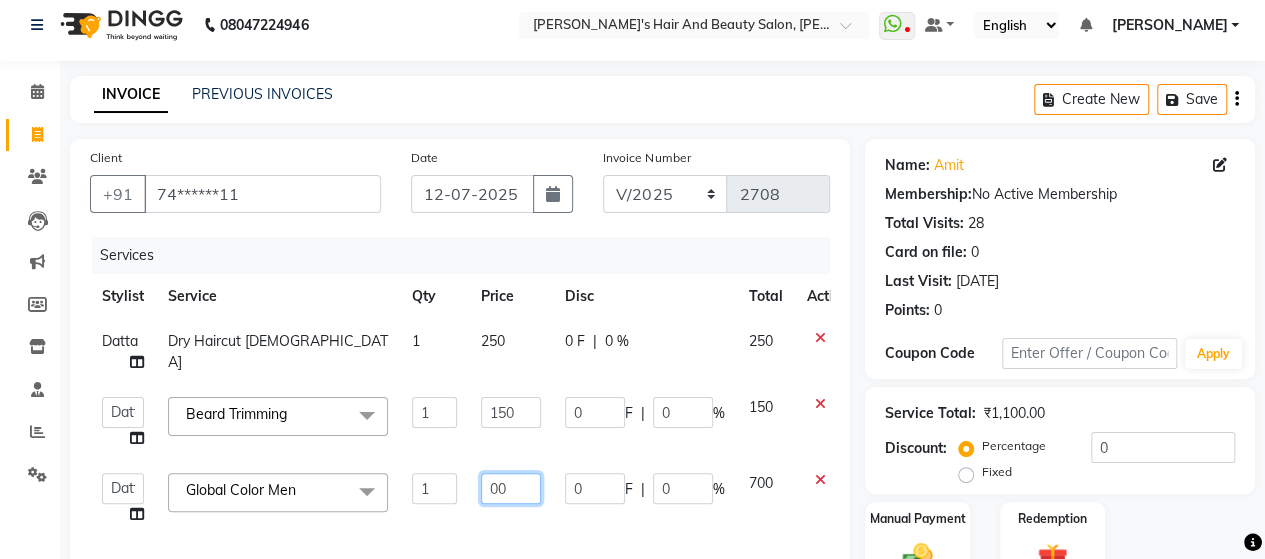 type on "800" 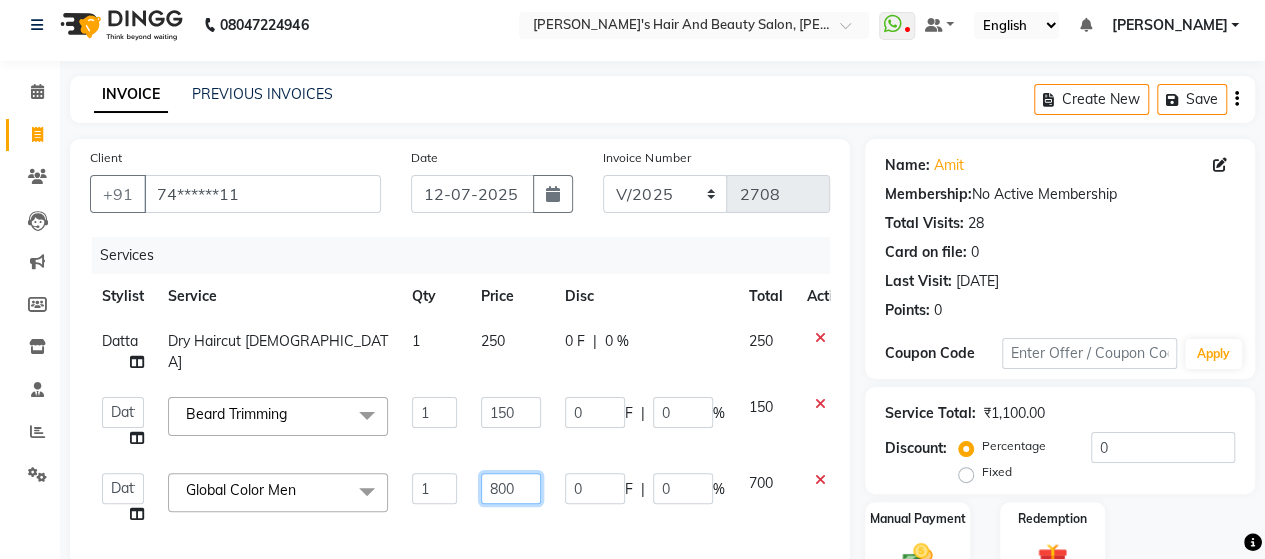 click on "800" 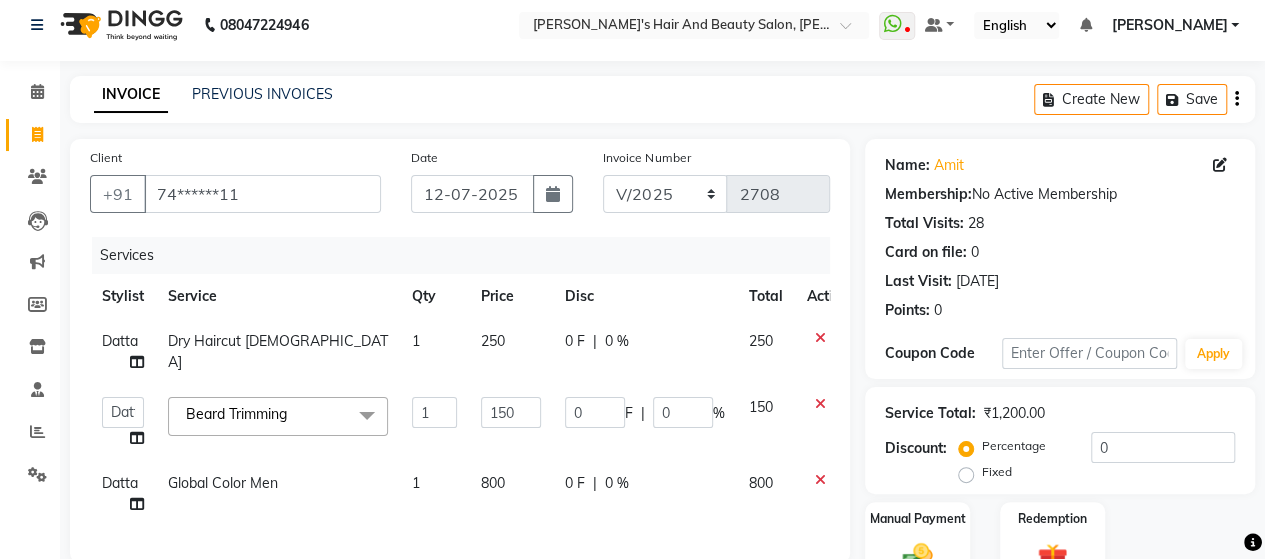 click on "800" 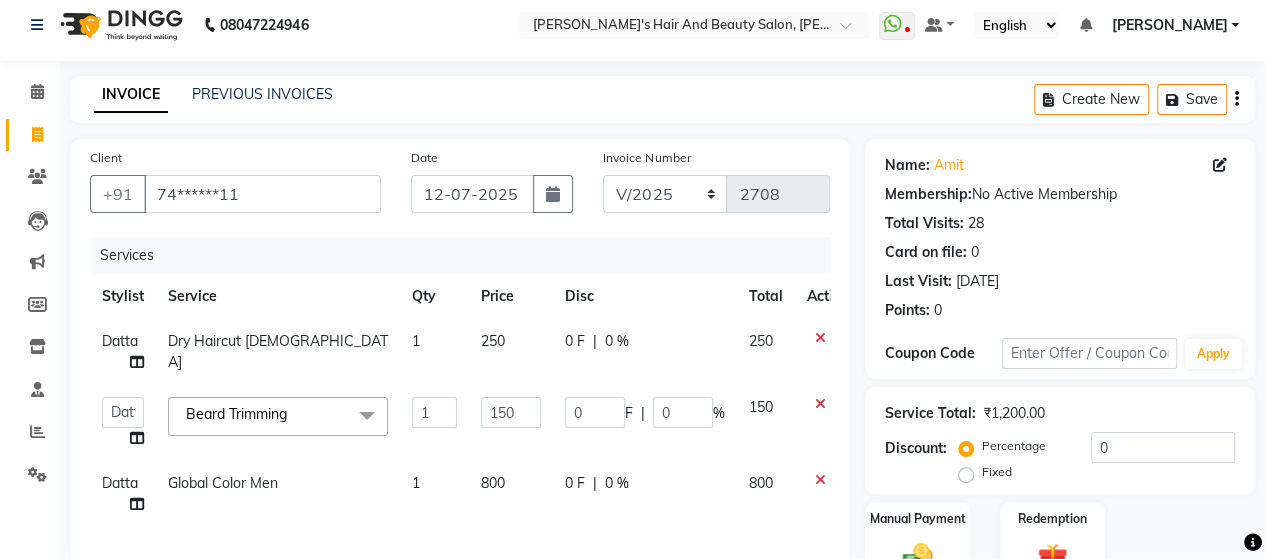 select on "48826" 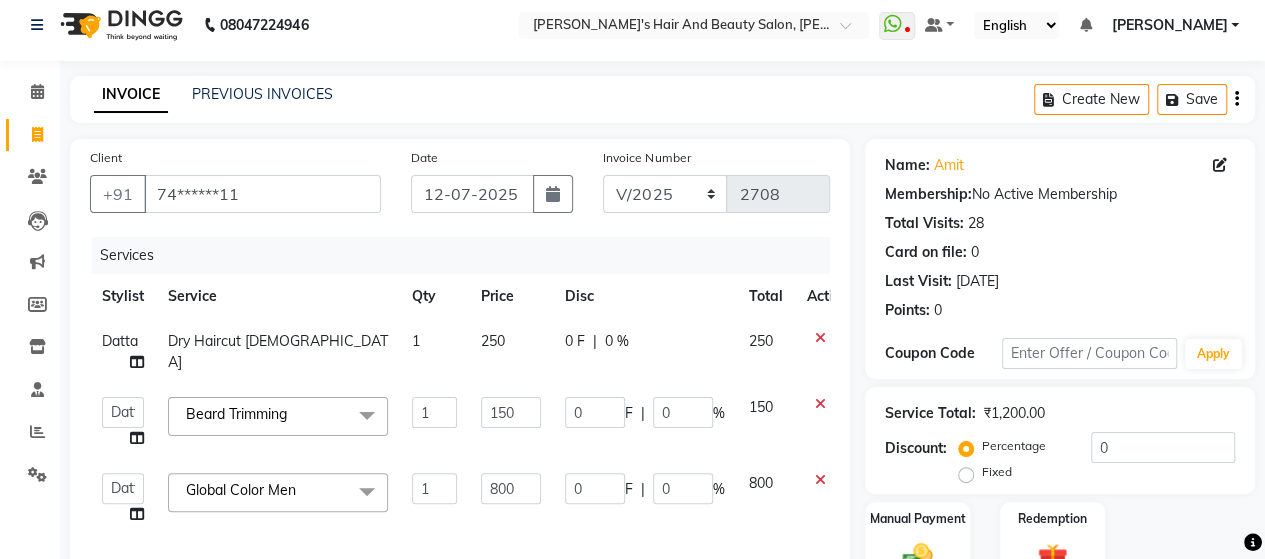 scroll, scrollTop: 370, scrollLeft: 0, axis: vertical 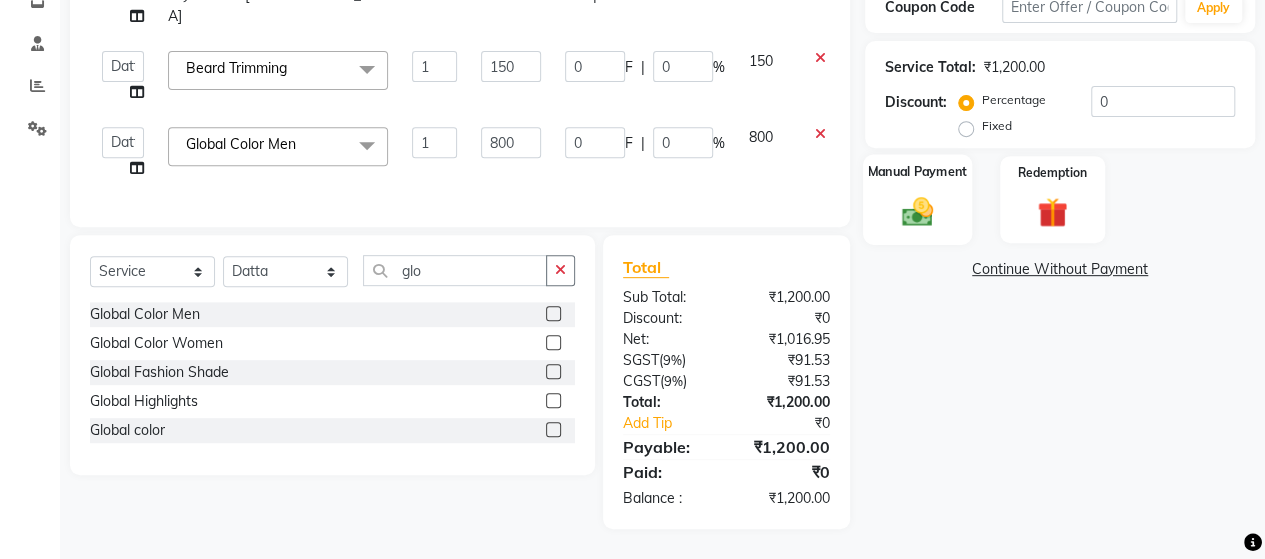 click 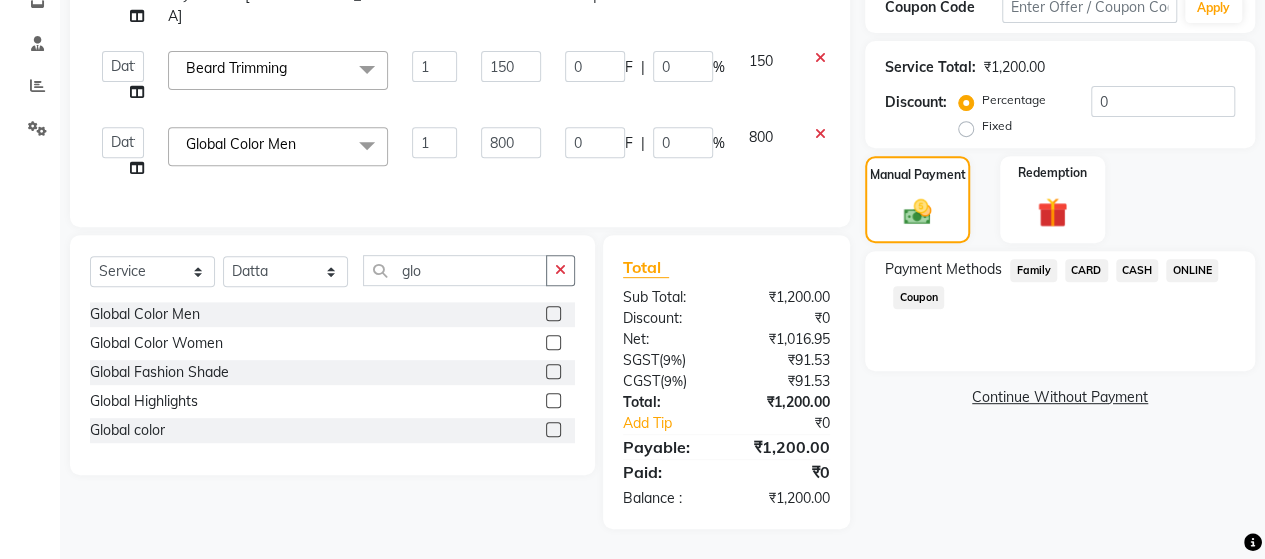 click on "ONLINE" 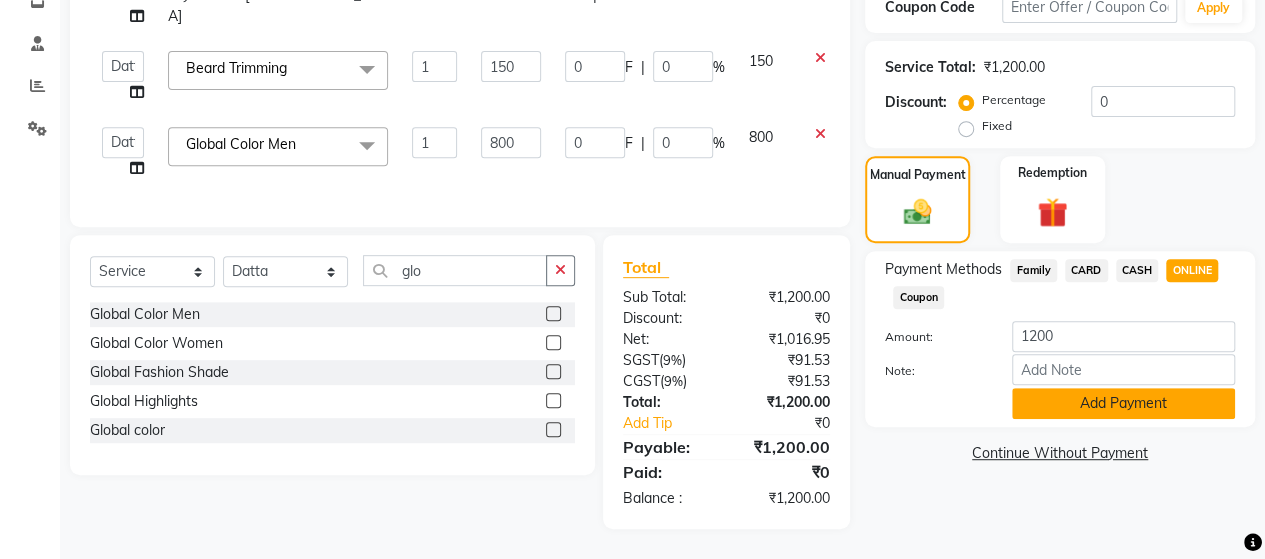 click on "Add Payment" 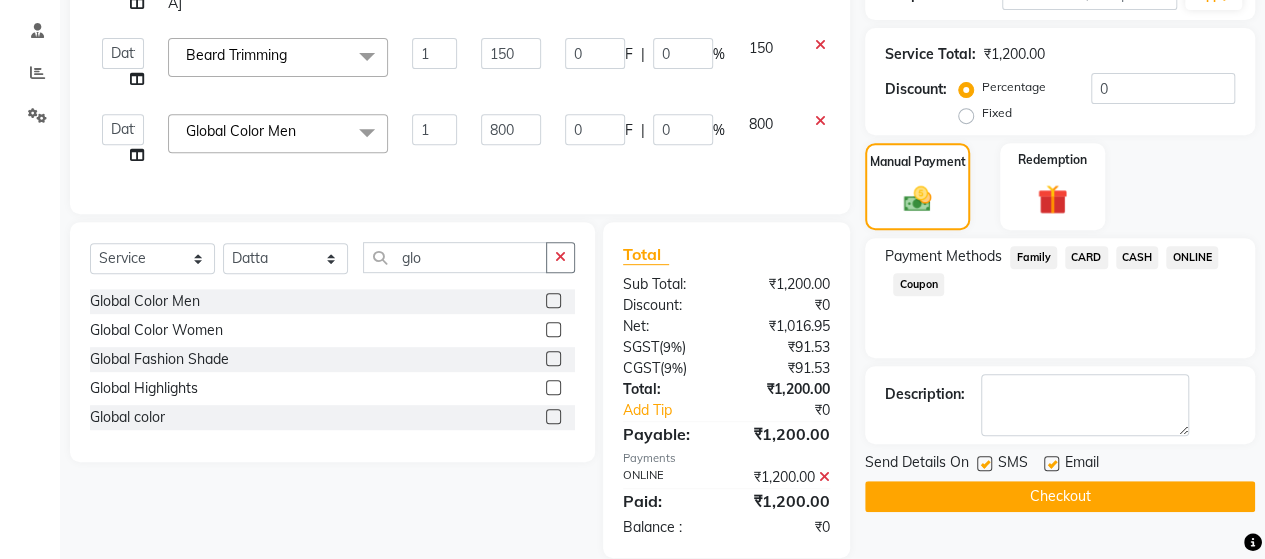 scroll, scrollTop: 412, scrollLeft: 0, axis: vertical 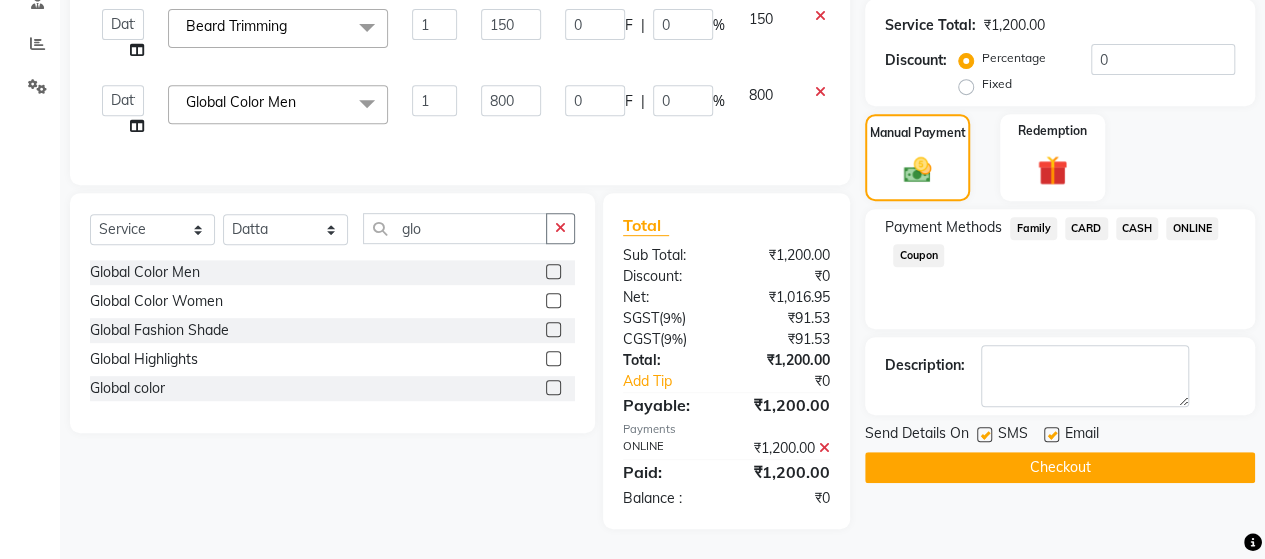 click on "Checkout" 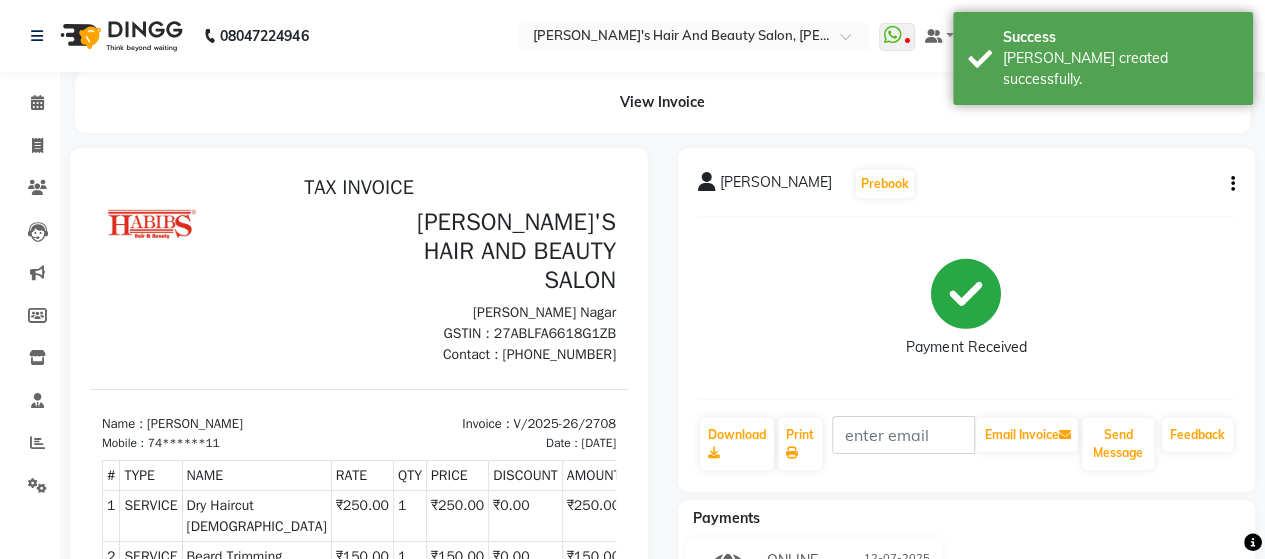 scroll, scrollTop: 0, scrollLeft: 0, axis: both 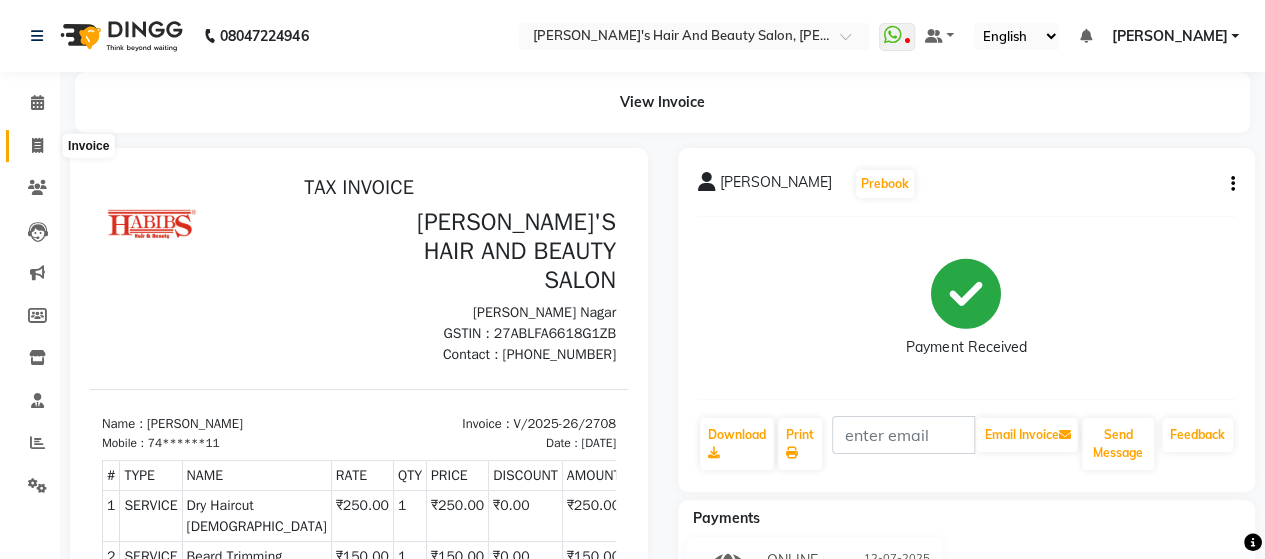 click 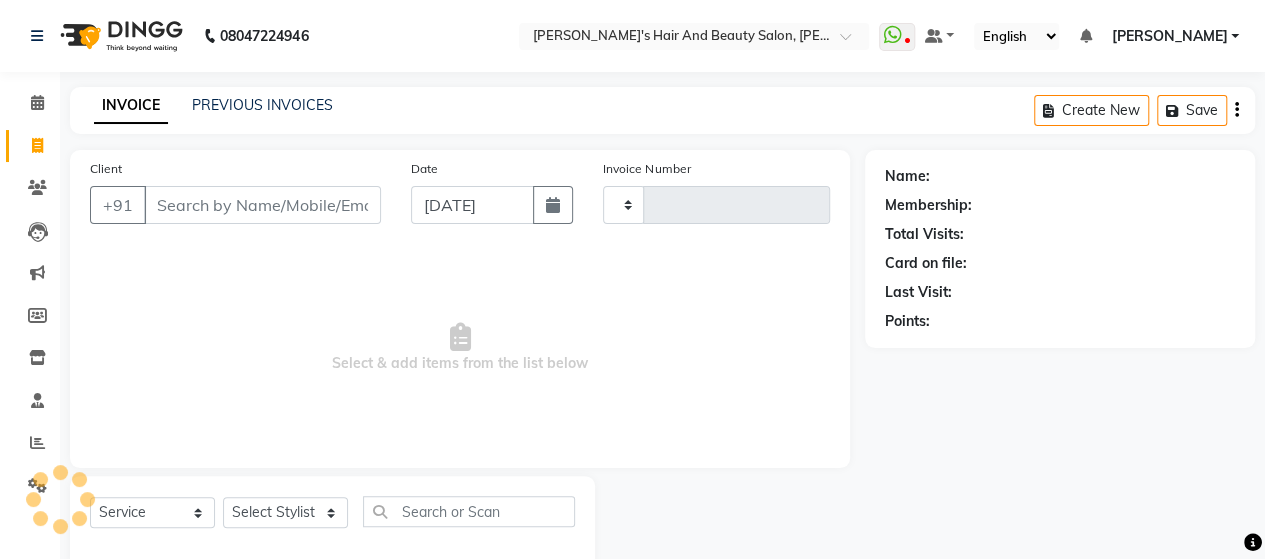 type on "2709" 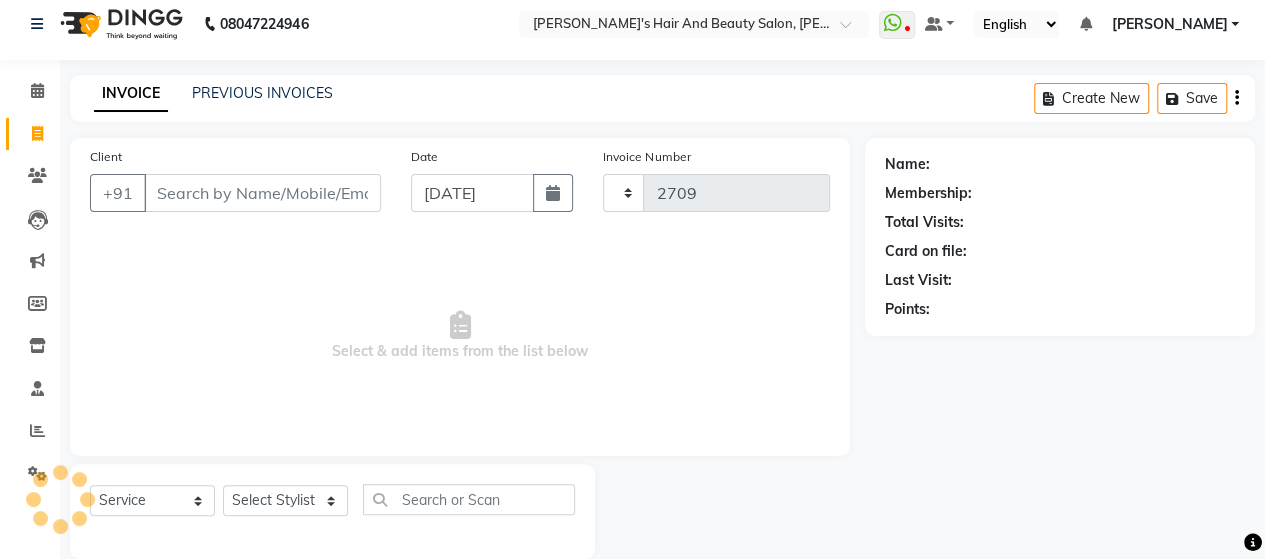 select on "6429" 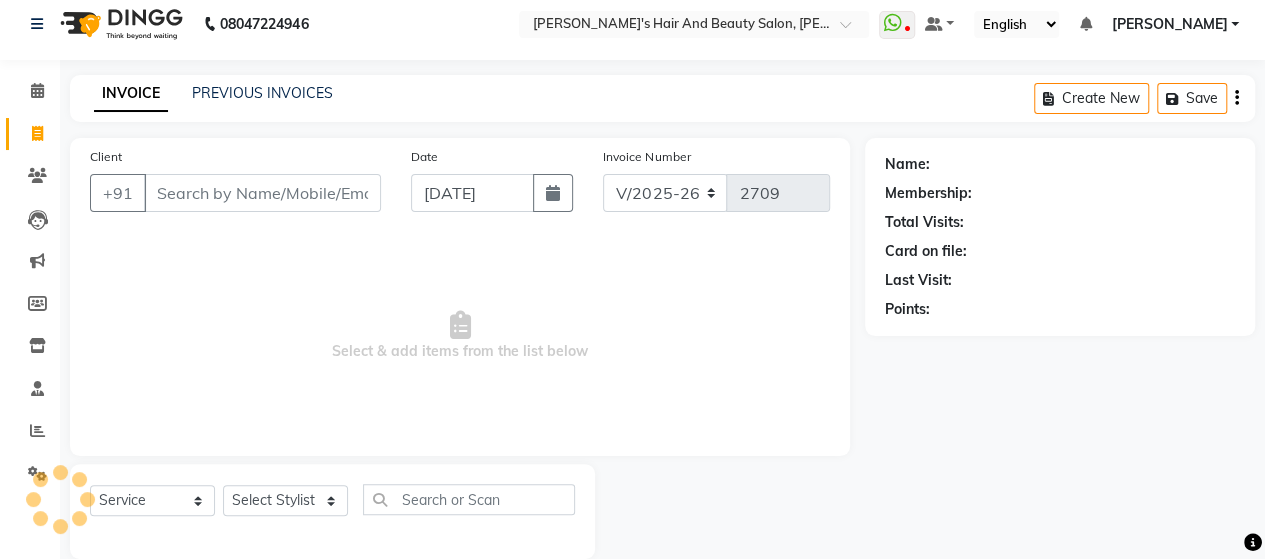 scroll, scrollTop: 41, scrollLeft: 0, axis: vertical 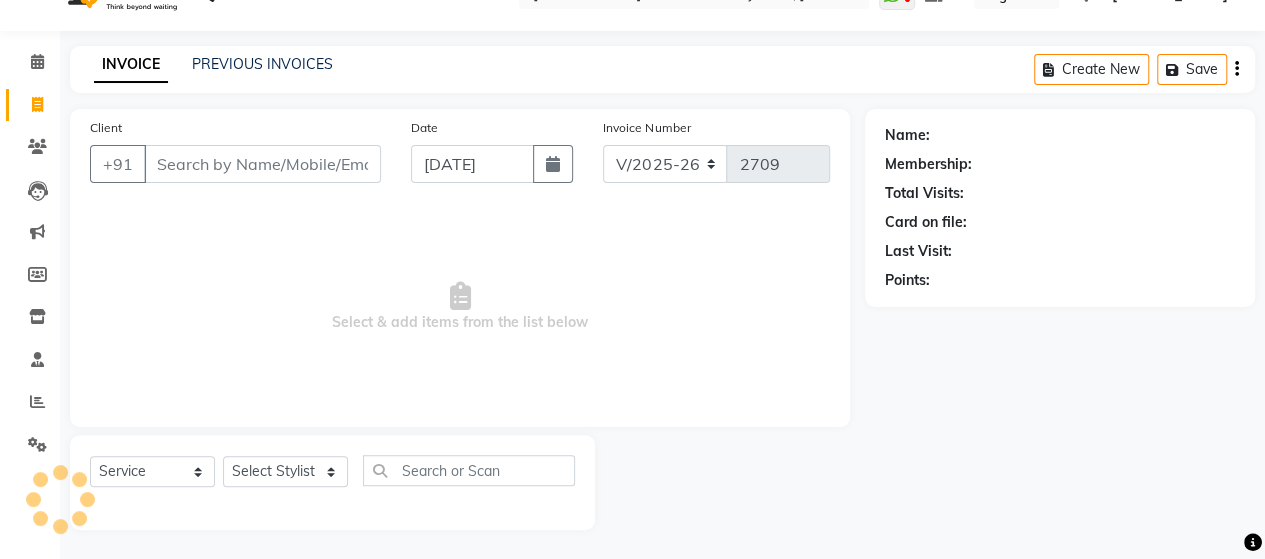 click on "Client" at bounding box center [262, 164] 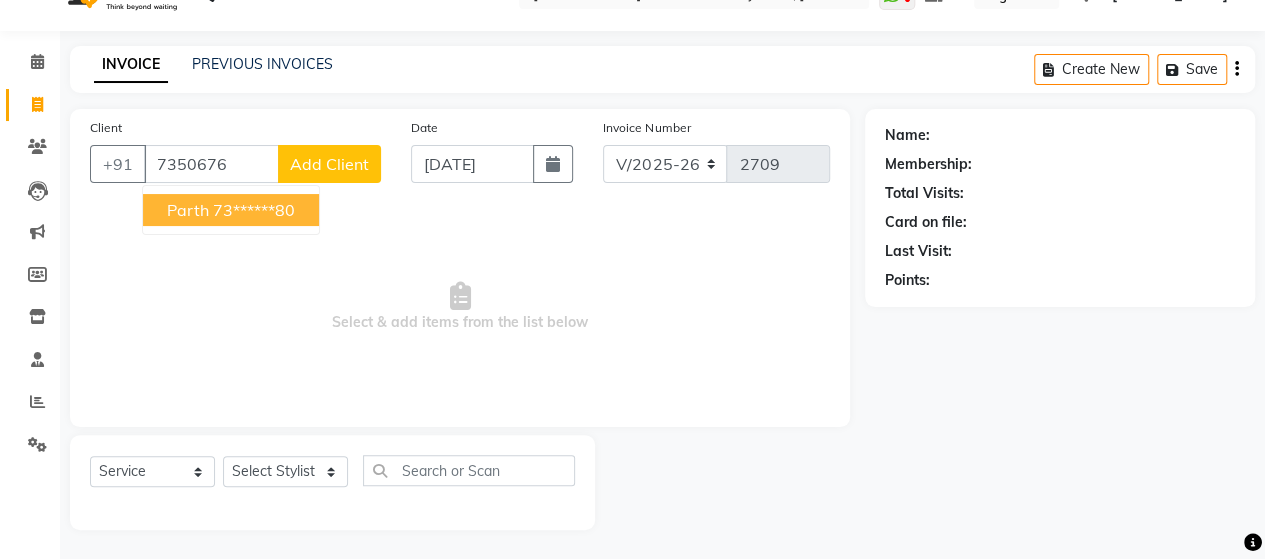 click on "[PERSON_NAME]  73******80" at bounding box center (231, 210) 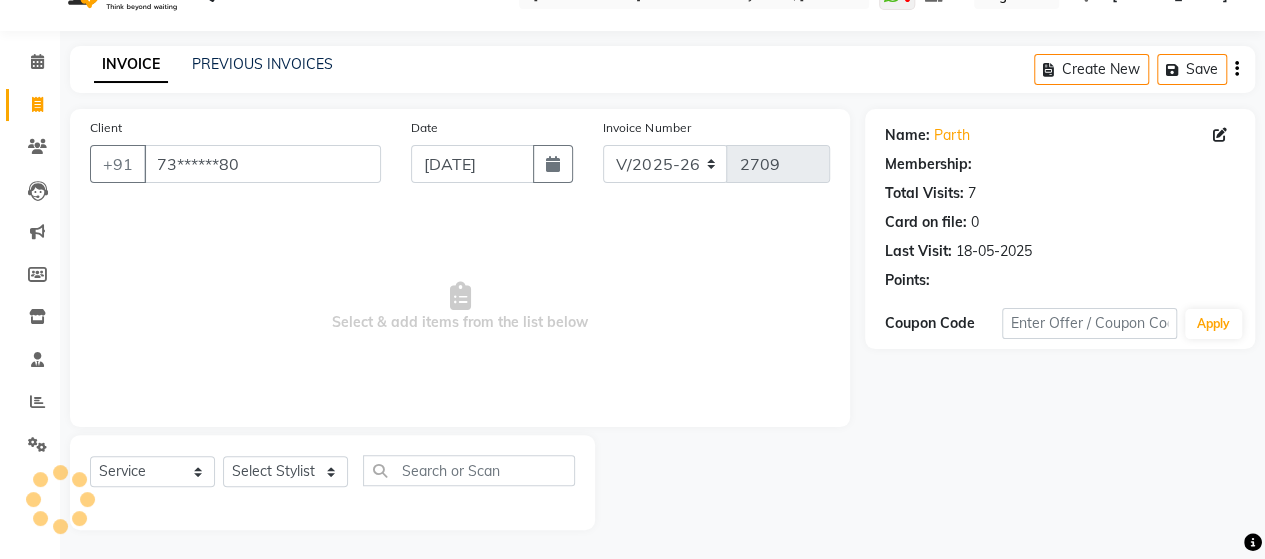 click on "Select & add items from the list below" at bounding box center (460, 307) 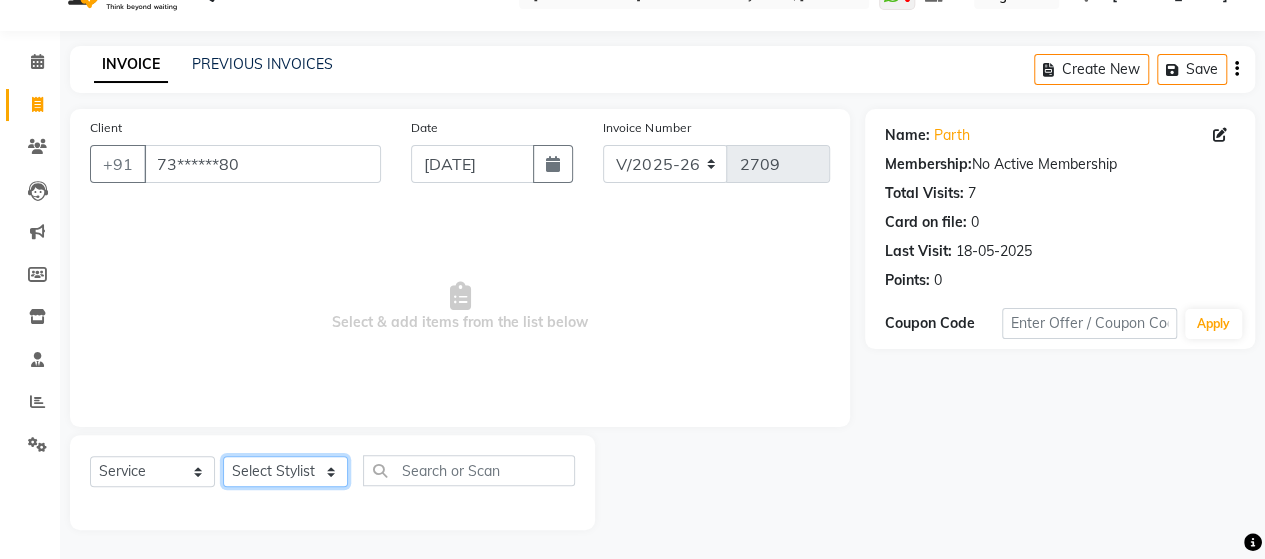 click on "Select Stylist Admin [PERSON_NAME]  [PERSON_NAME]  [PERSON_NAME] Rohit [PERSON_NAME]" 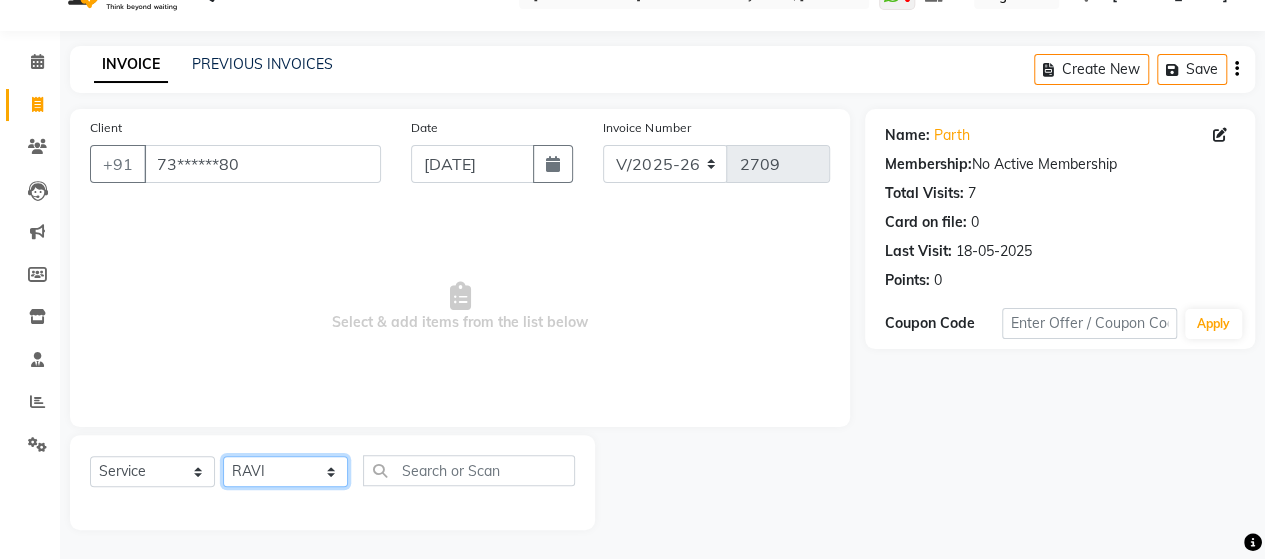 click on "Select Stylist Admin [PERSON_NAME]  [PERSON_NAME]  [PERSON_NAME] Rohit [PERSON_NAME]" 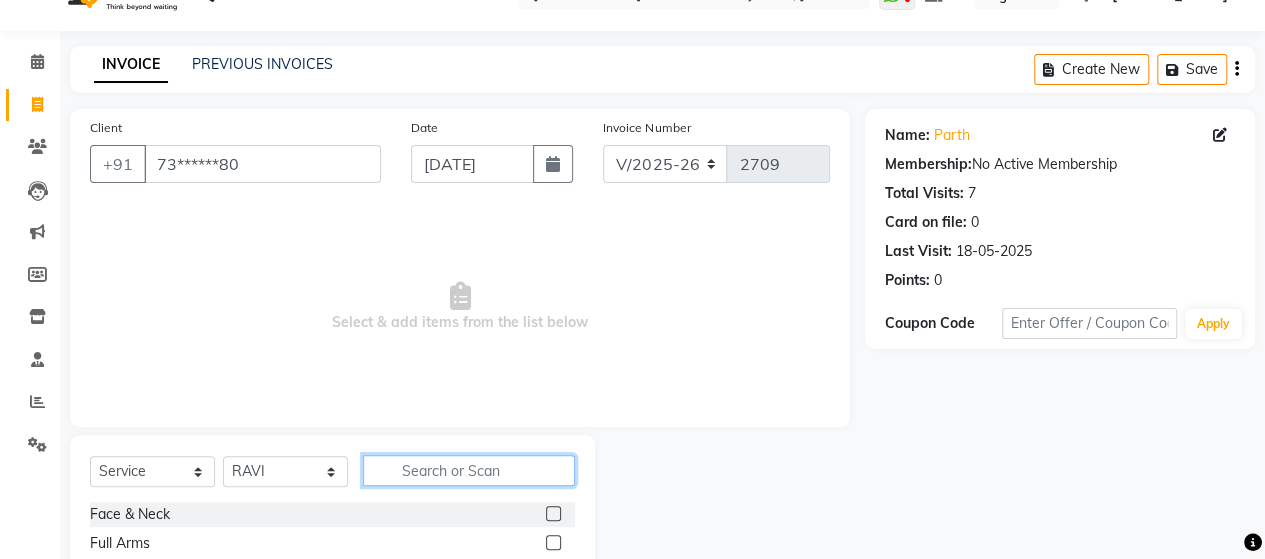 click 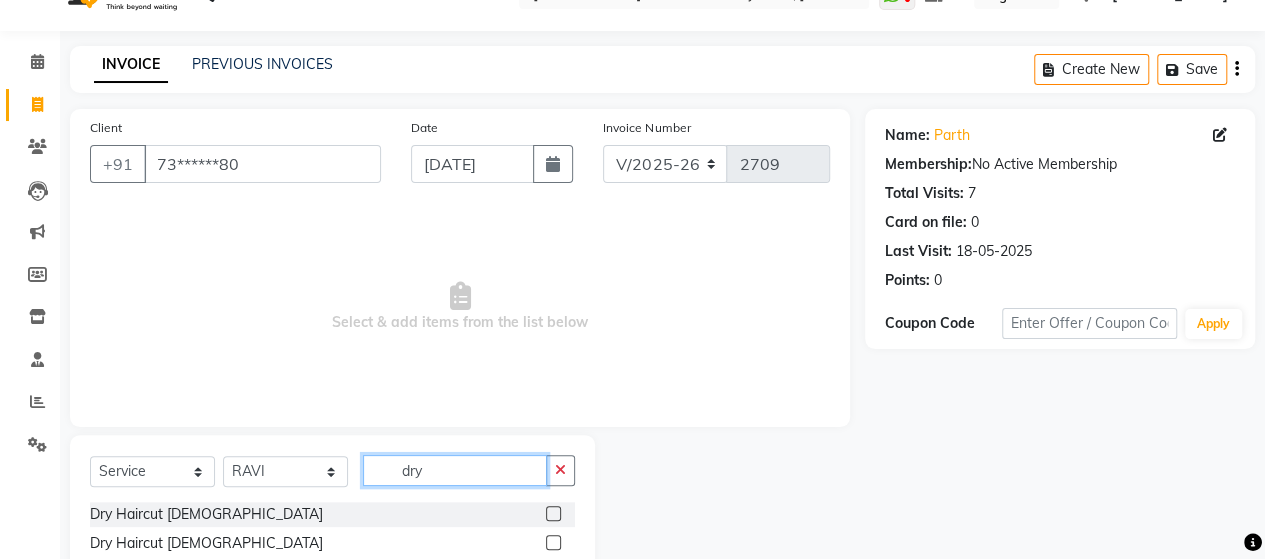 type on "dry" 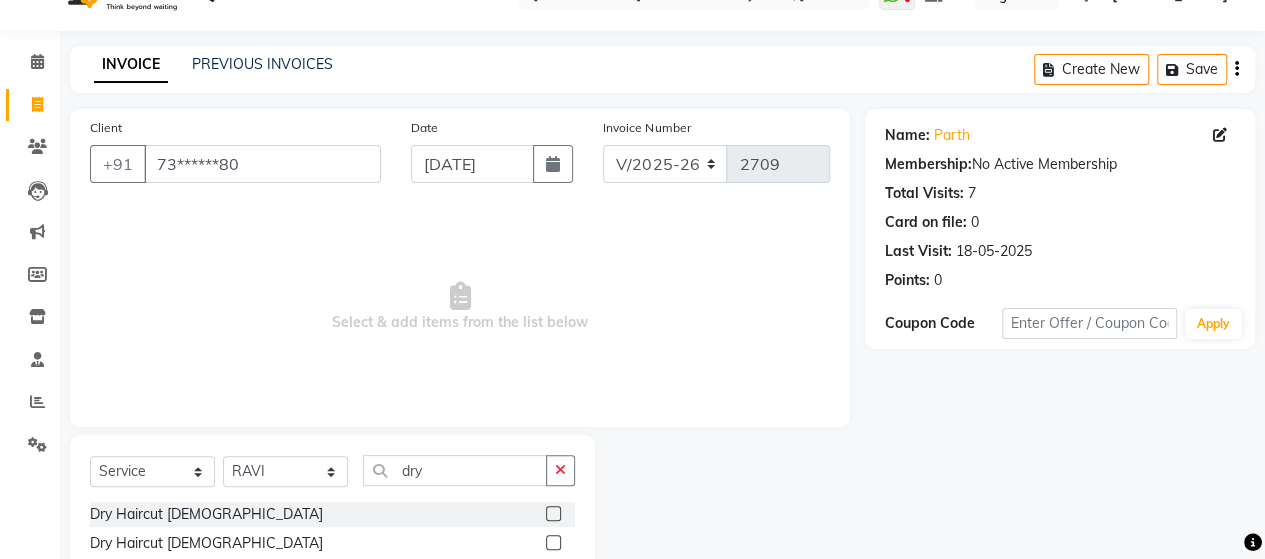 click 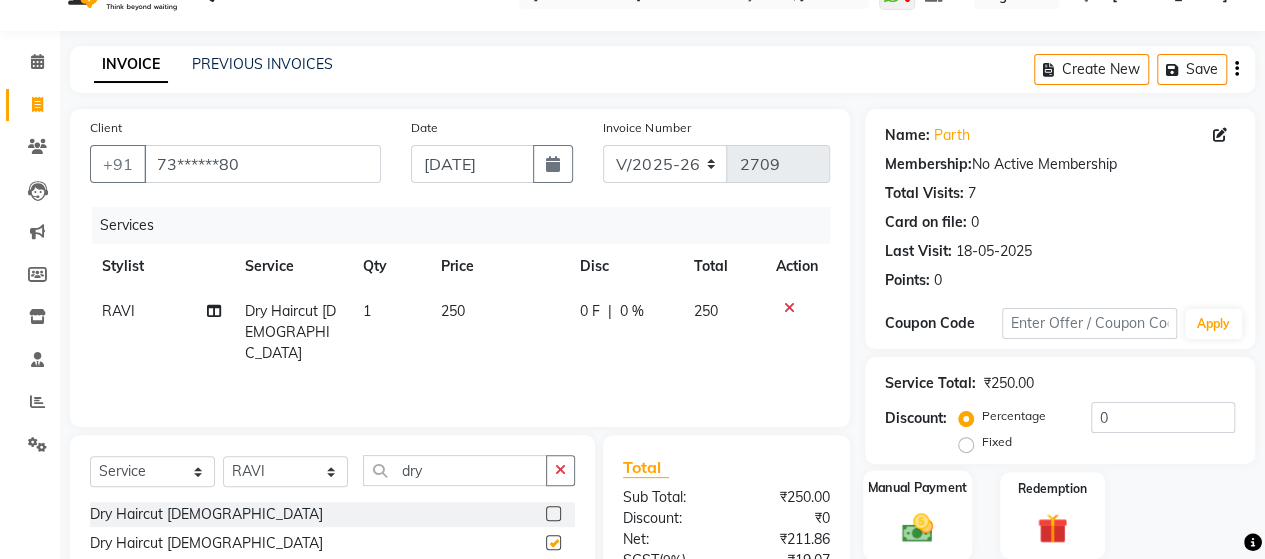 checkbox on "false" 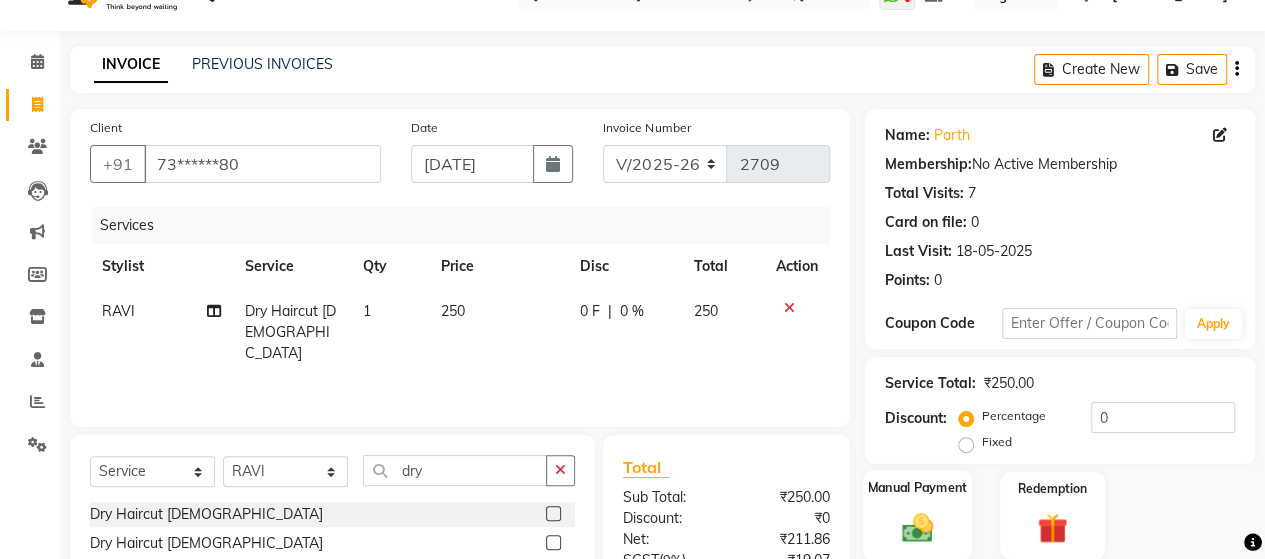 click 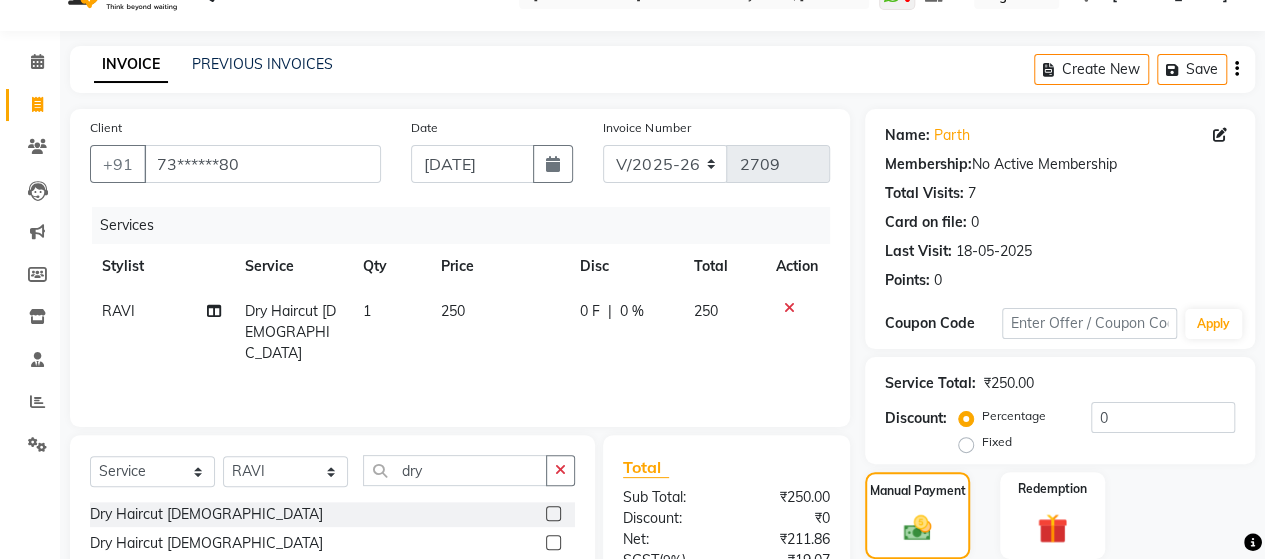 scroll, scrollTop: 239, scrollLeft: 0, axis: vertical 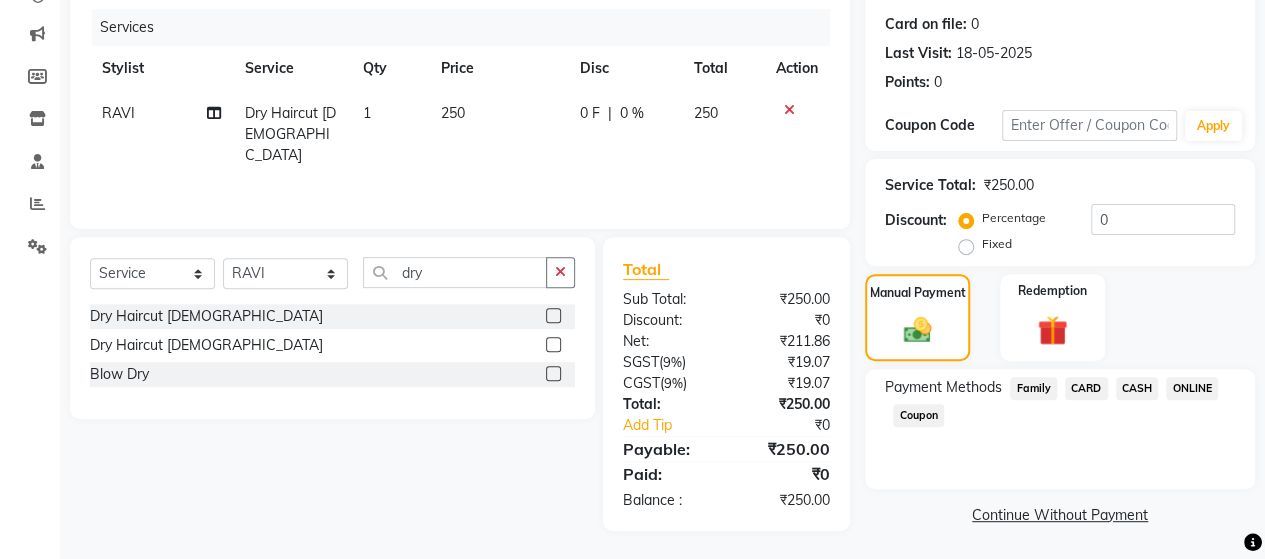 click on "ONLINE" 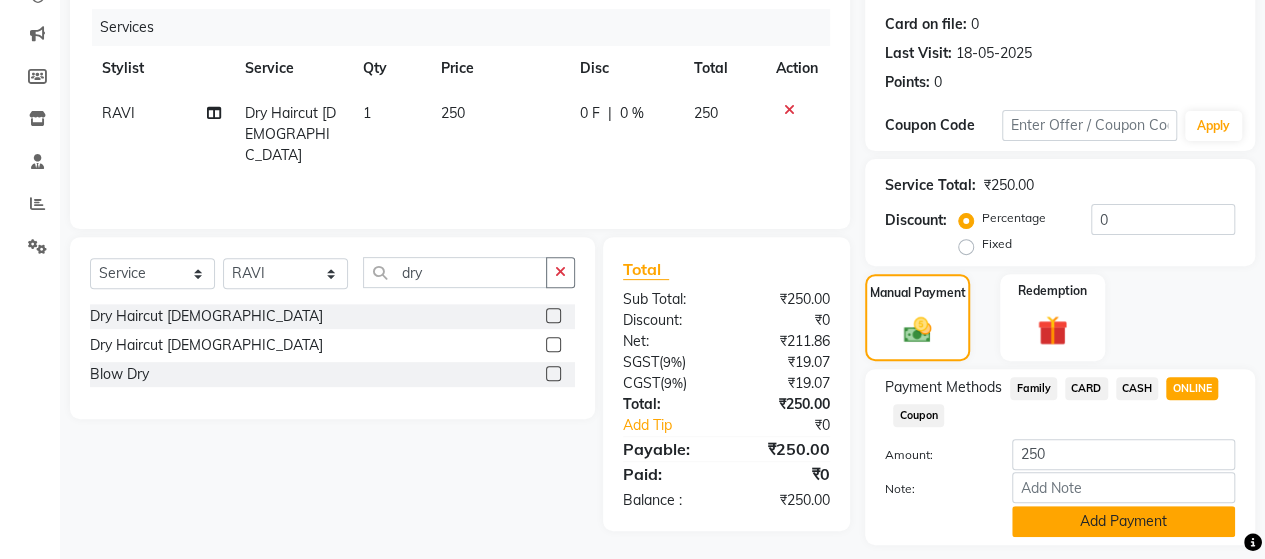 click on "Add Payment" 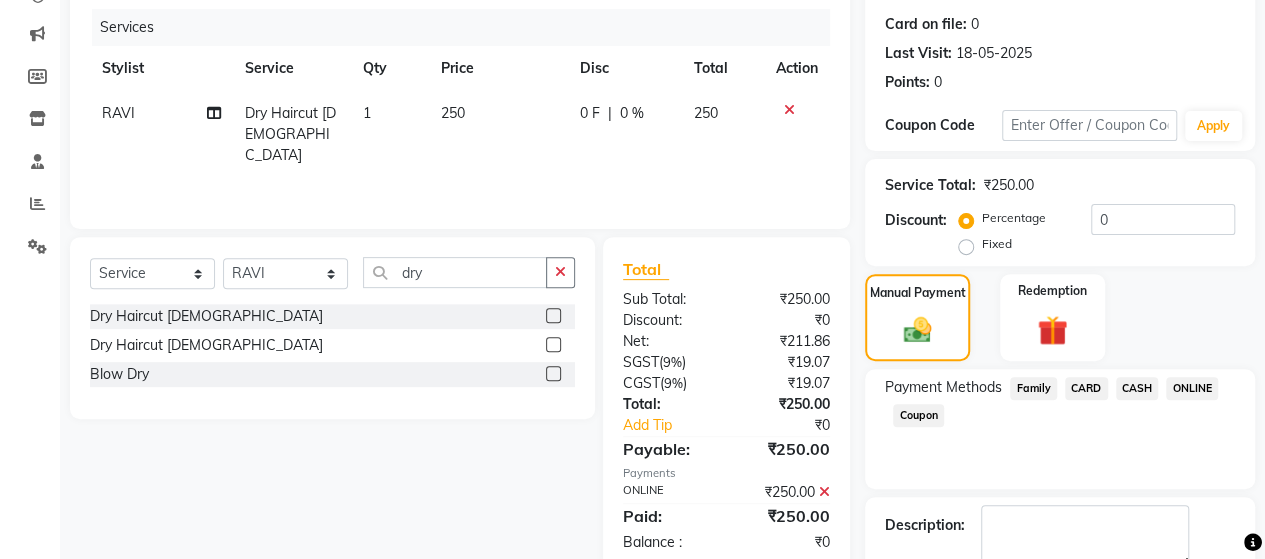 scroll, scrollTop: 350, scrollLeft: 0, axis: vertical 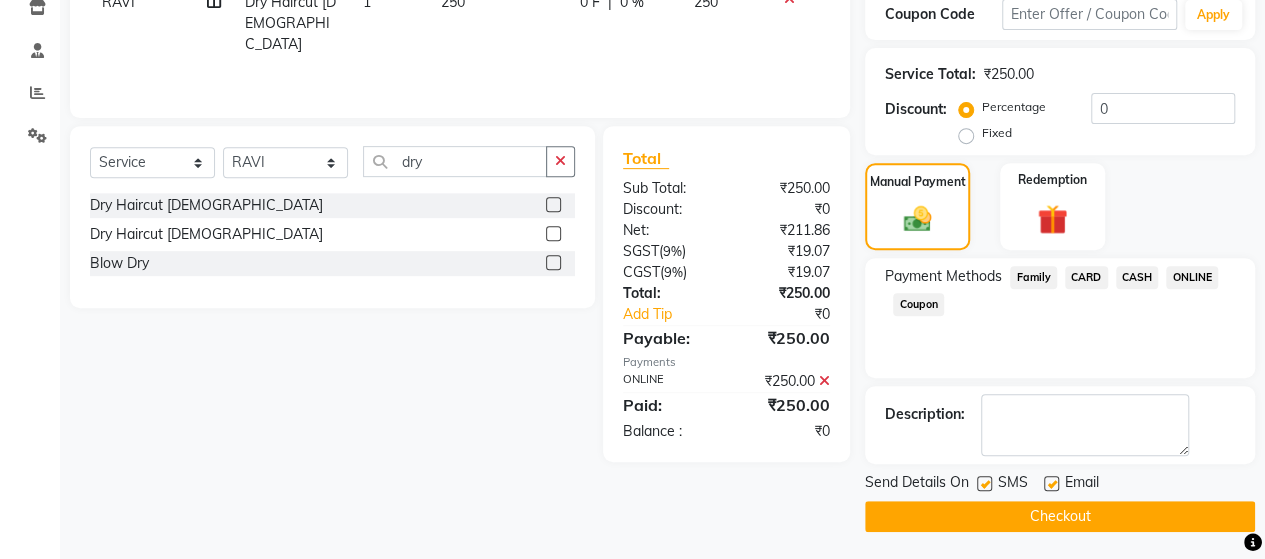 click on "Checkout" 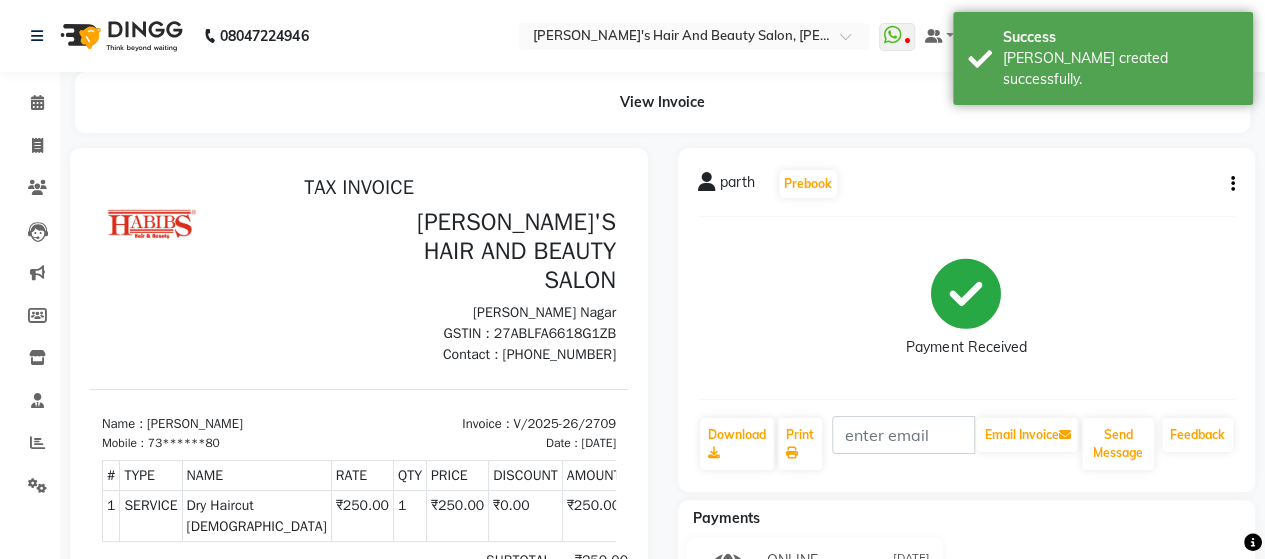 scroll, scrollTop: 0, scrollLeft: 0, axis: both 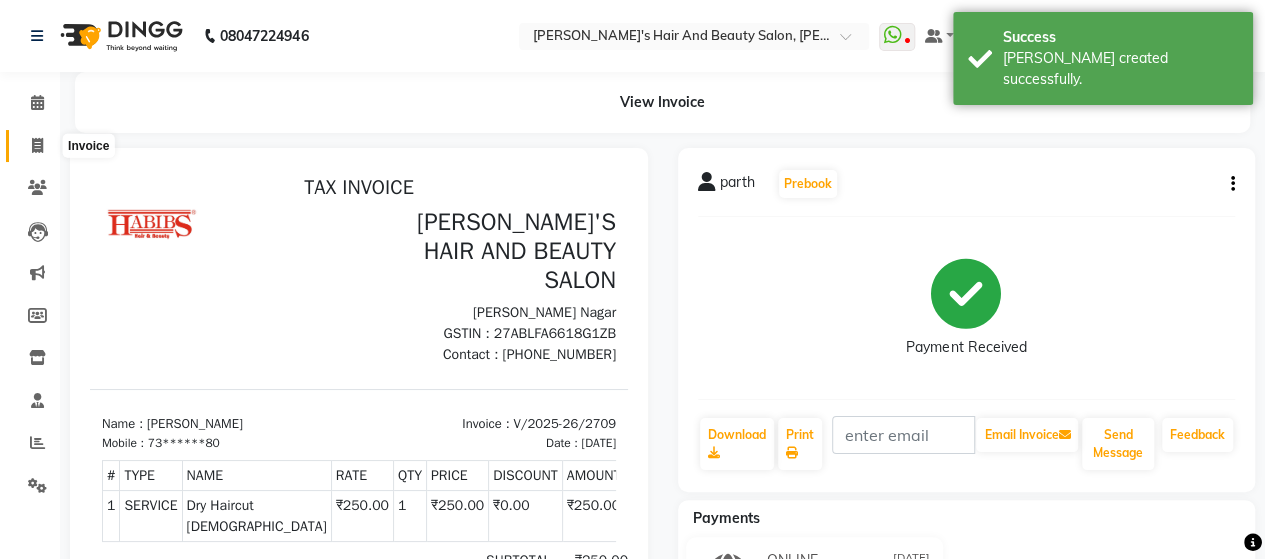 click 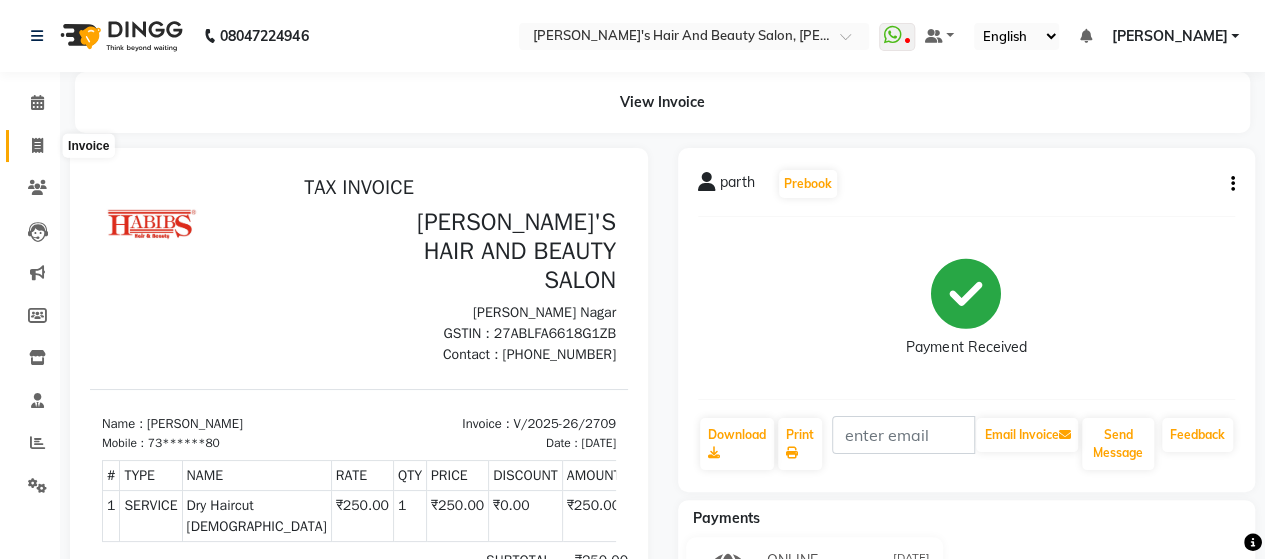 select on "service" 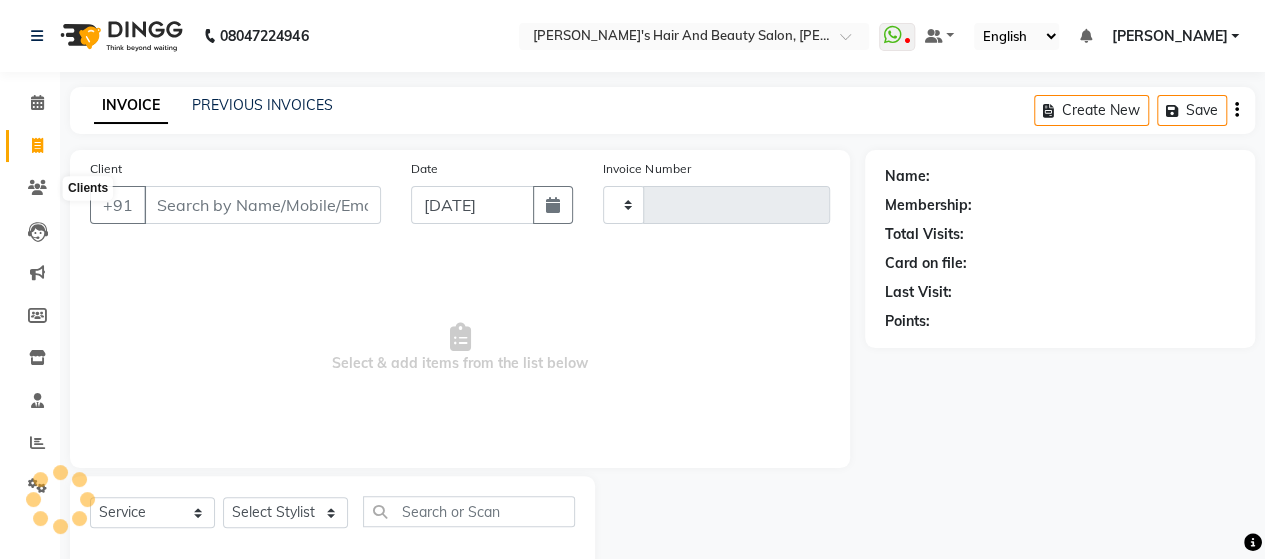 type on "2710" 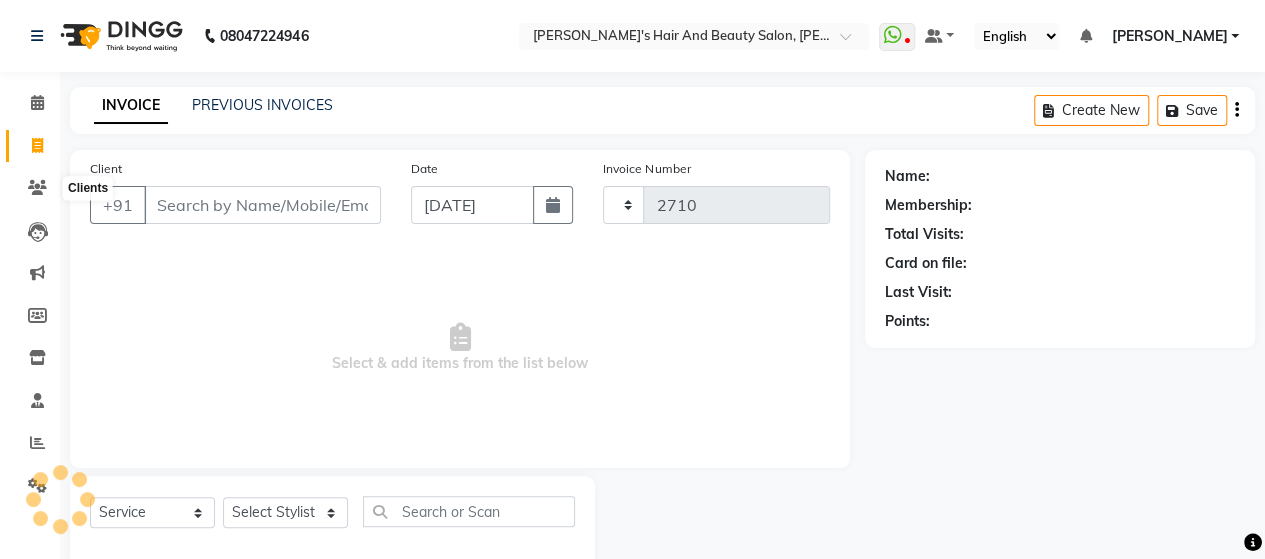 scroll, scrollTop: 41, scrollLeft: 0, axis: vertical 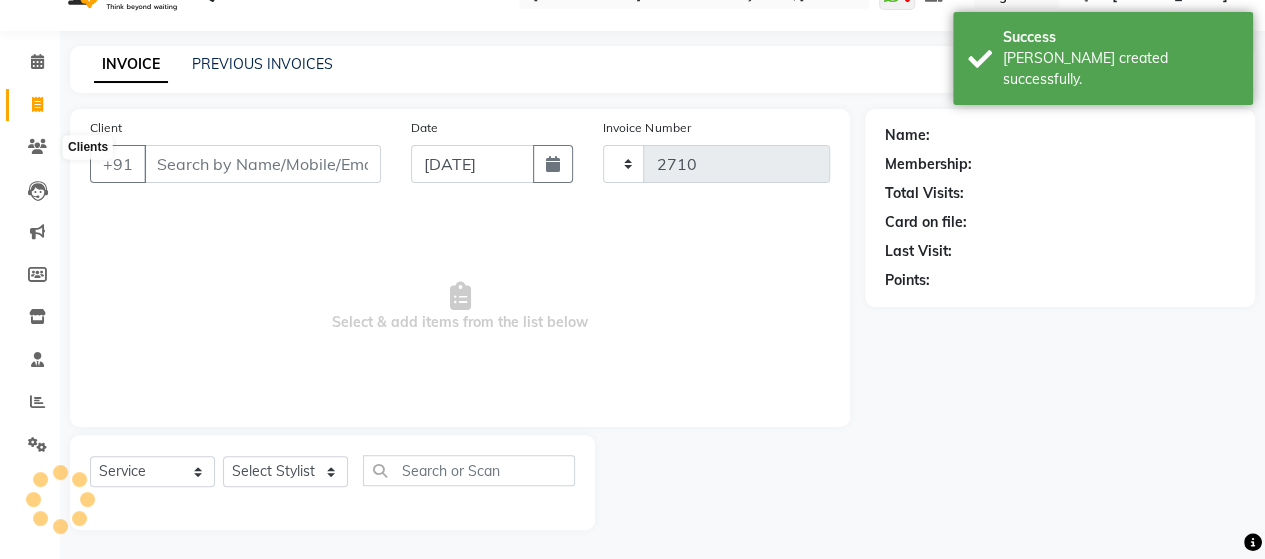 select on "6429" 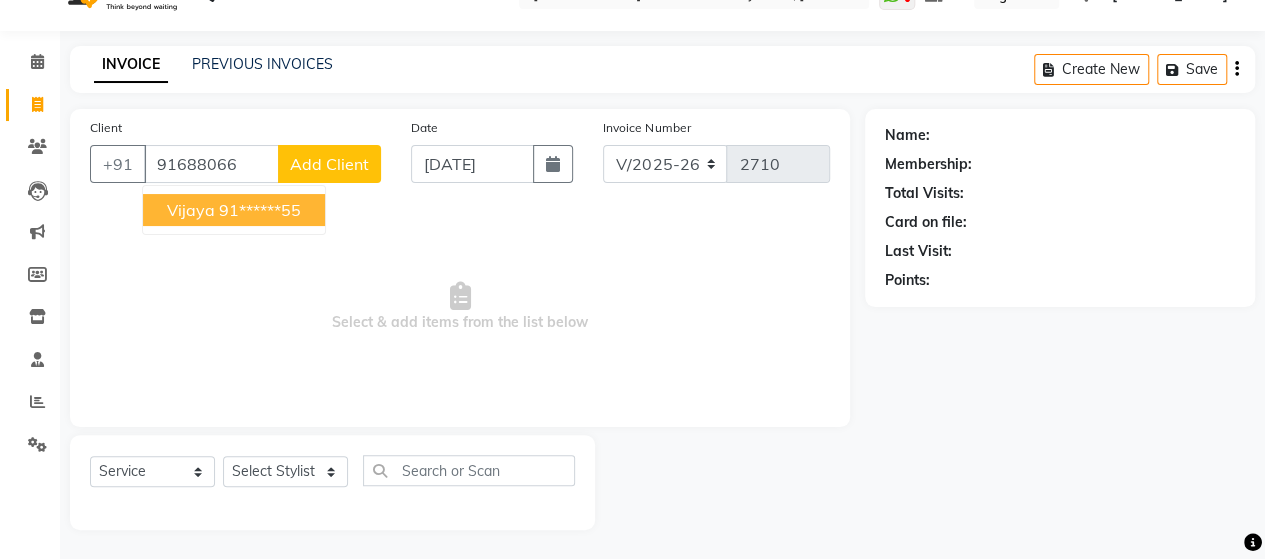 click on "Vijaya" at bounding box center [191, 210] 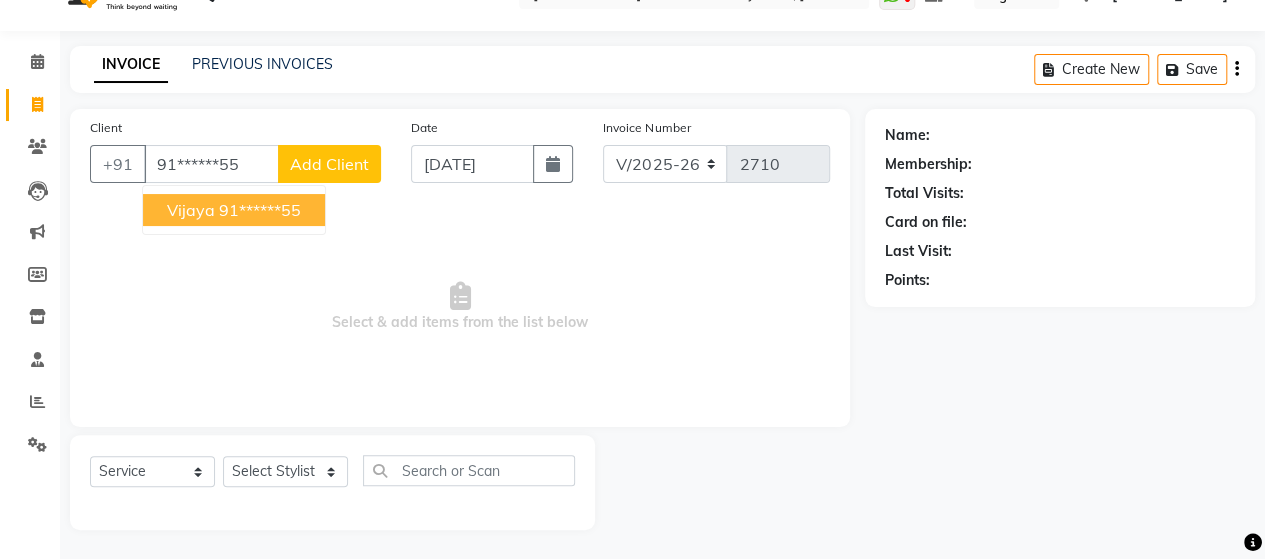 type on "91******55" 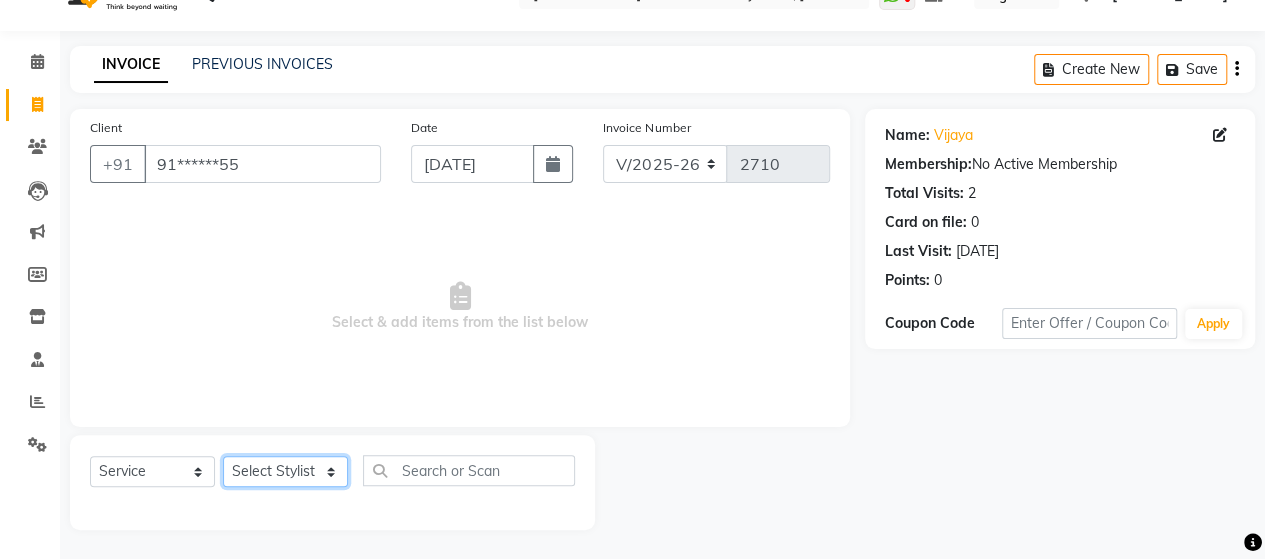 click on "Select Stylist Admin [PERSON_NAME]  [PERSON_NAME]  [PERSON_NAME] Rohit [PERSON_NAME]" 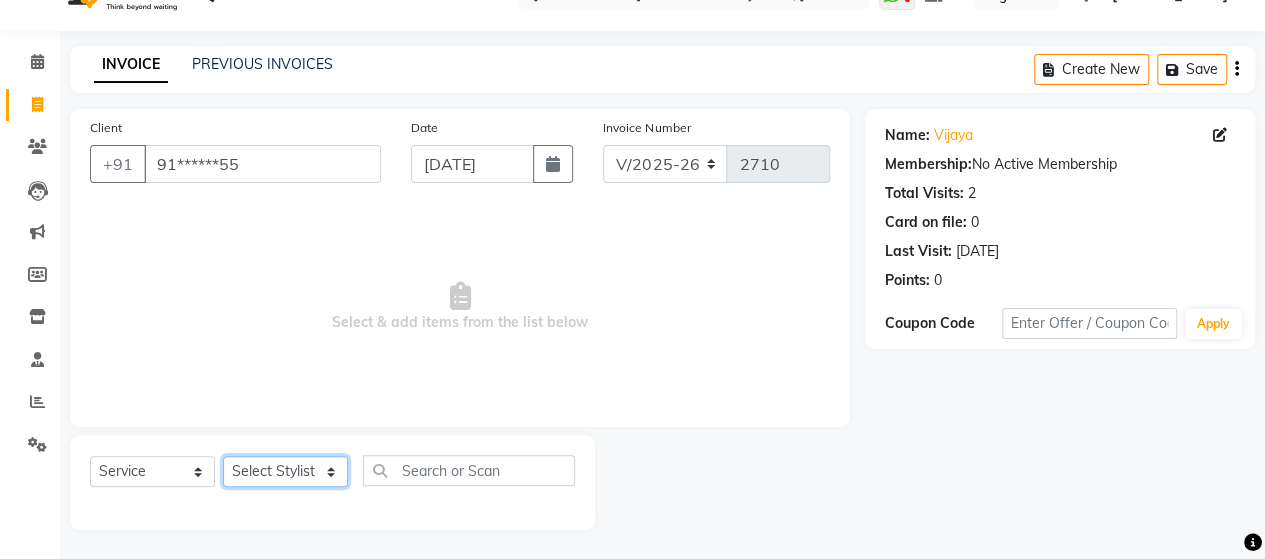 select on "58673" 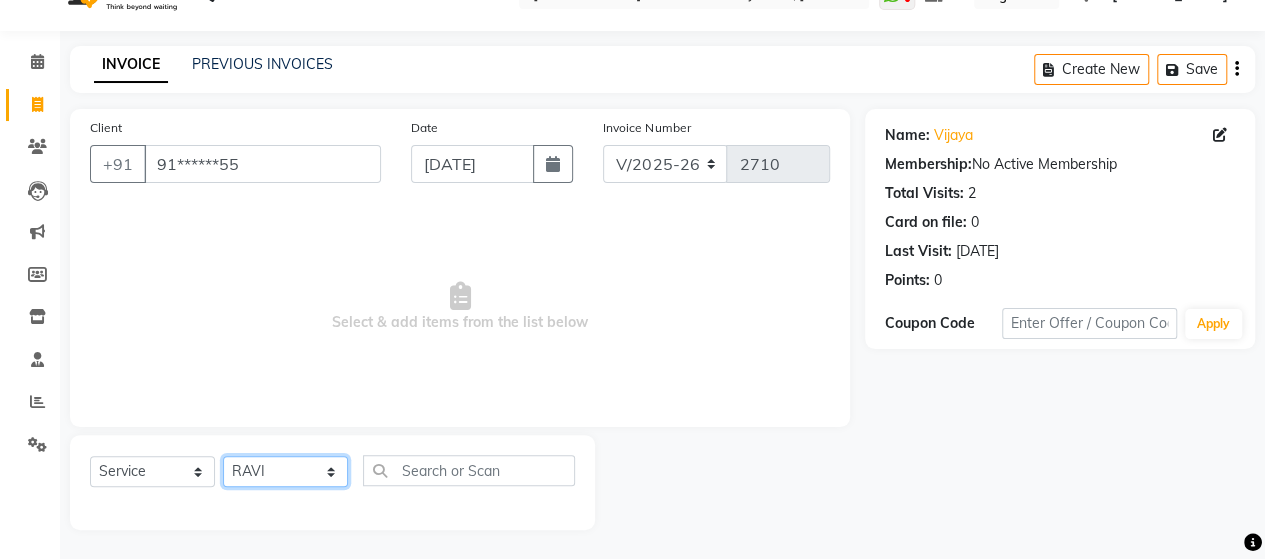 click on "Select Stylist Admin [PERSON_NAME]  [PERSON_NAME]  [PERSON_NAME] Rohit [PERSON_NAME]" 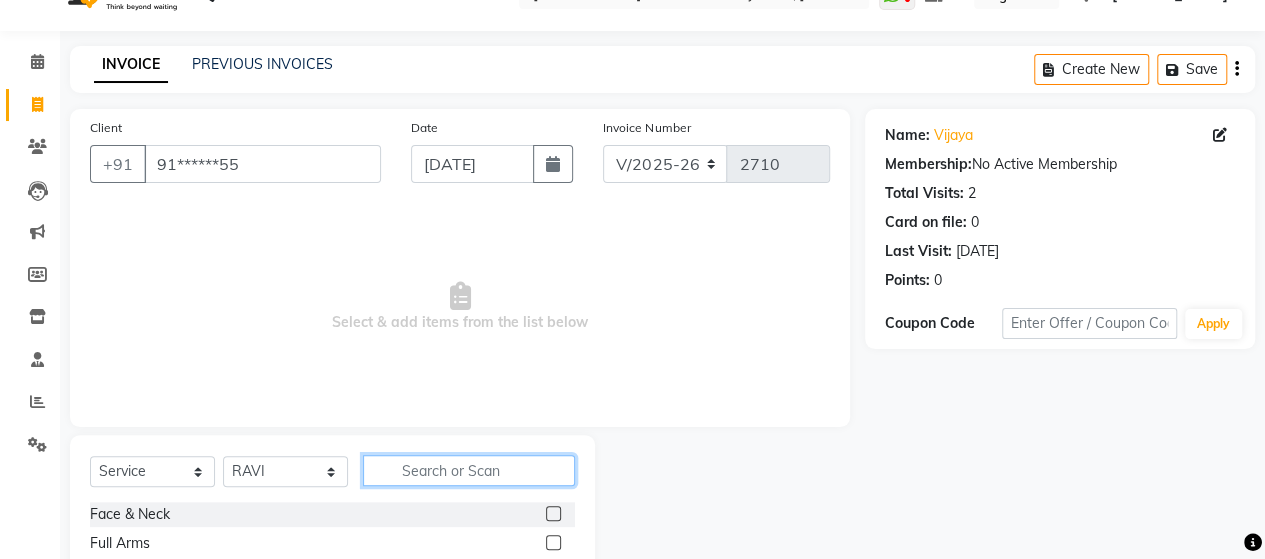 click 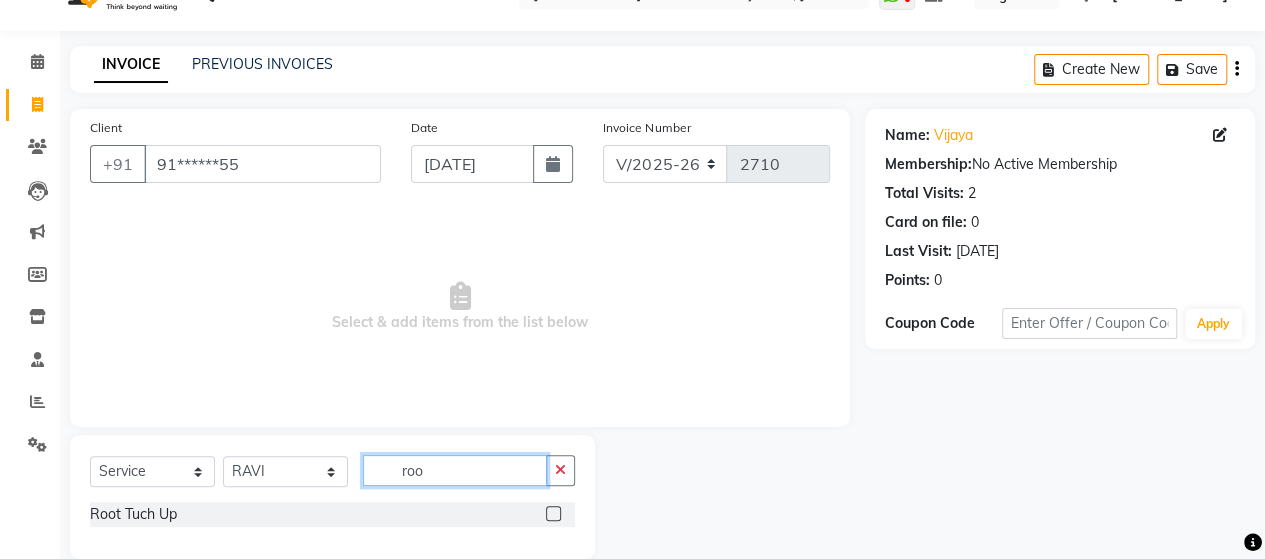 type on "roo" 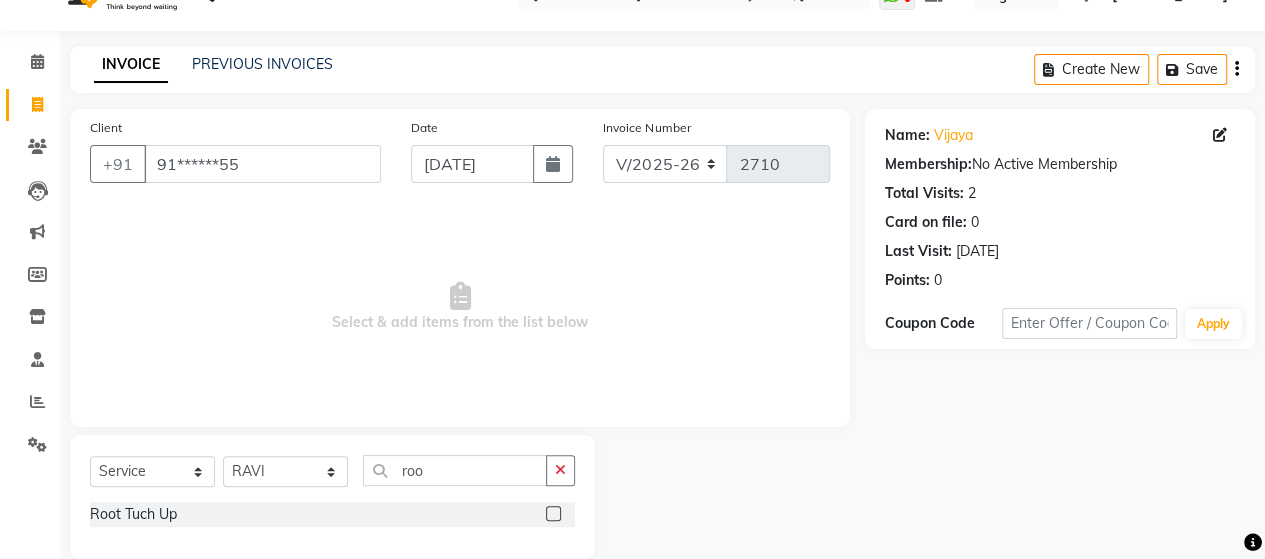 click 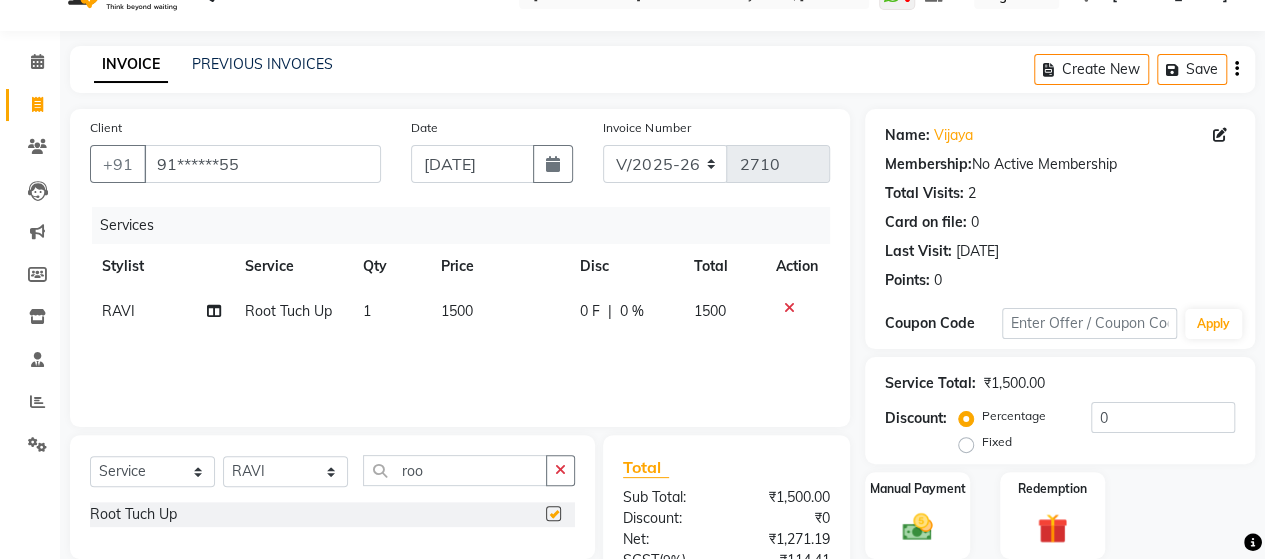 checkbox on "false" 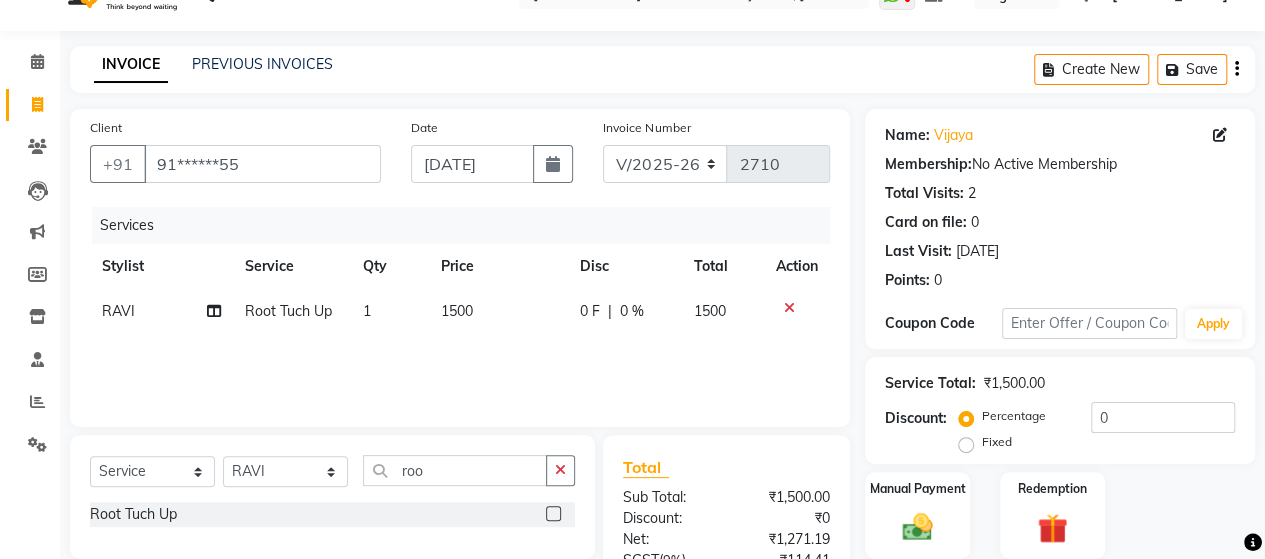 click on "1500" 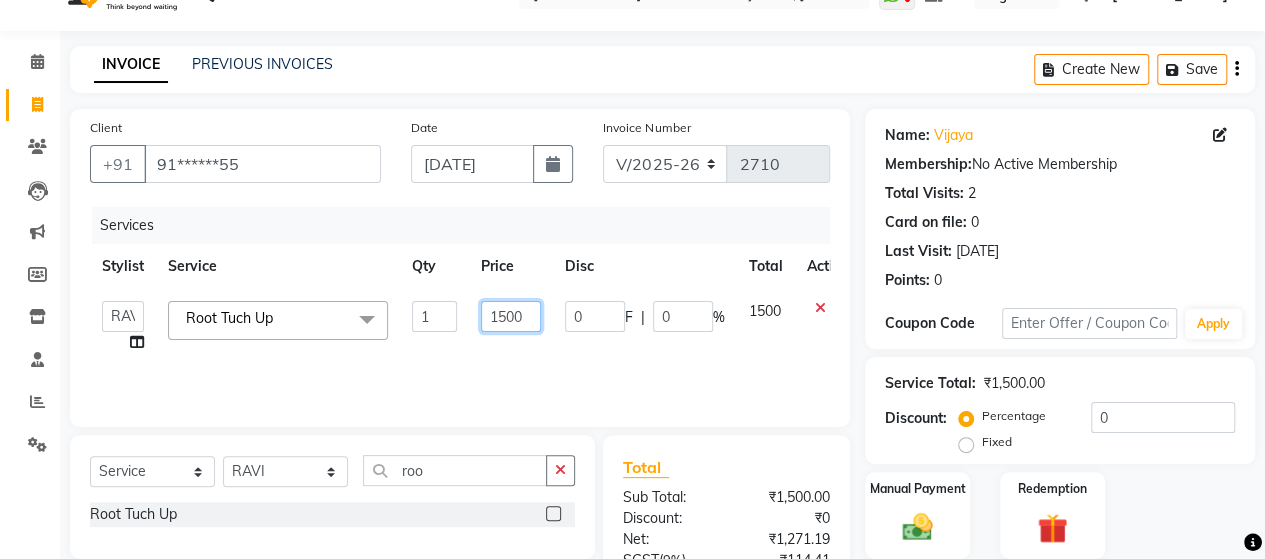 click on "1500" 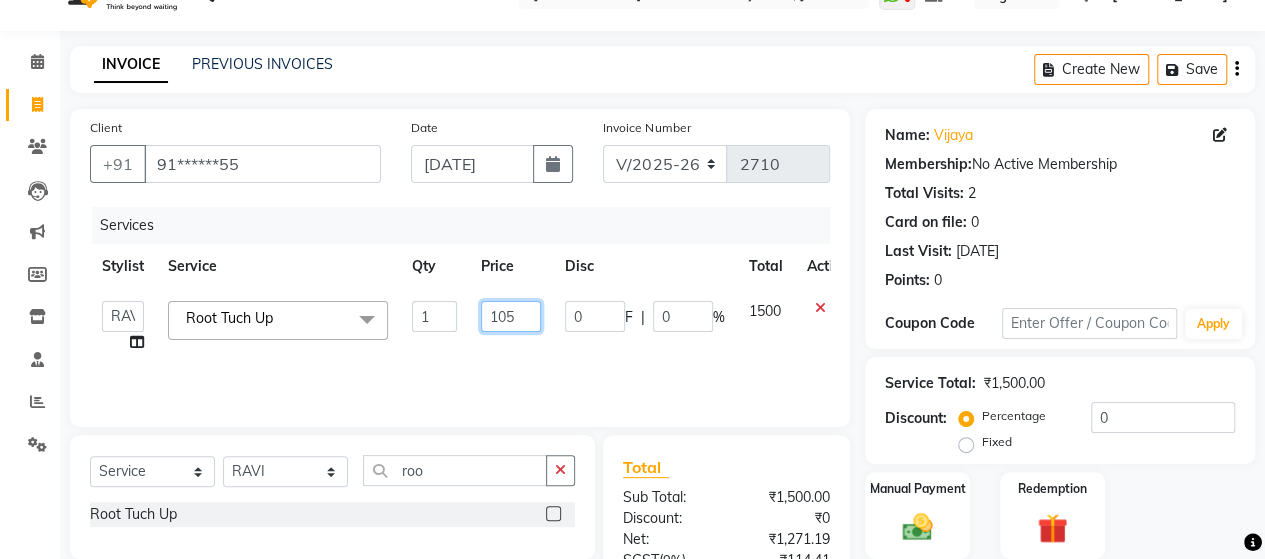 type on "1050" 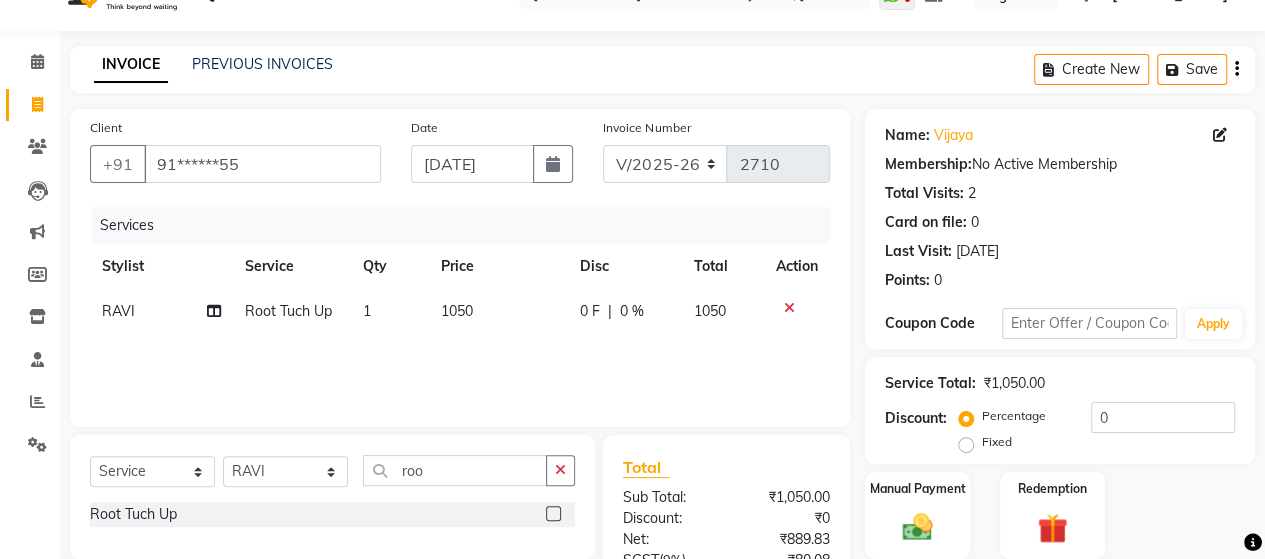 click on "Services Stylist Service Qty Price Disc Total Action [PERSON_NAME] [PERSON_NAME] Up 1 1050 0 F | 0 % 1050" 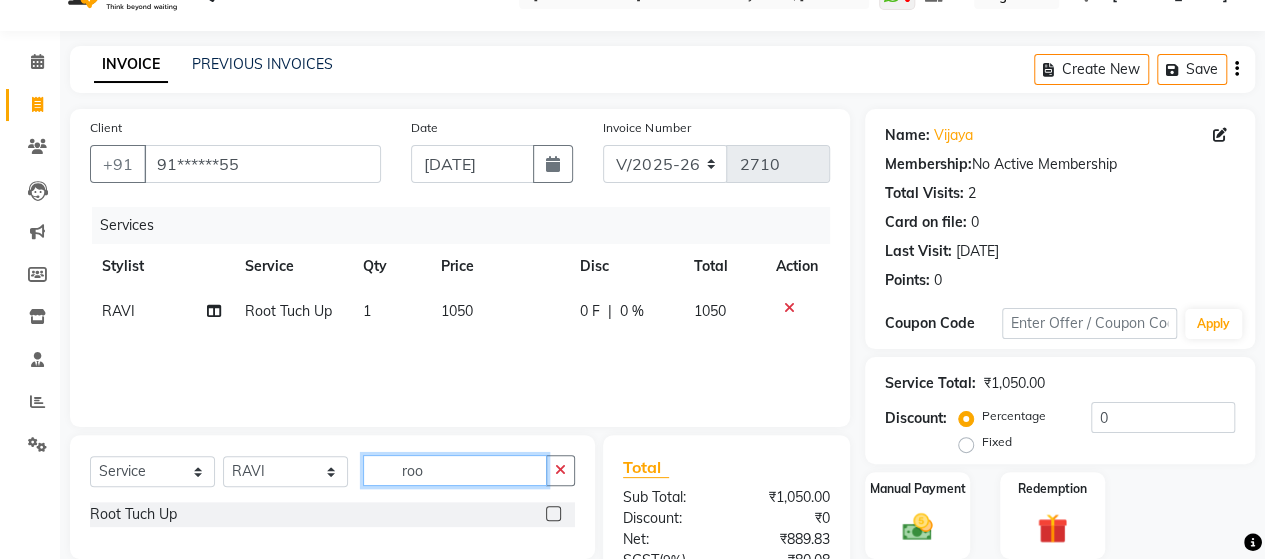 click on "roo" 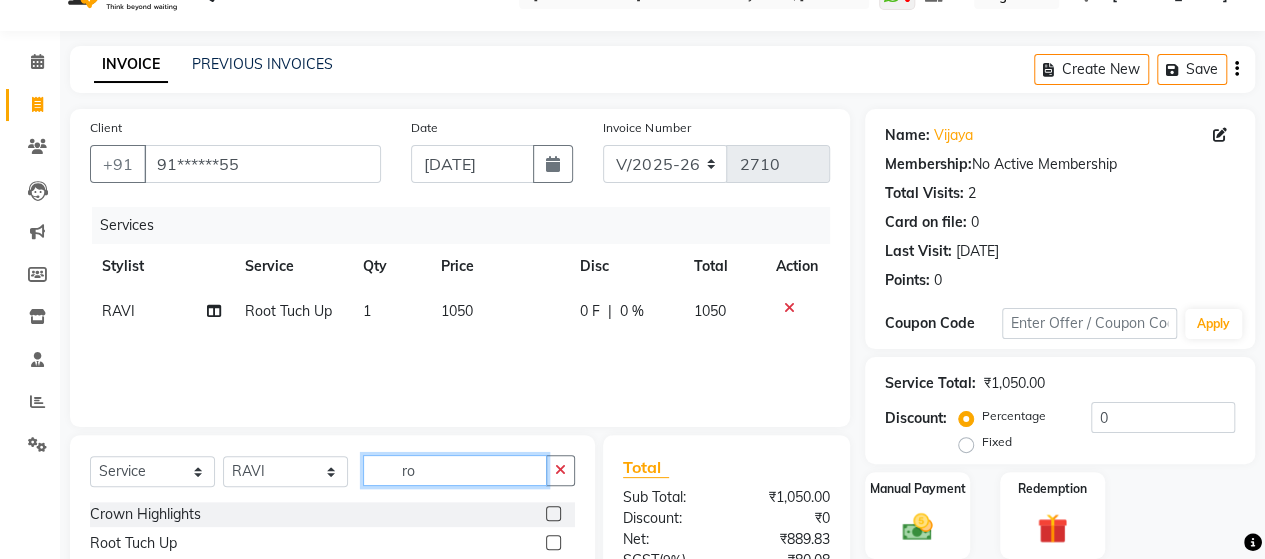 type on "r" 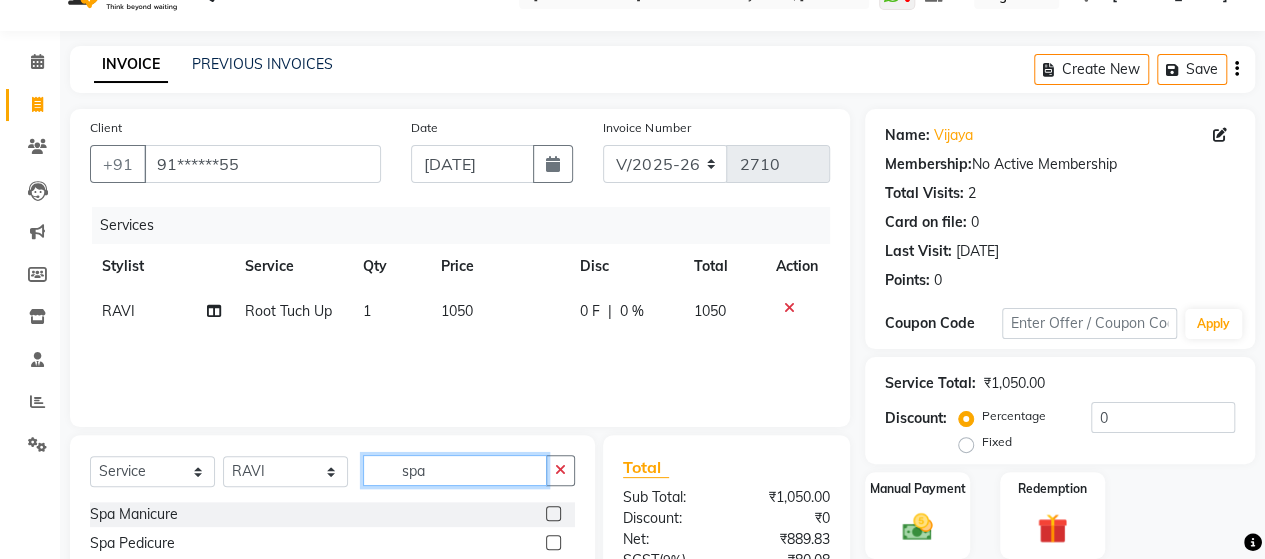 scroll, scrollTop: 239, scrollLeft: 0, axis: vertical 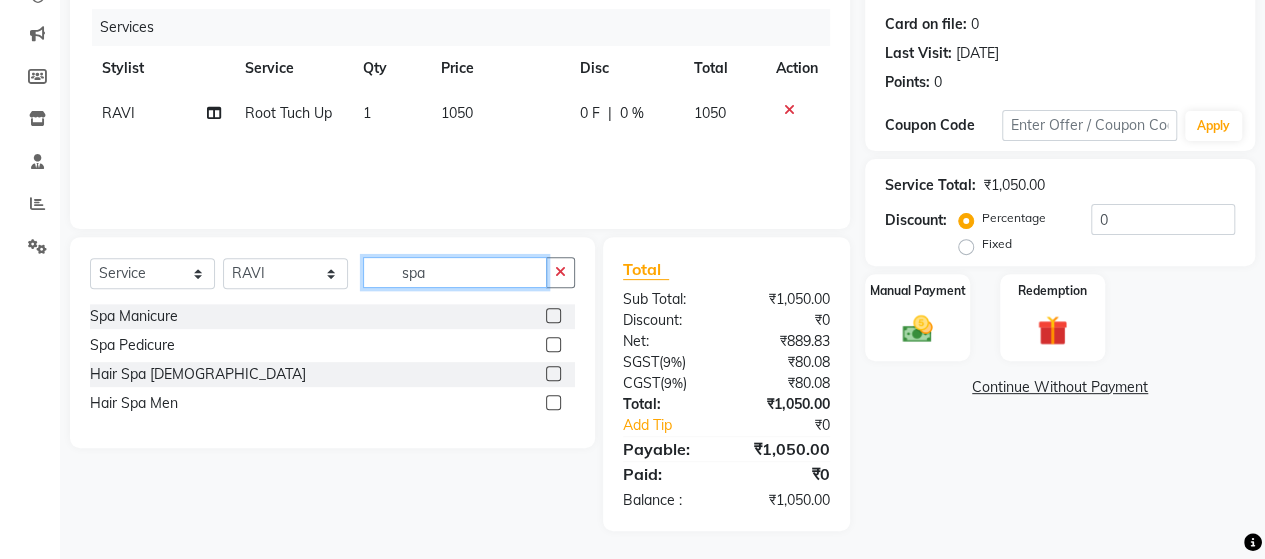 type on "spa" 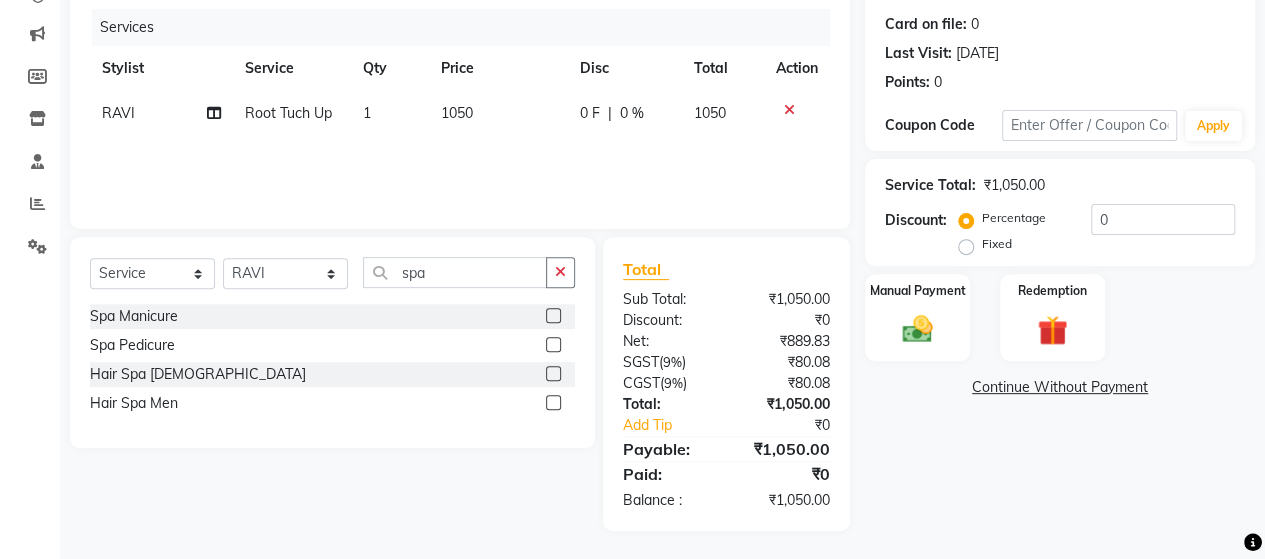 click 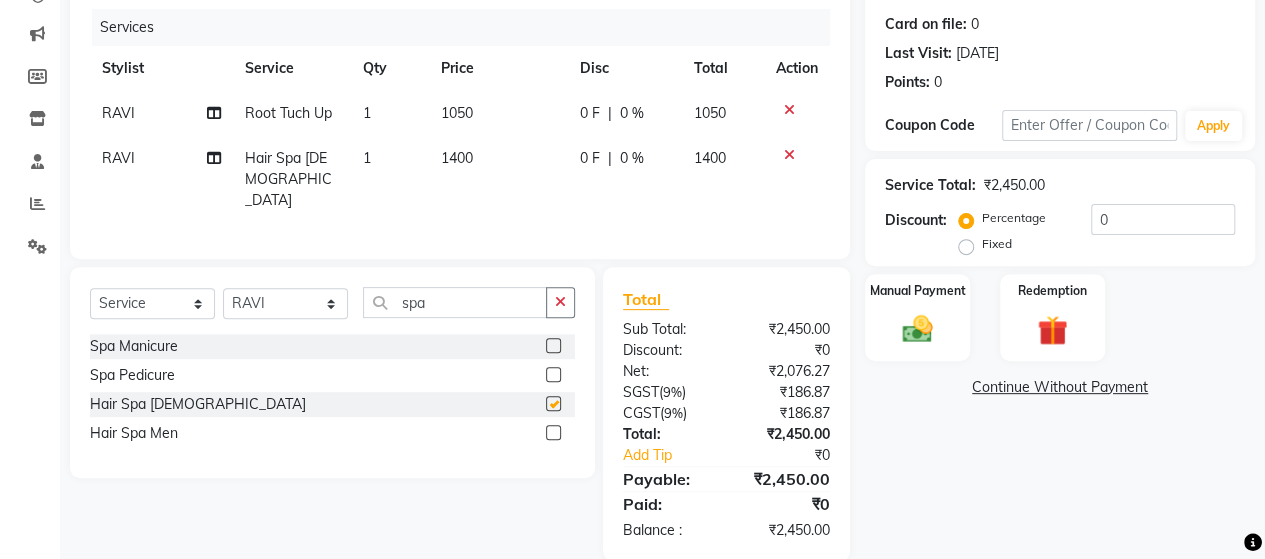checkbox on "false" 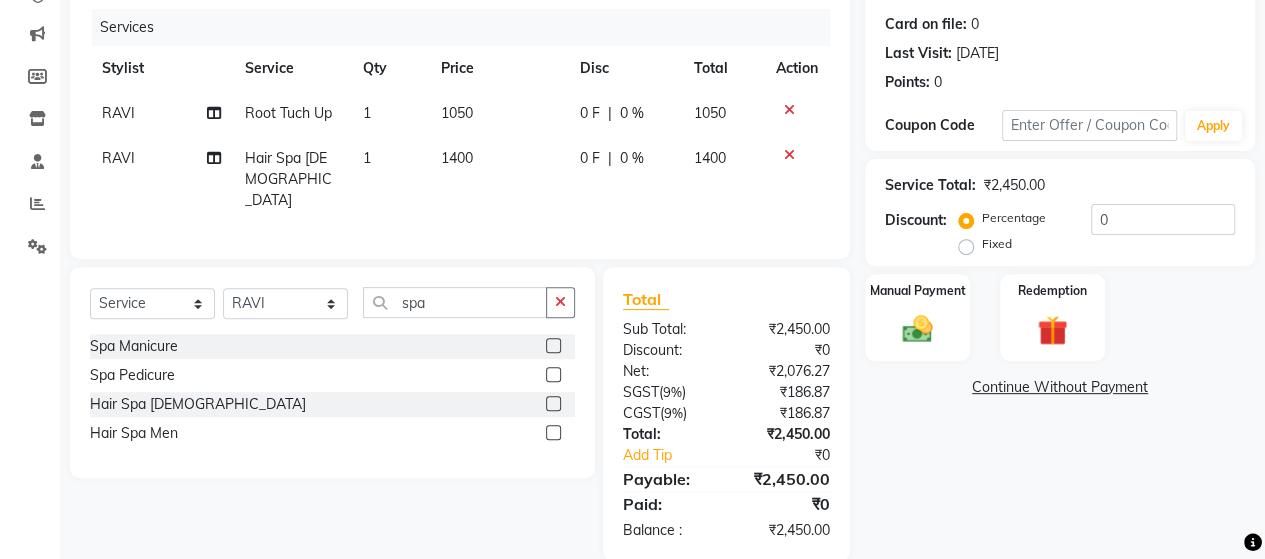 click on "1400" 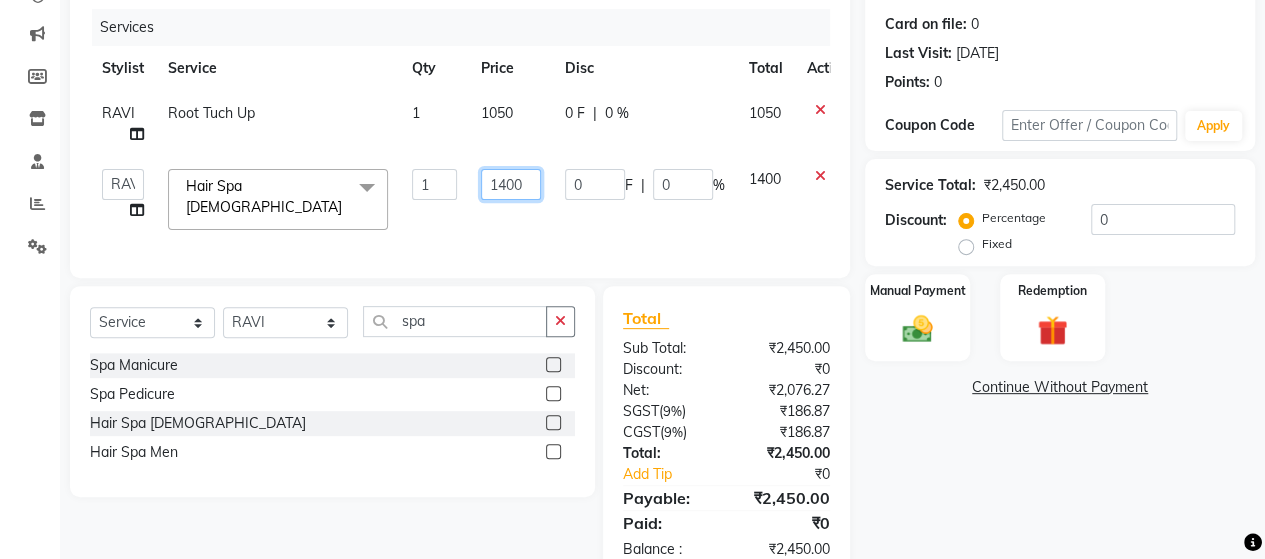 click on "1400" 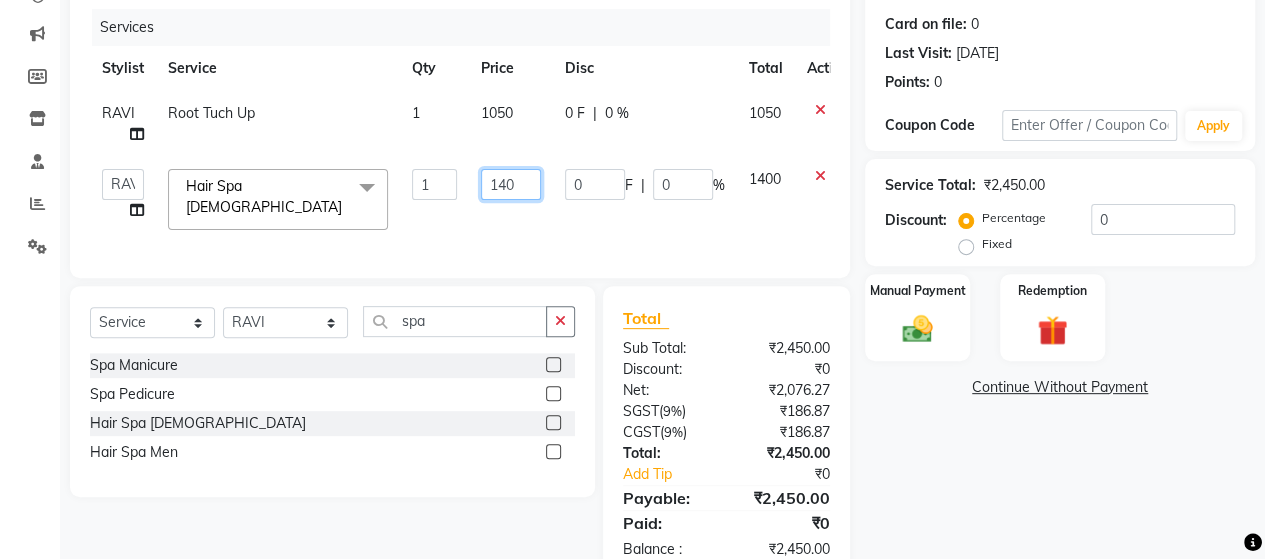 type on "1440" 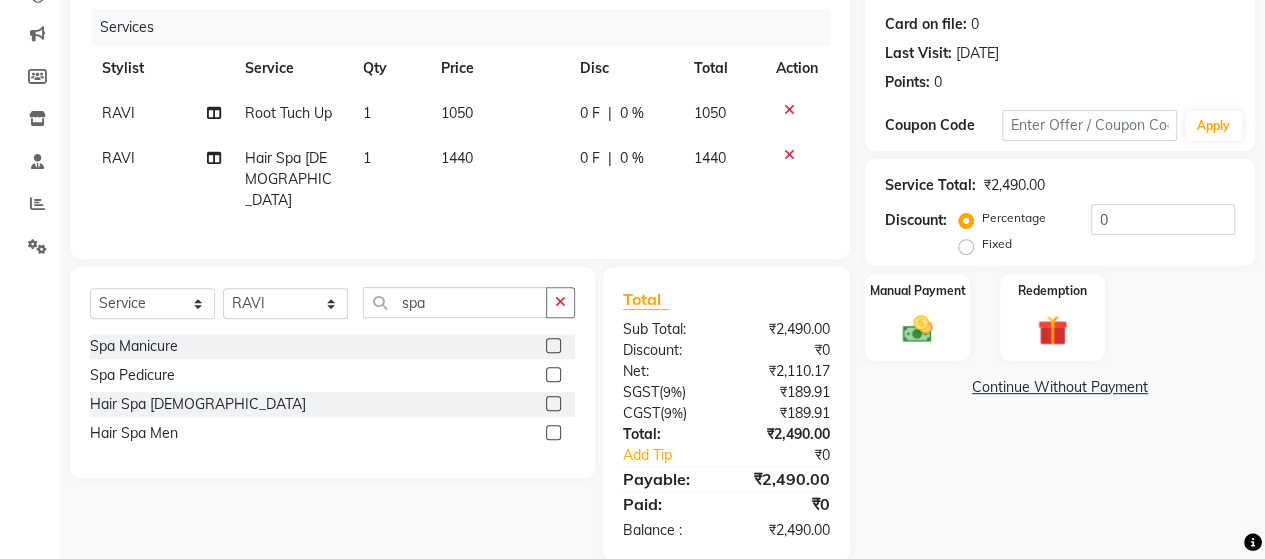click on "Services Stylist Service Qty Price Disc Total Action [PERSON_NAME] [PERSON_NAME] Up 1 1050 0 F | 0 % 1050 RAVI Hair Spa [DEMOGRAPHIC_DATA] 1 1440 0 F | 0 % 1440" 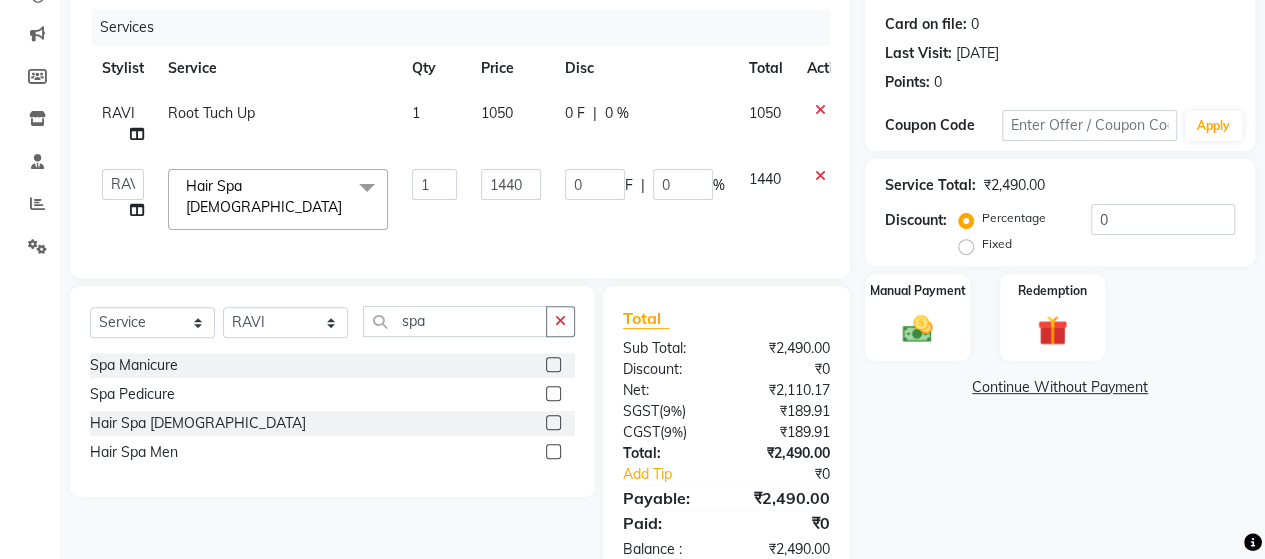 click on "1440" 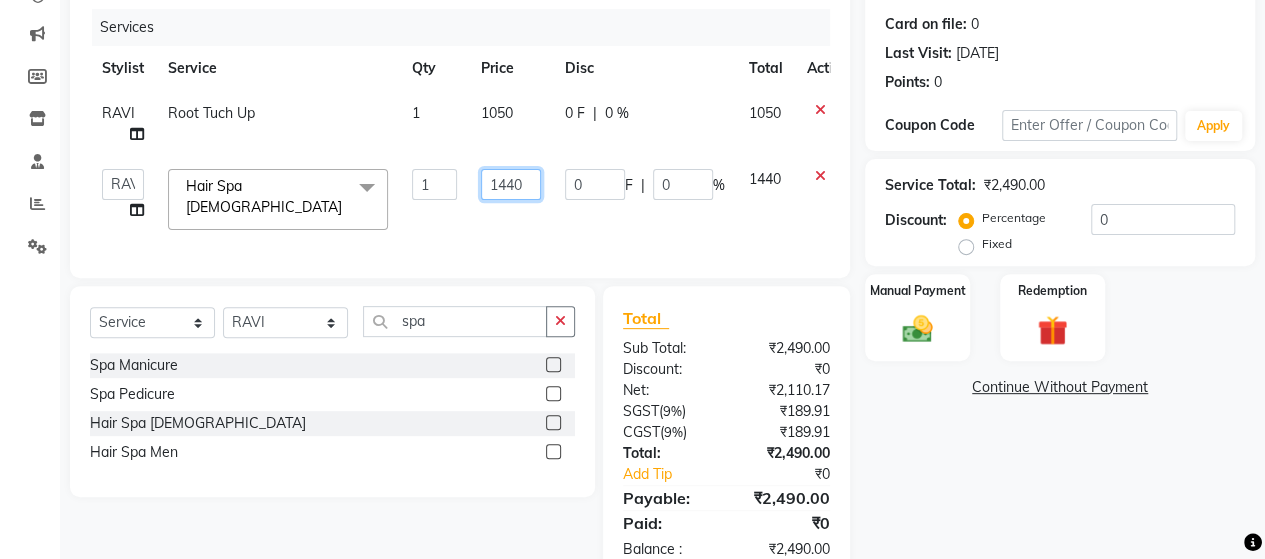 click on "1440" 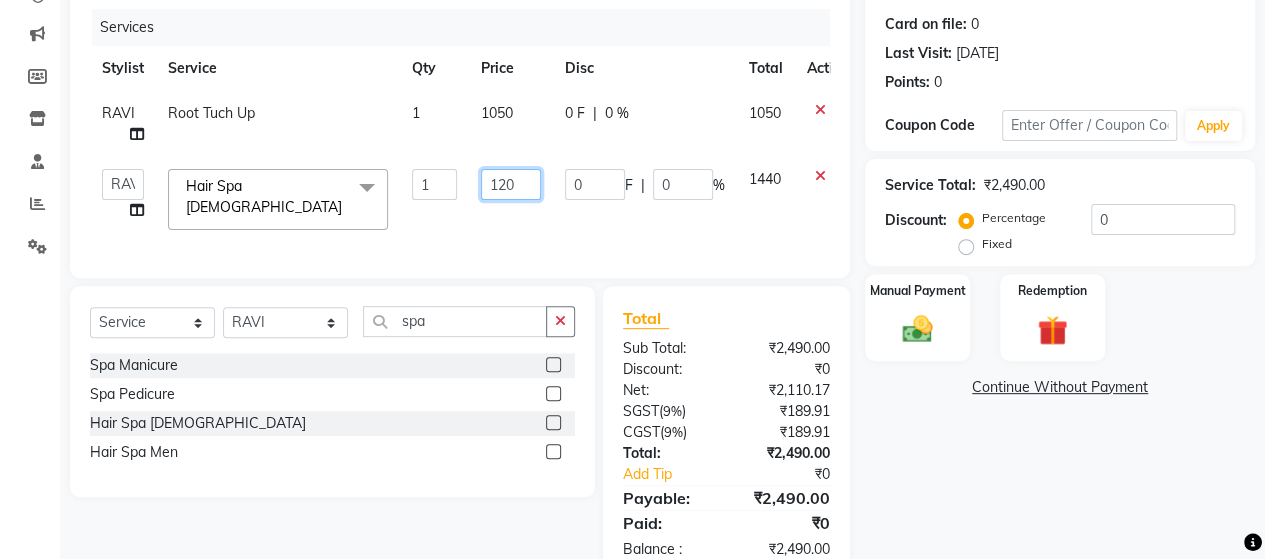 type on "1260" 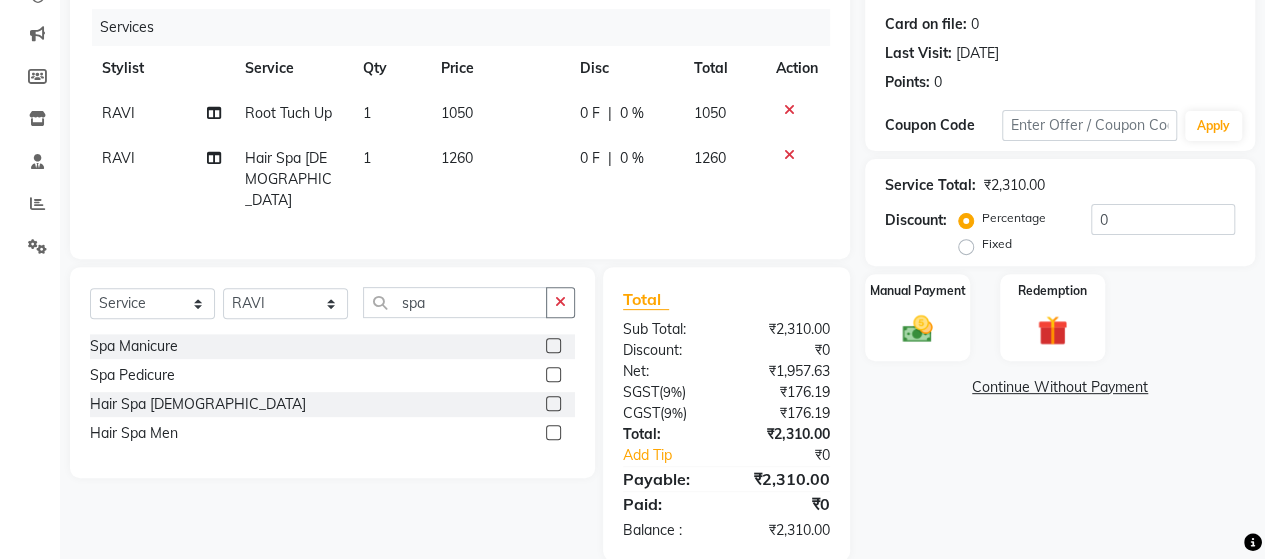 click on "Client +91 91******55 Date [DATE] Invoice Number V/2025 V/[PHONE_NUMBER] Services Stylist Service Qty Price Disc Total Action [PERSON_NAME] [PERSON_NAME] Up 1 1050 0 F | 0 % 1050 RAVI Hair Spa [DEMOGRAPHIC_DATA] 1 1260 0 F | 0 % 1260" 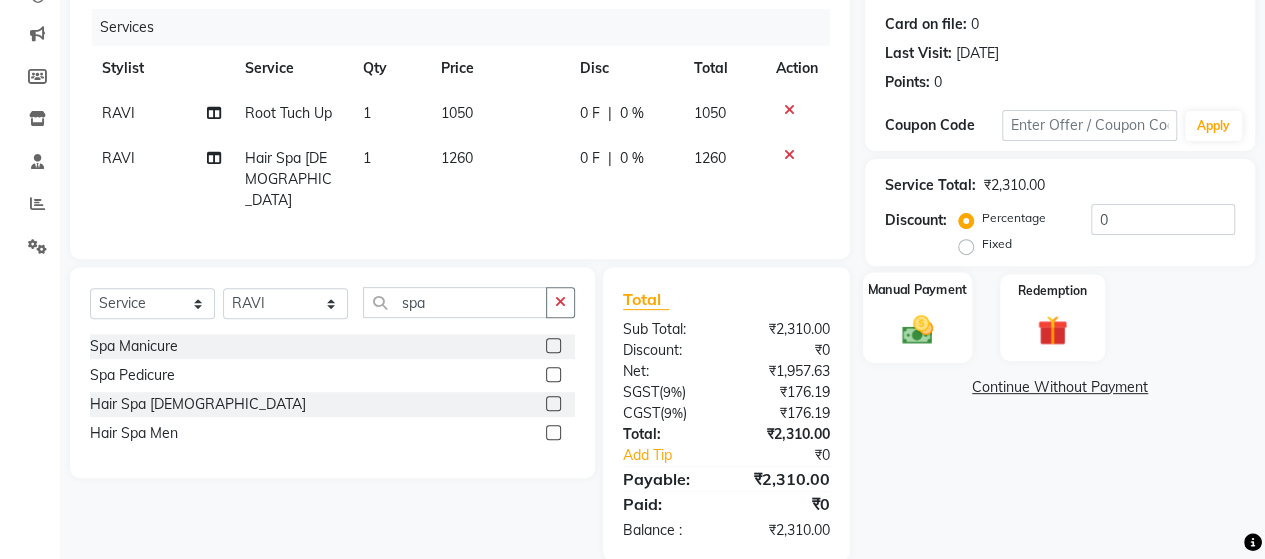 click on "Manual Payment" 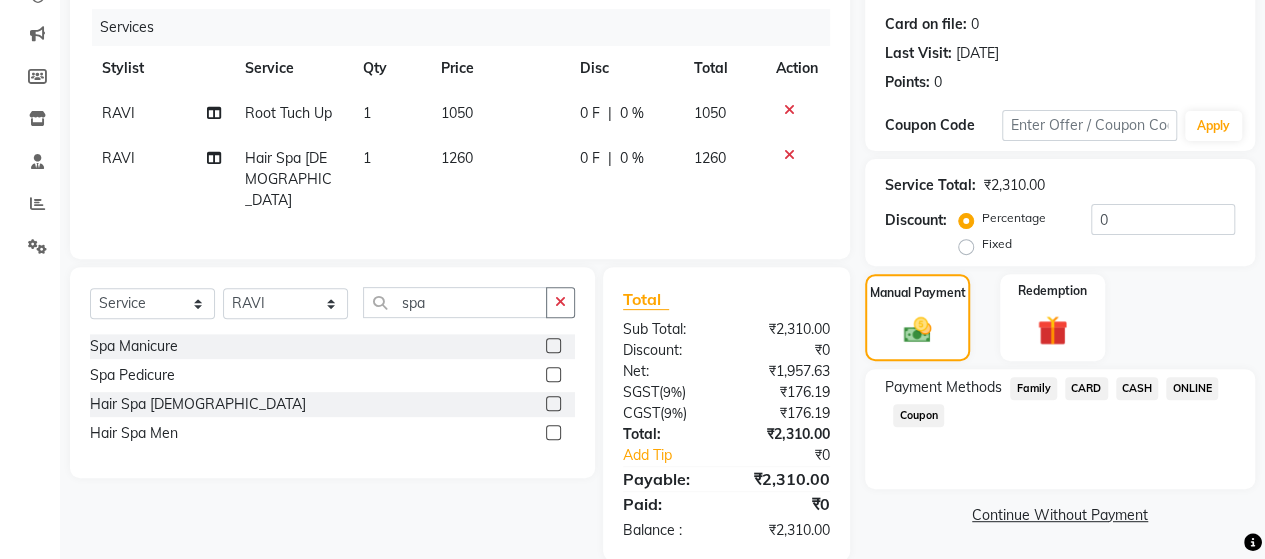 click on "ONLINE" 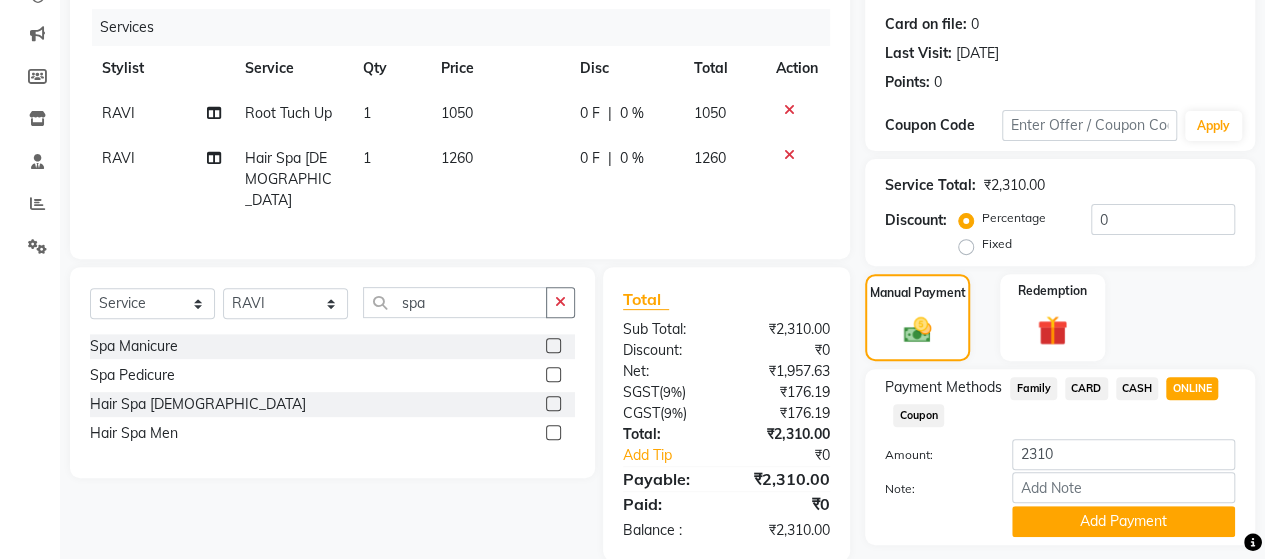 scroll, scrollTop: 294, scrollLeft: 0, axis: vertical 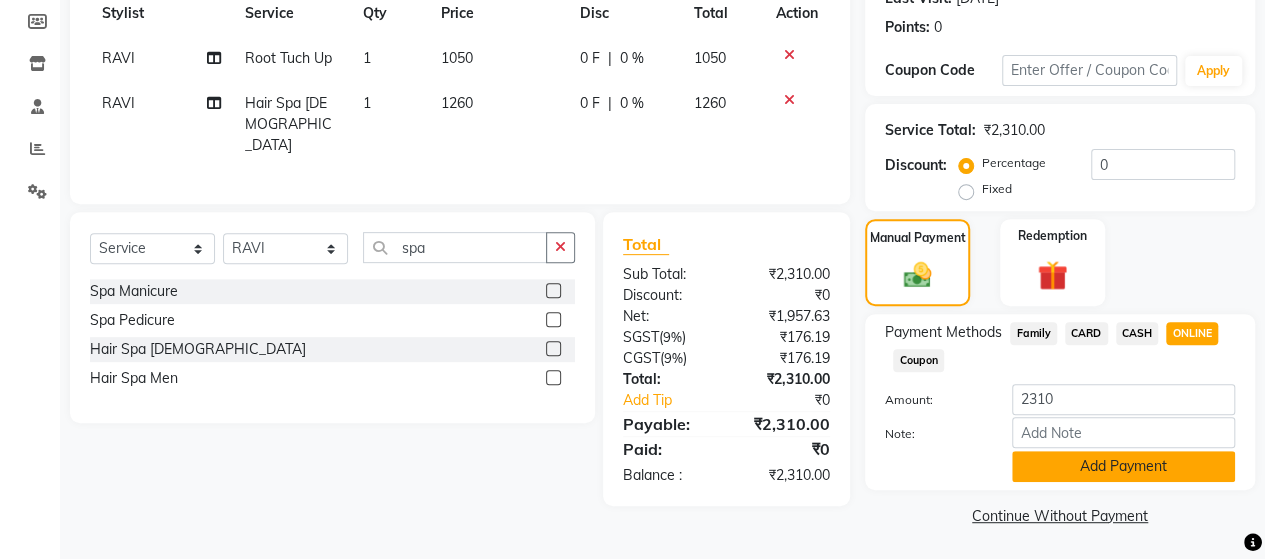 click on "Add Payment" 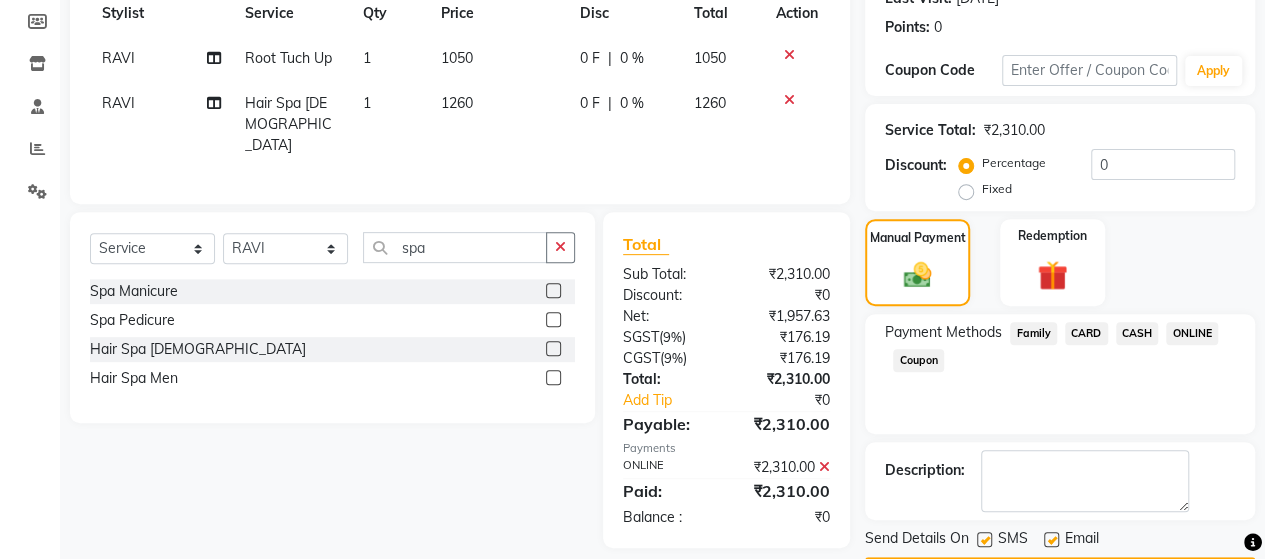 scroll, scrollTop: 350, scrollLeft: 0, axis: vertical 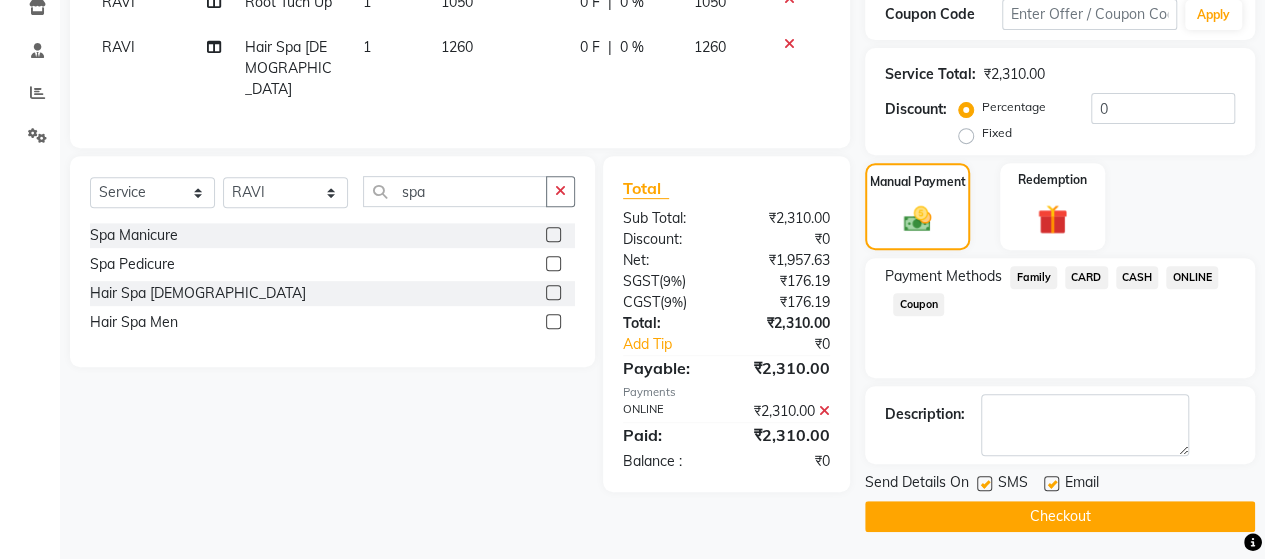 click on "Checkout" 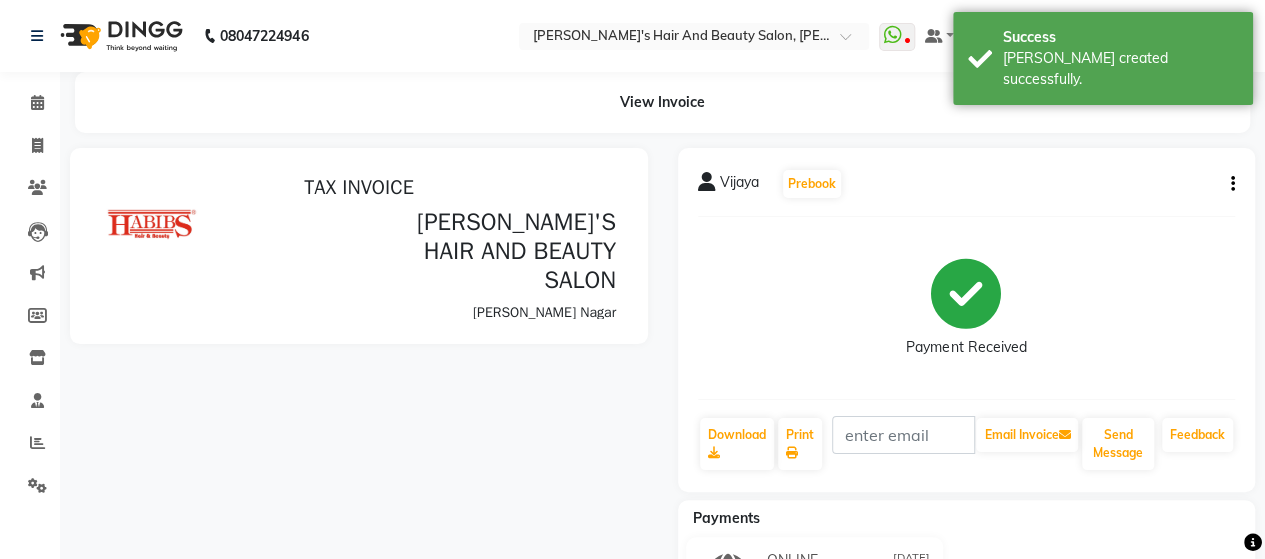 scroll, scrollTop: 0, scrollLeft: 0, axis: both 